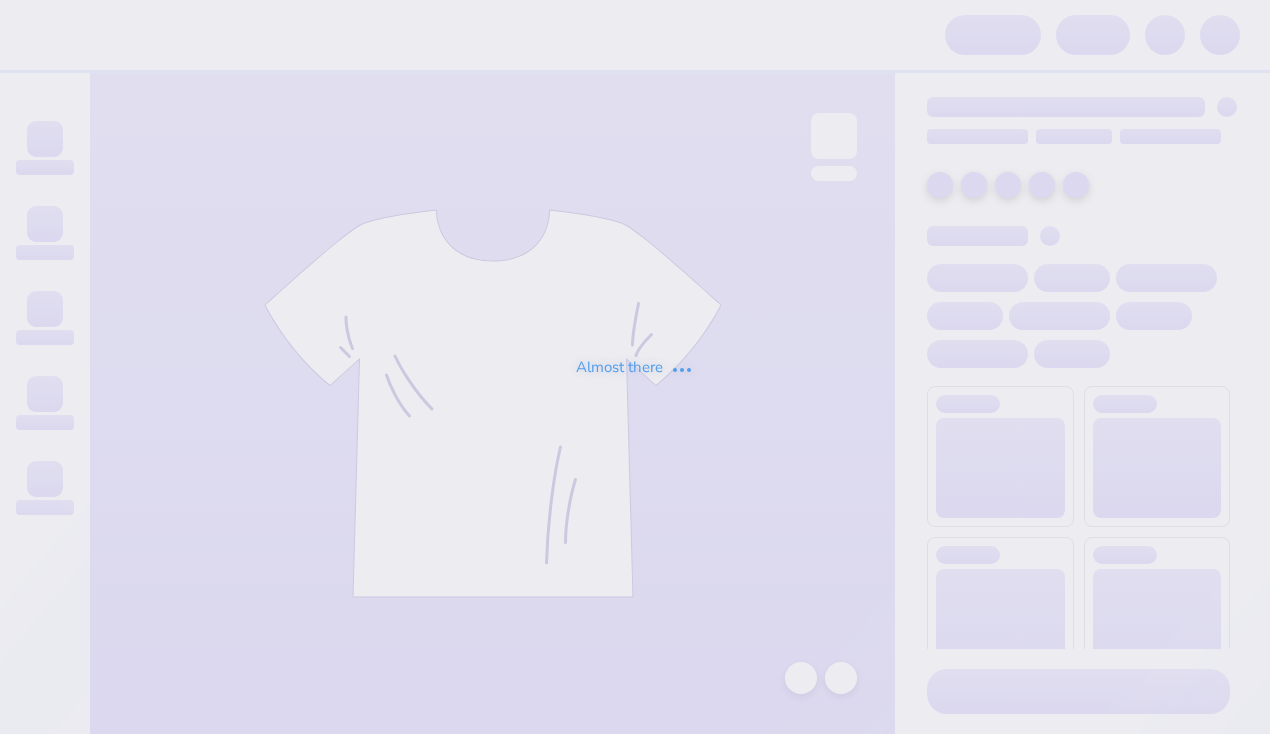 scroll, scrollTop: 0, scrollLeft: 0, axis: both 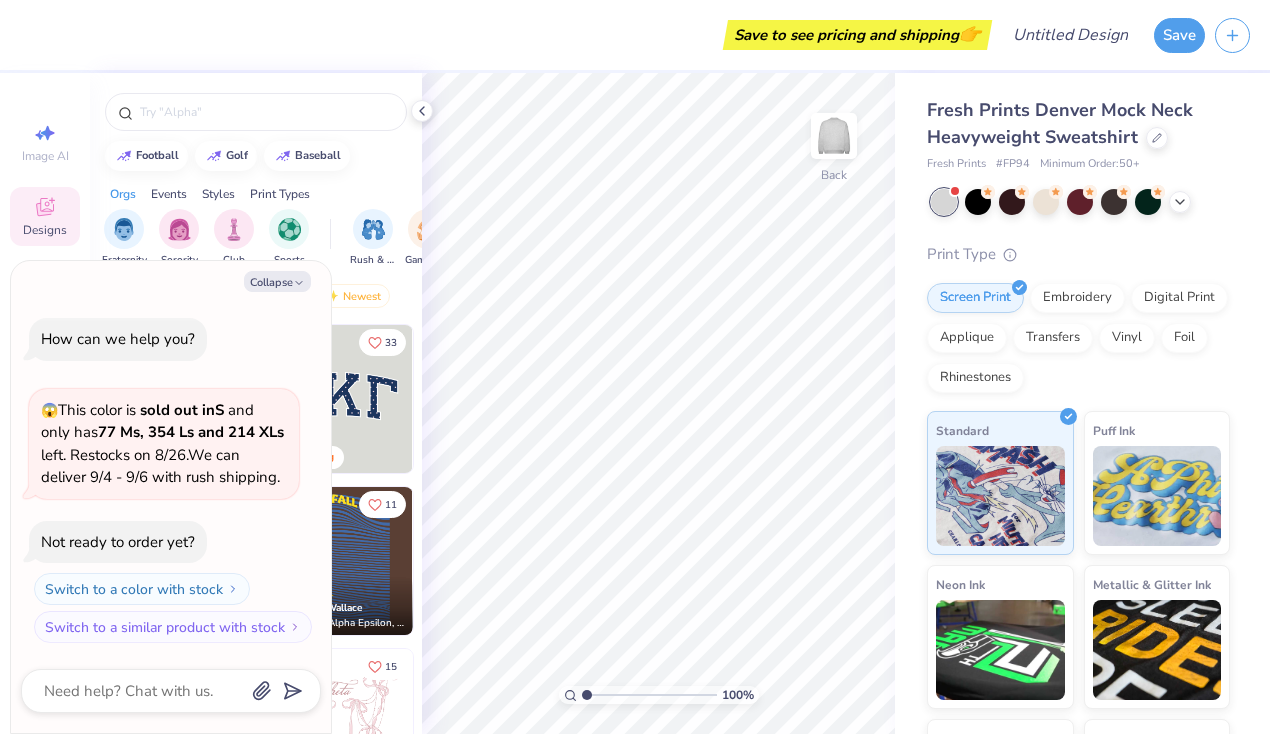 type on "x" 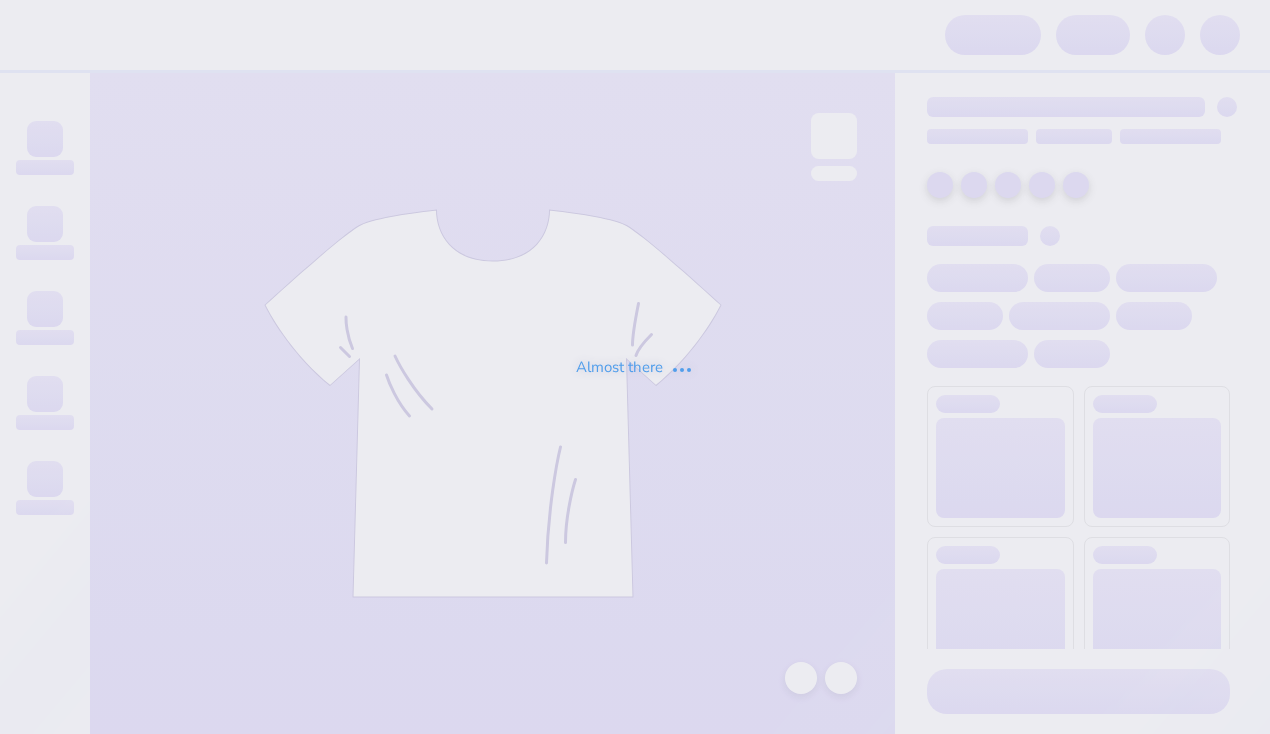 scroll, scrollTop: 0, scrollLeft: 0, axis: both 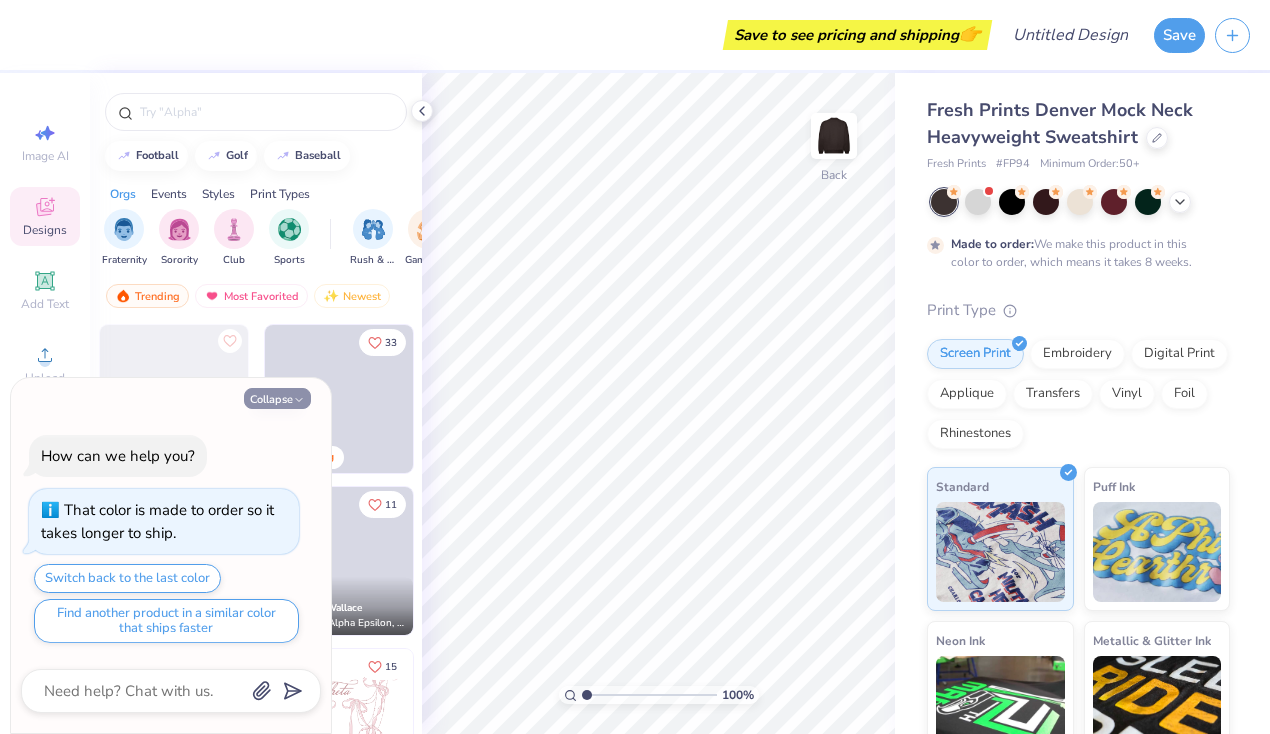 click 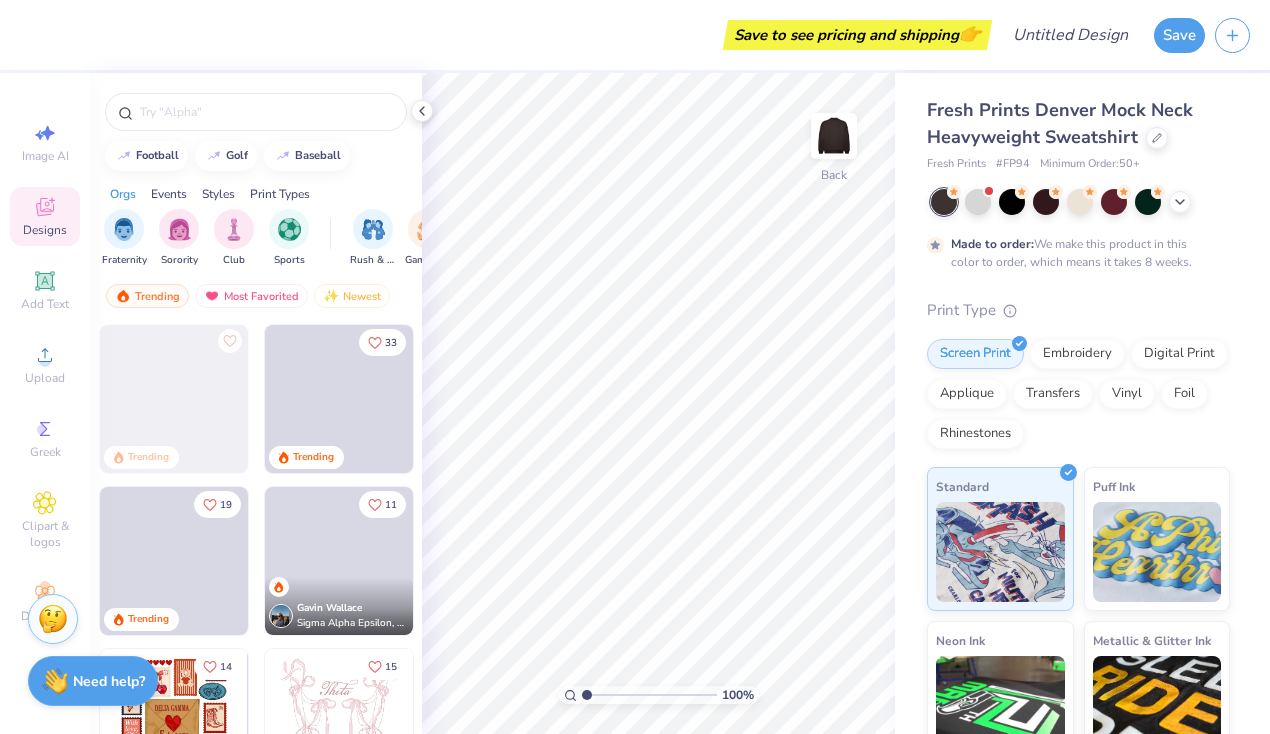 type on "x" 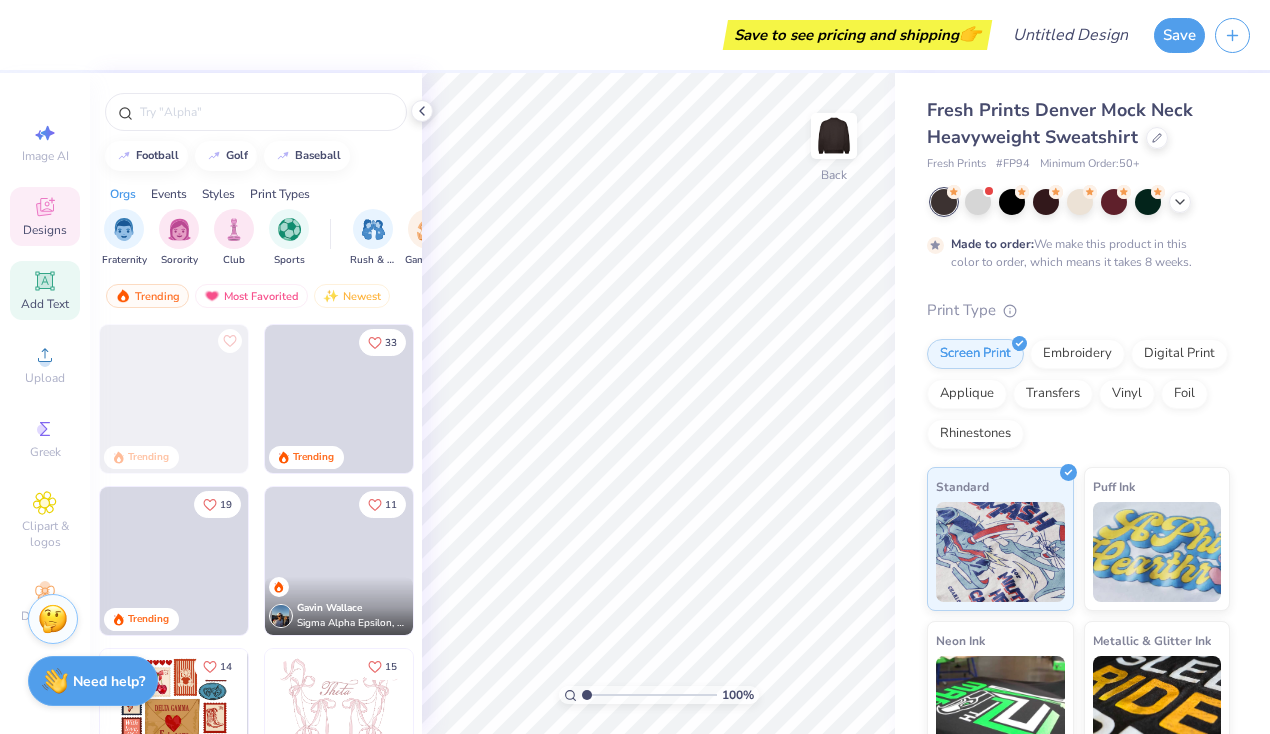 click on "Add Text" at bounding box center (45, 304) 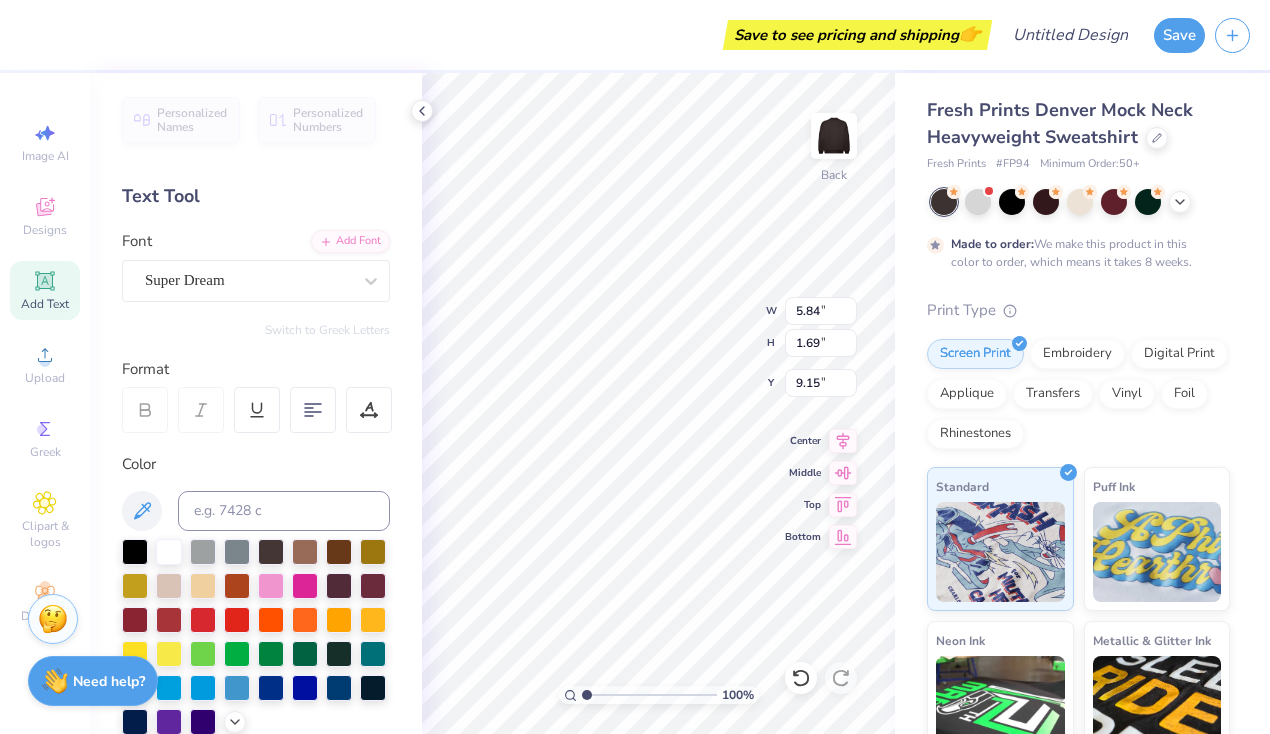 scroll, scrollTop: 0, scrollLeft: 9, axis: horizontal 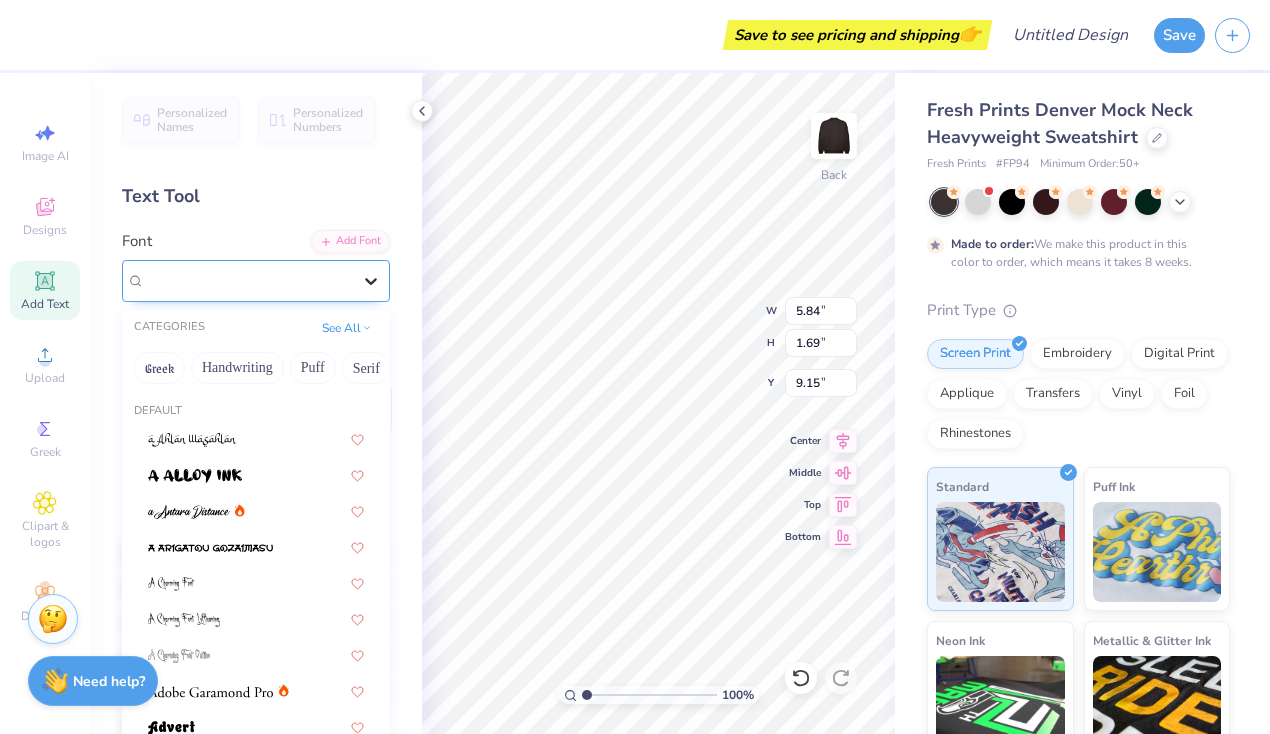 click at bounding box center [371, 281] 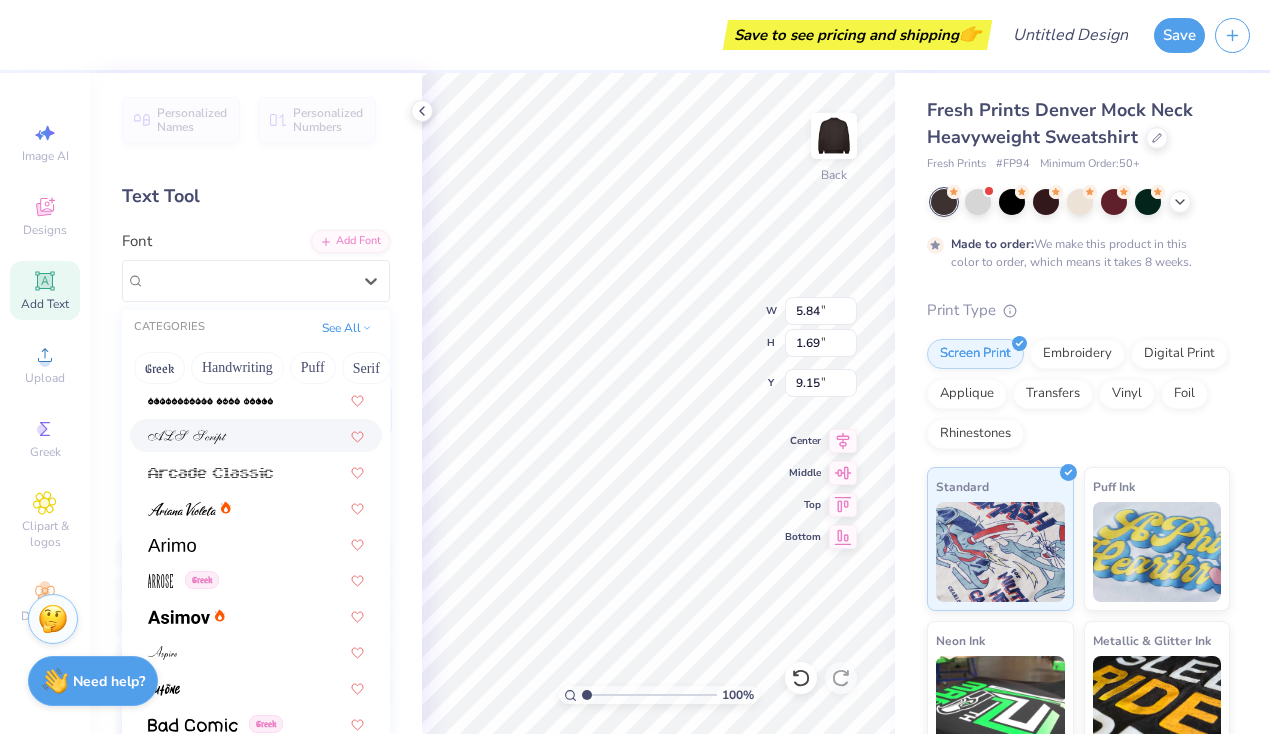 scroll, scrollTop: 446, scrollLeft: 0, axis: vertical 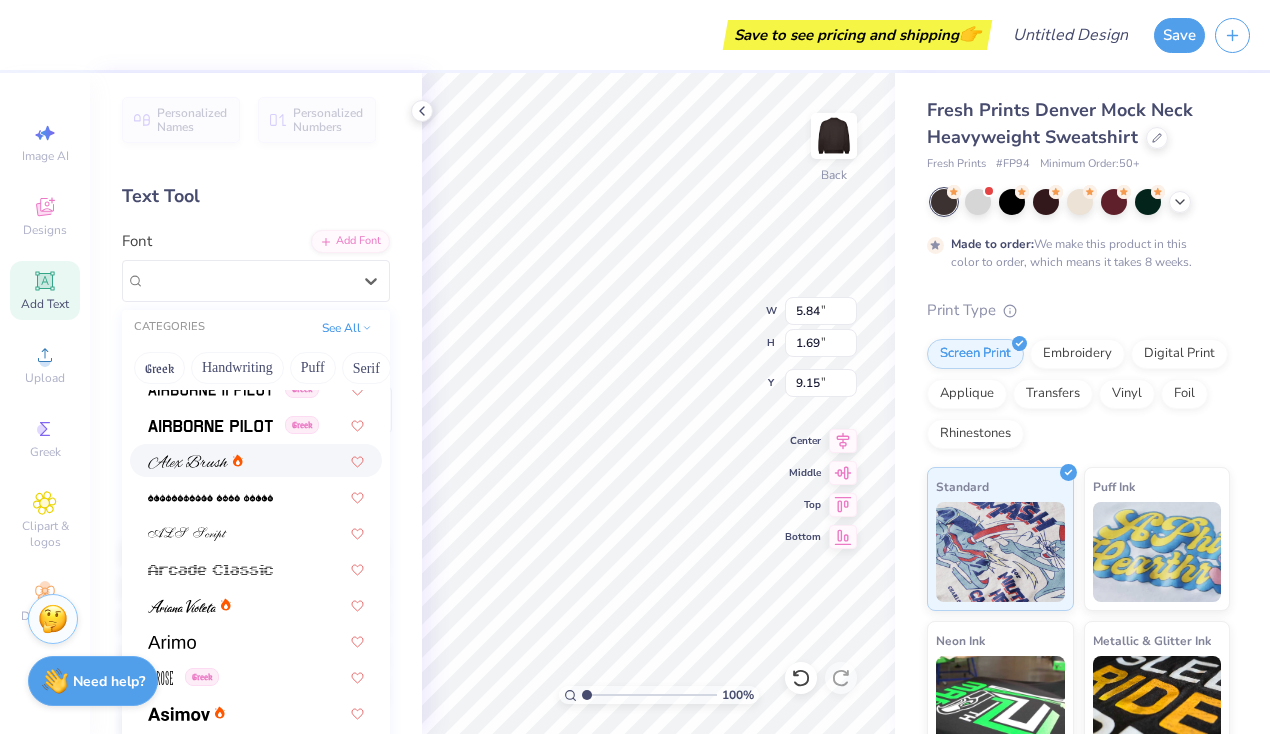 click at bounding box center (256, 460) 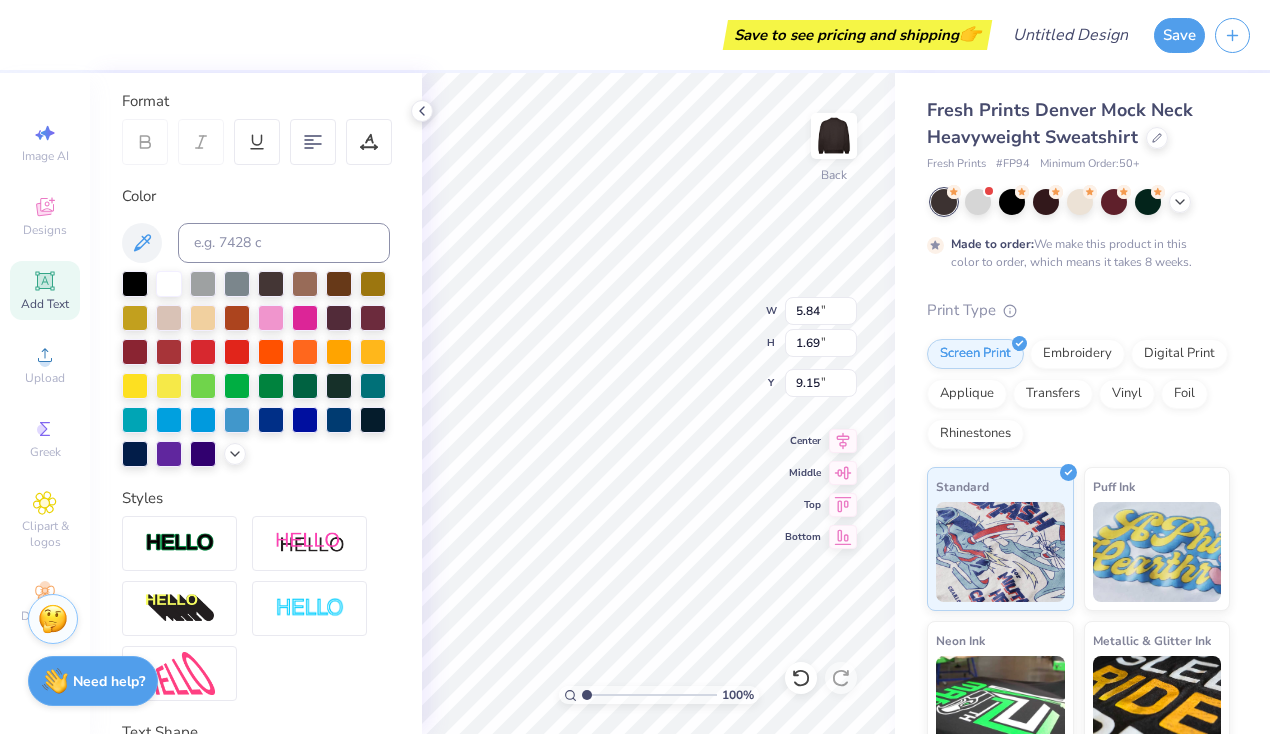 scroll, scrollTop: 0, scrollLeft: 0, axis: both 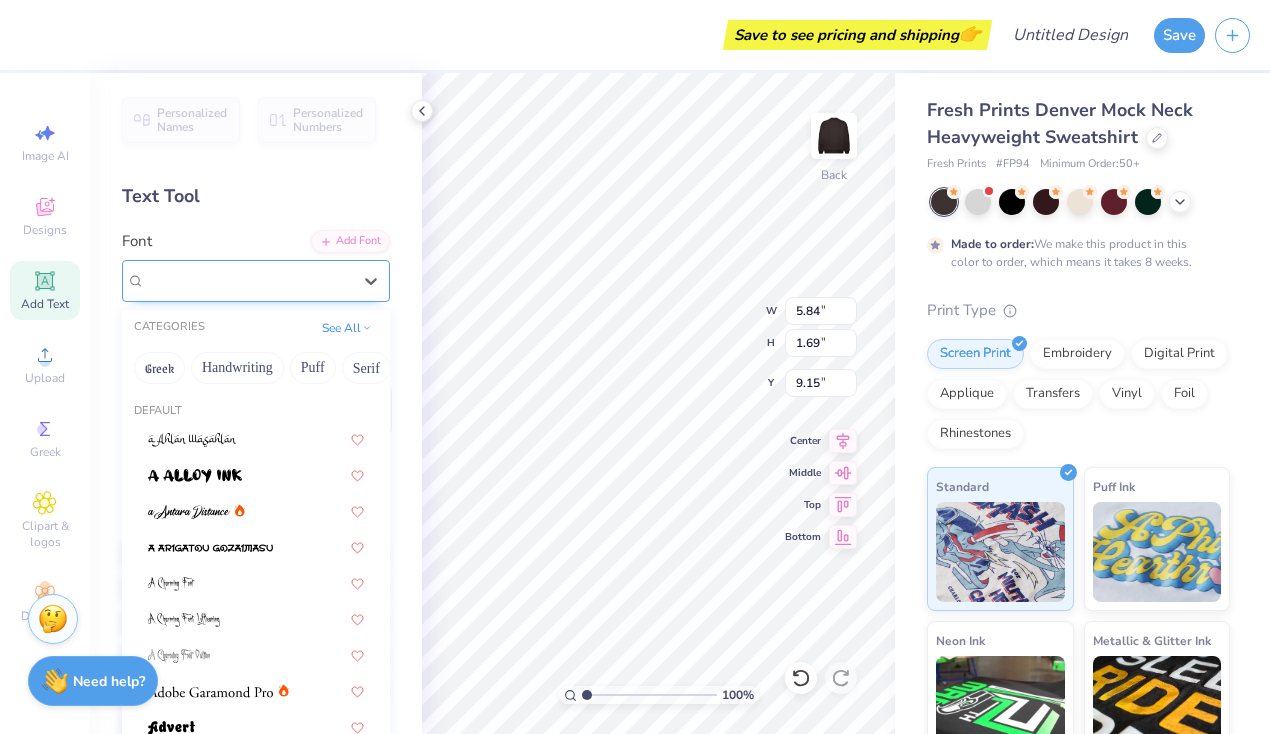 click on "Alex Brush" at bounding box center (248, 280) 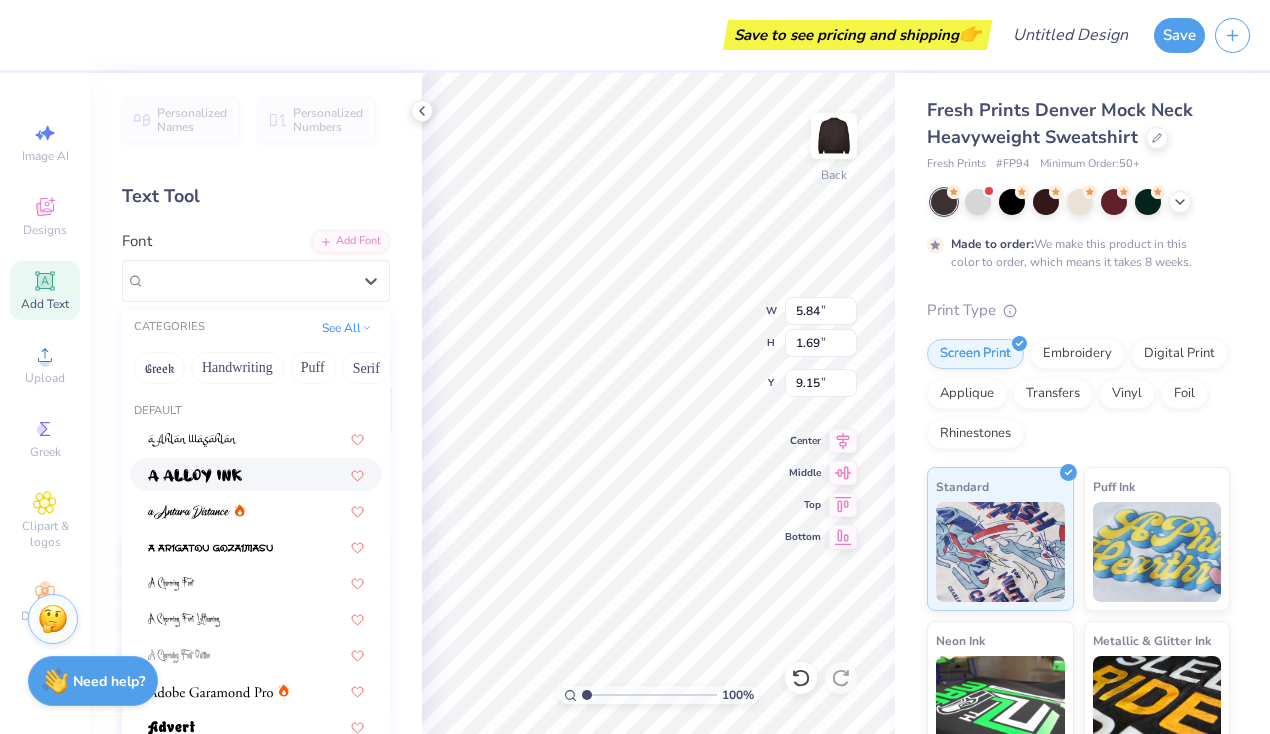 scroll, scrollTop: 52, scrollLeft: 0, axis: vertical 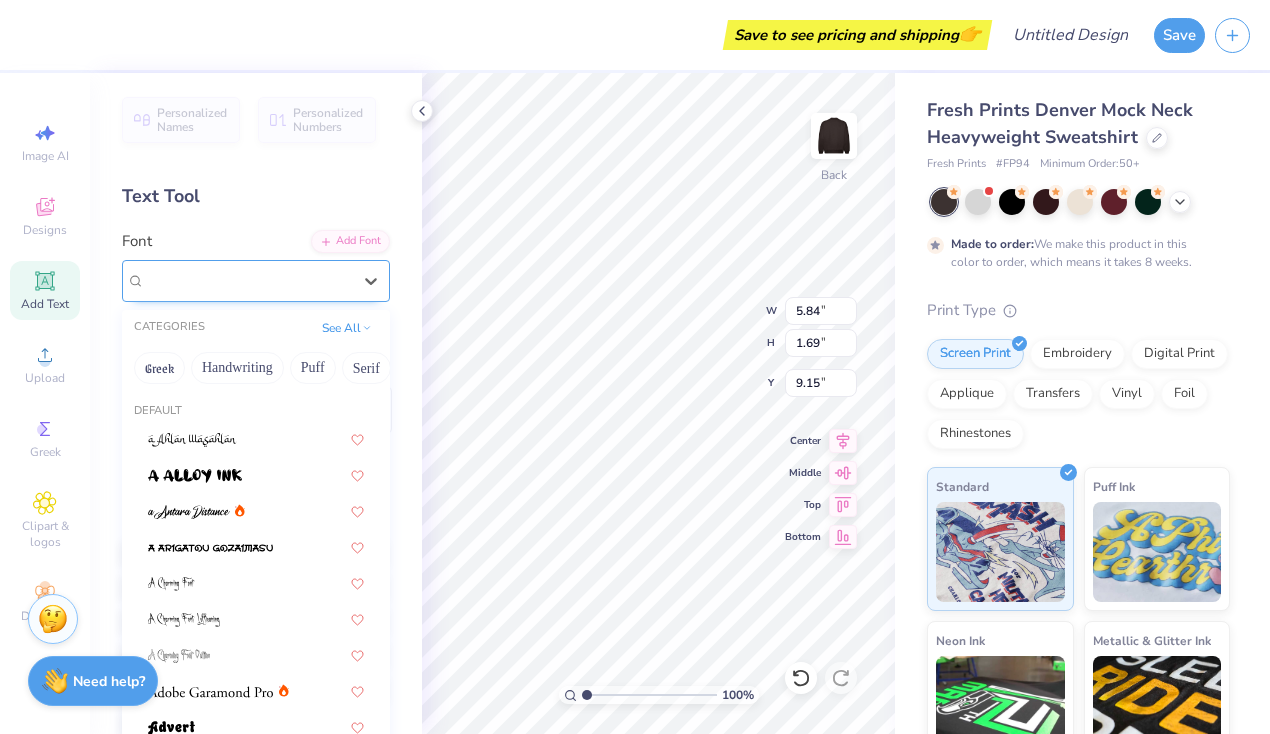 click on "Alex Brush" at bounding box center (248, 280) 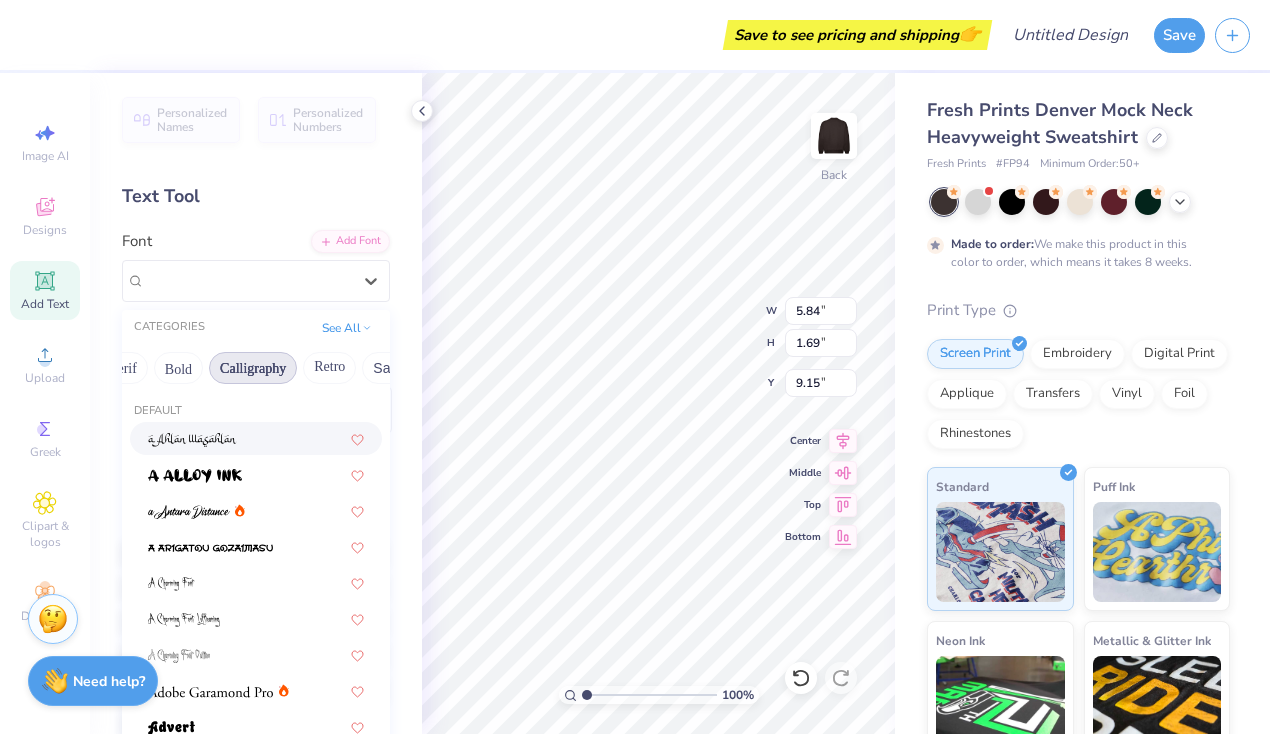 scroll, scrollTop: 0, scrollLeft: 253, axis: horizontal 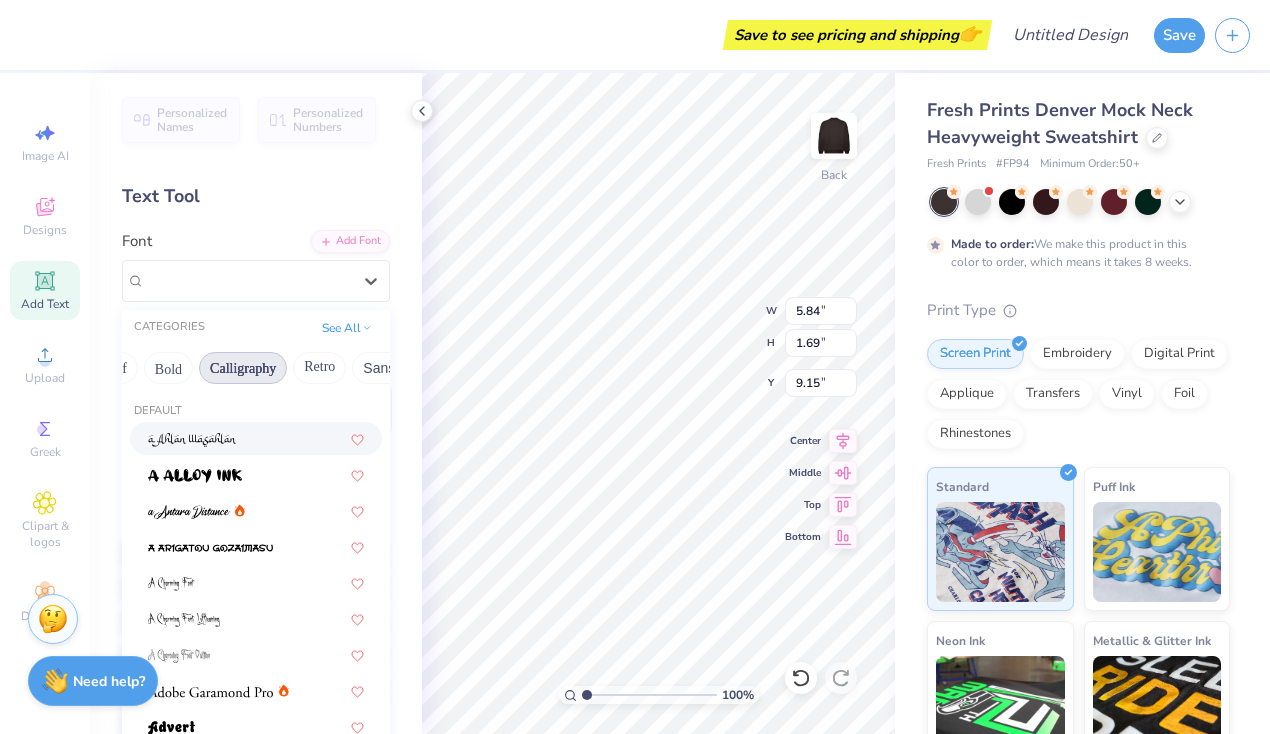 click on "Calligraphy" at bounding box center (243, 368) 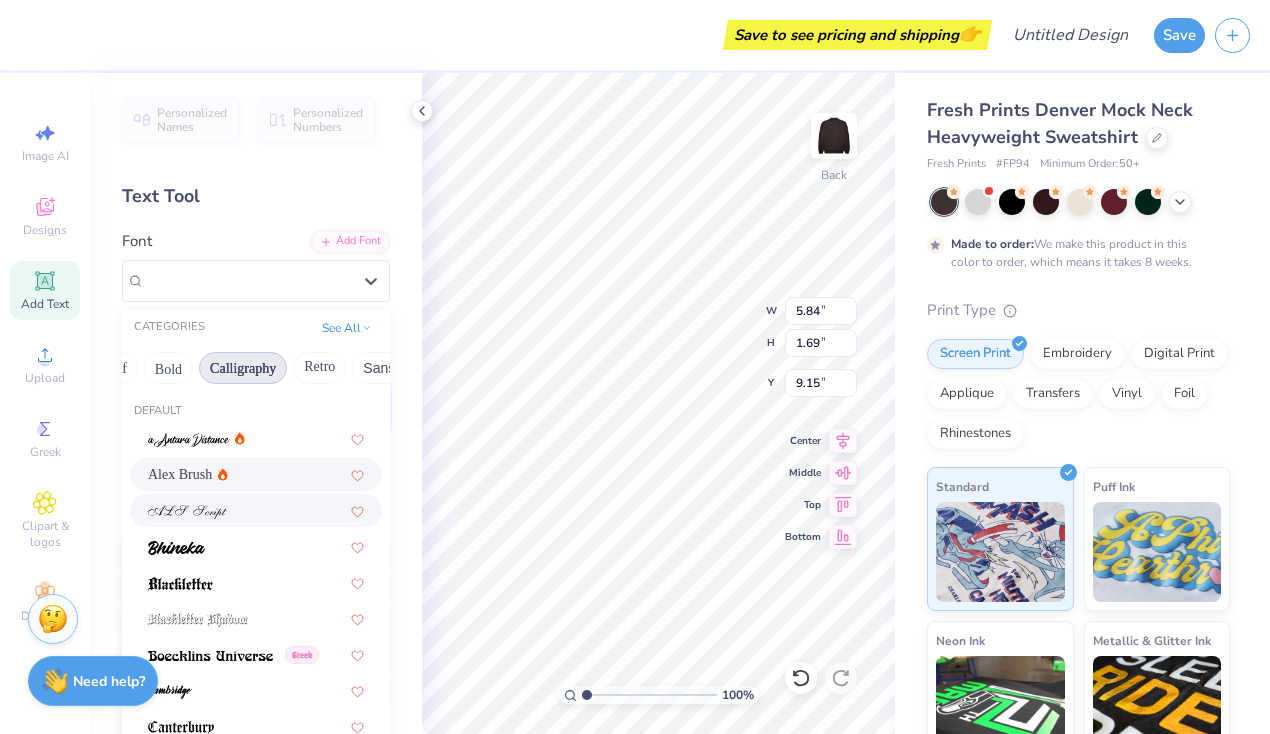 click at bounding box center [256, 510] 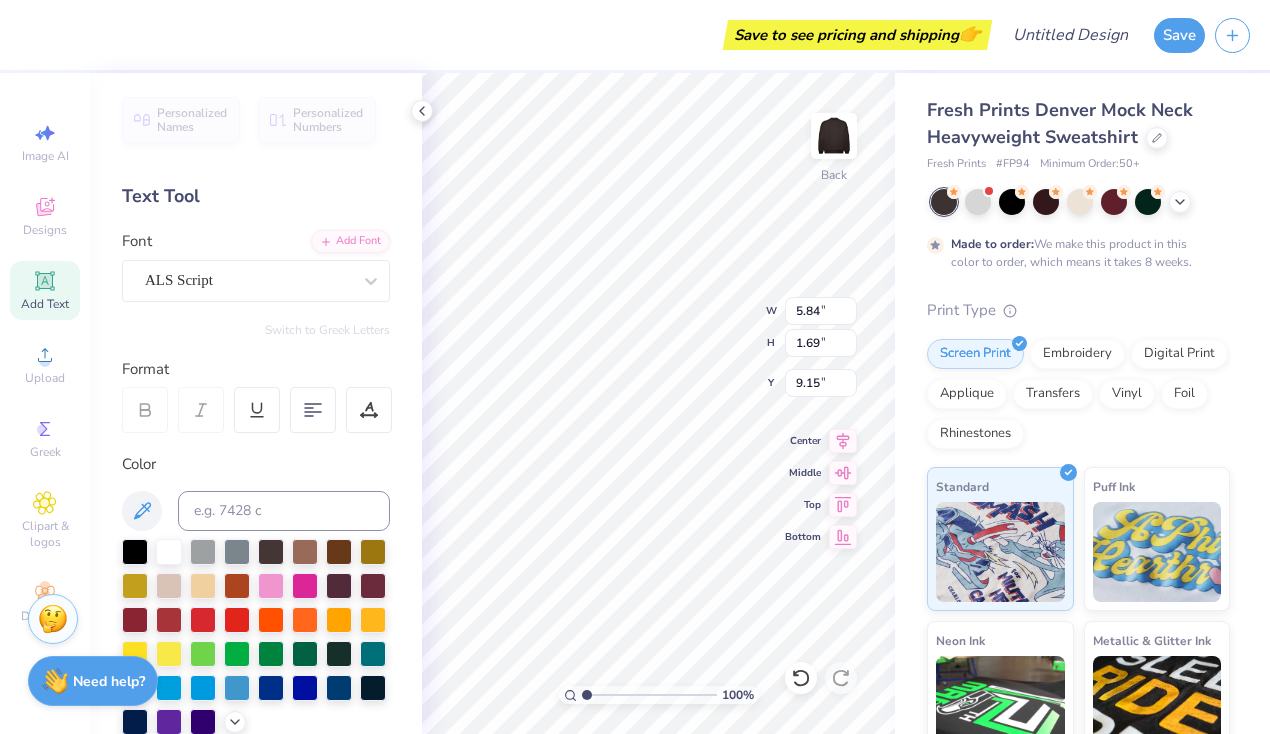 scroll, scrollTop: 0, scrollLeft: 8, axis: horizontal 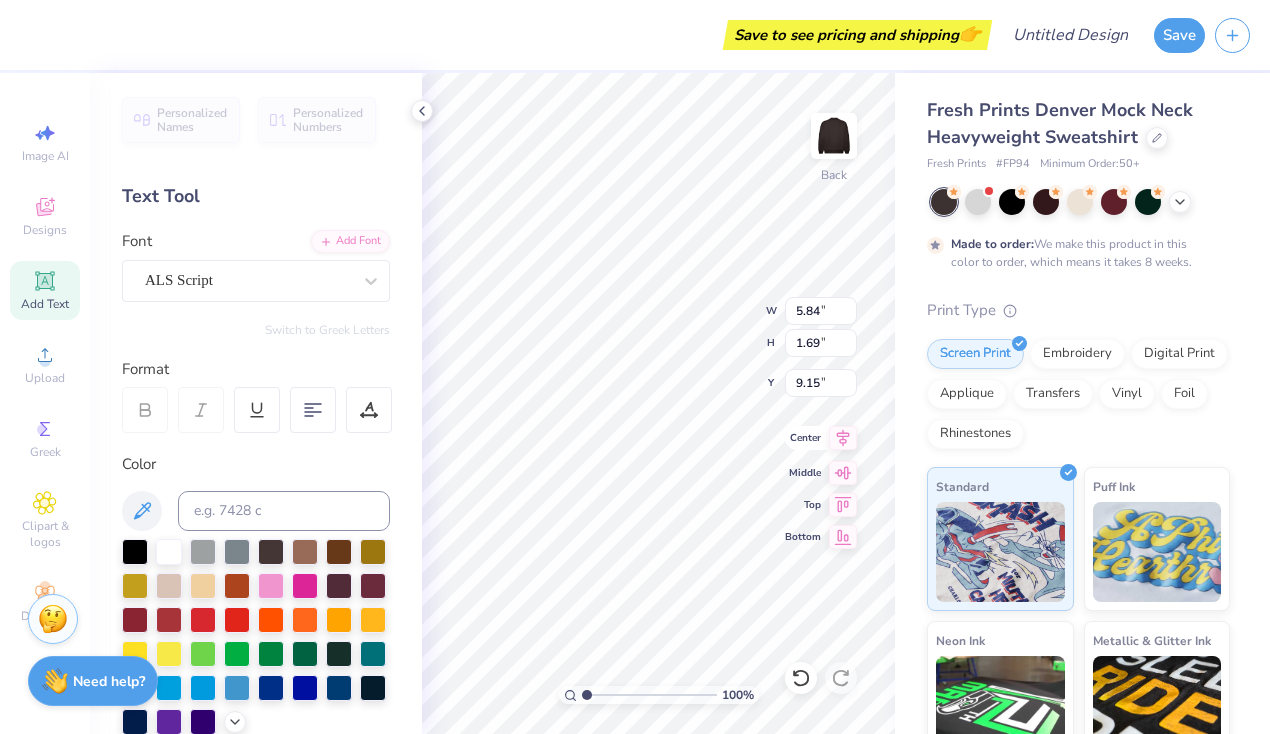 type on "Shop Thirteenth
Avenue" 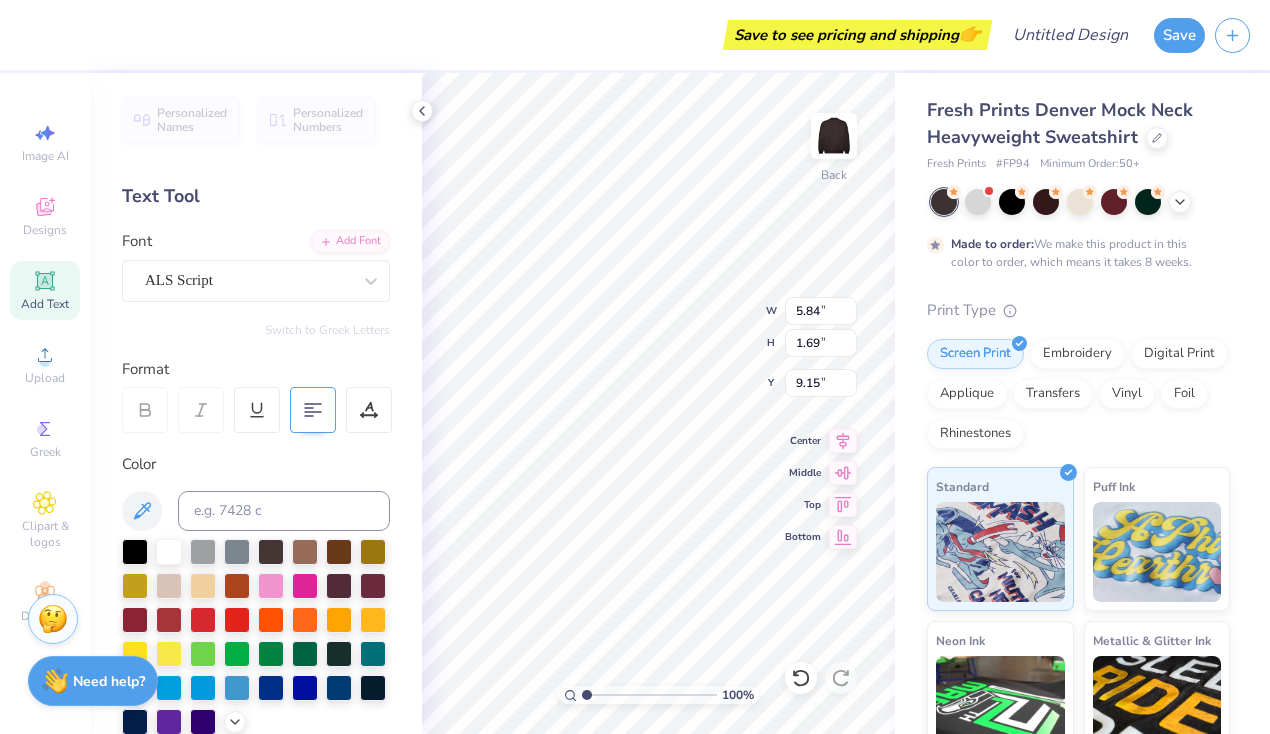 click at bounding box center (313, 410) 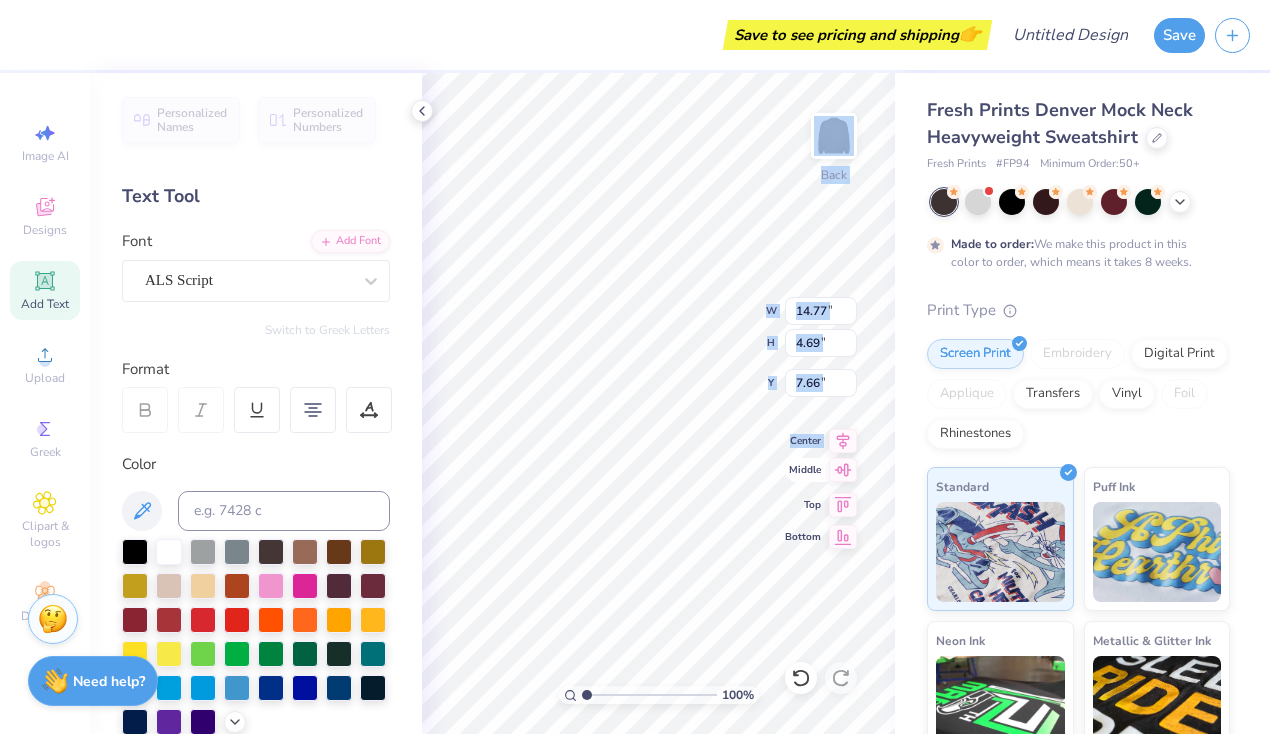click on "100 % Back W 14.77 14.77 " H 4.69 4.69 " Y 7.66 7.66 " Center Middle Top Bottom" at bounding box center (658, 403) 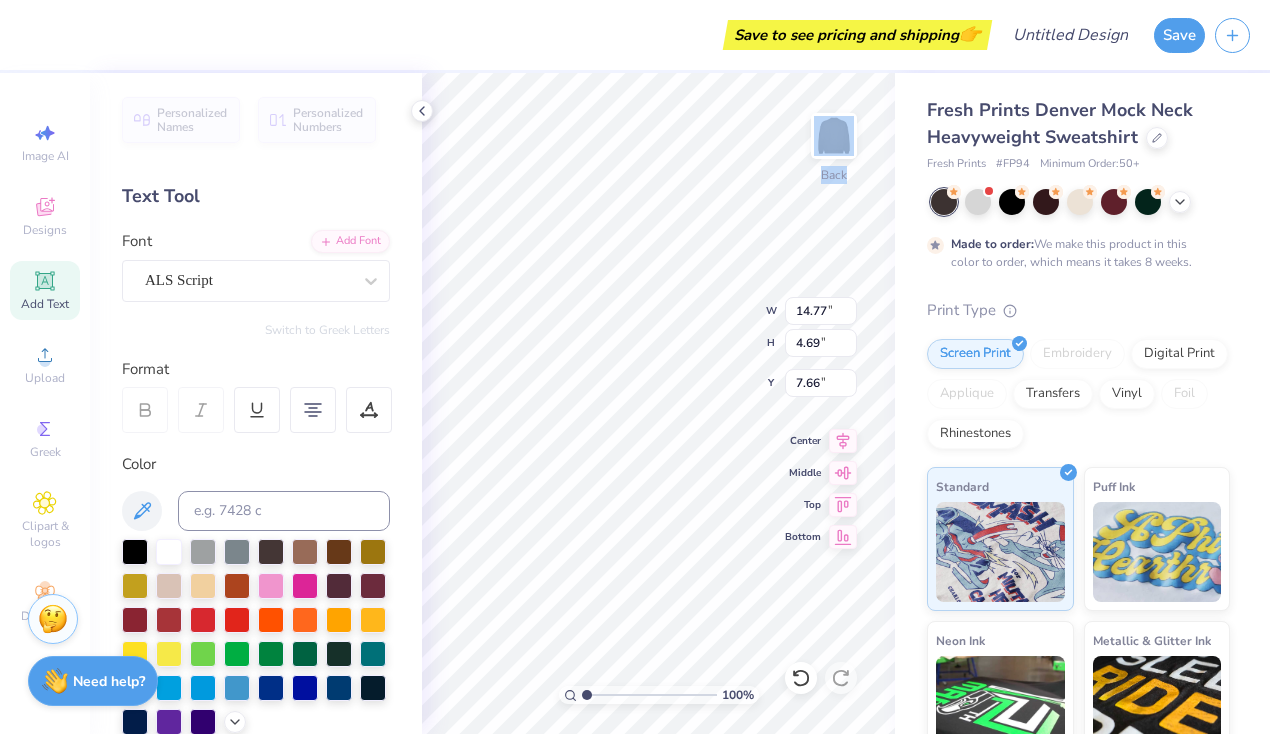 type on "1.84" 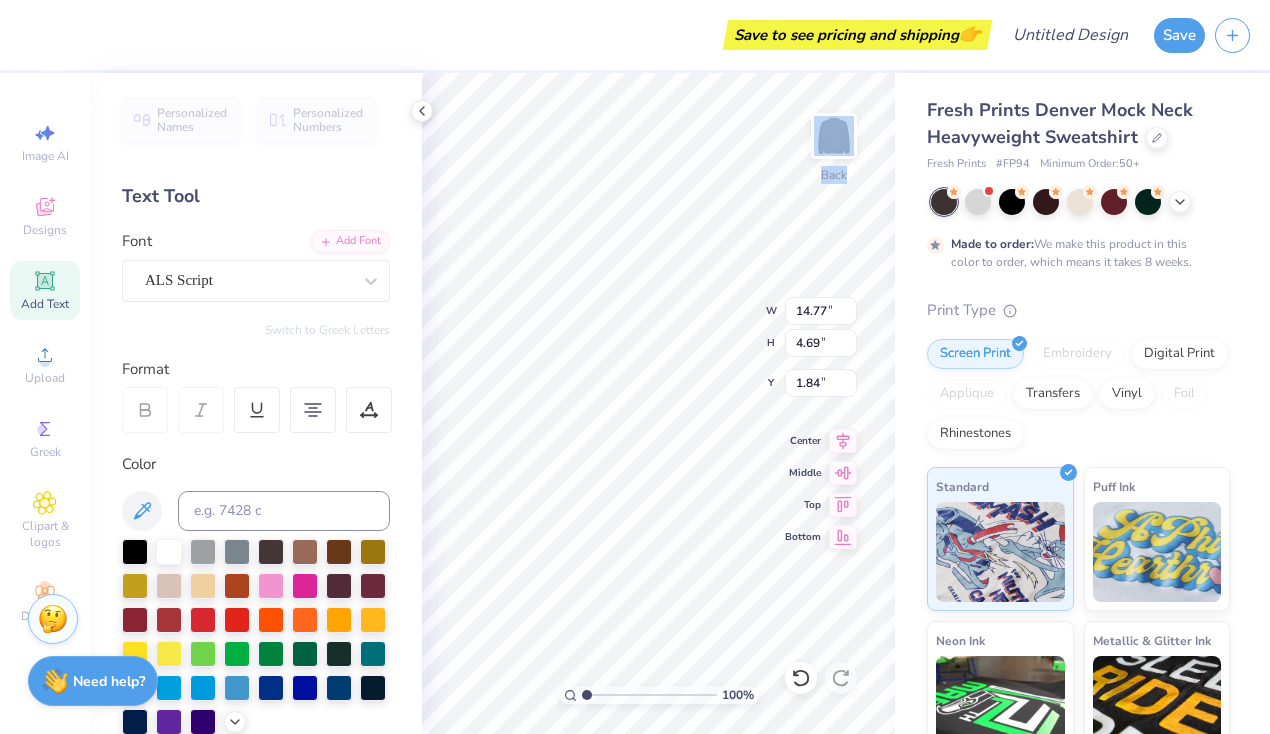 type on "3.28" 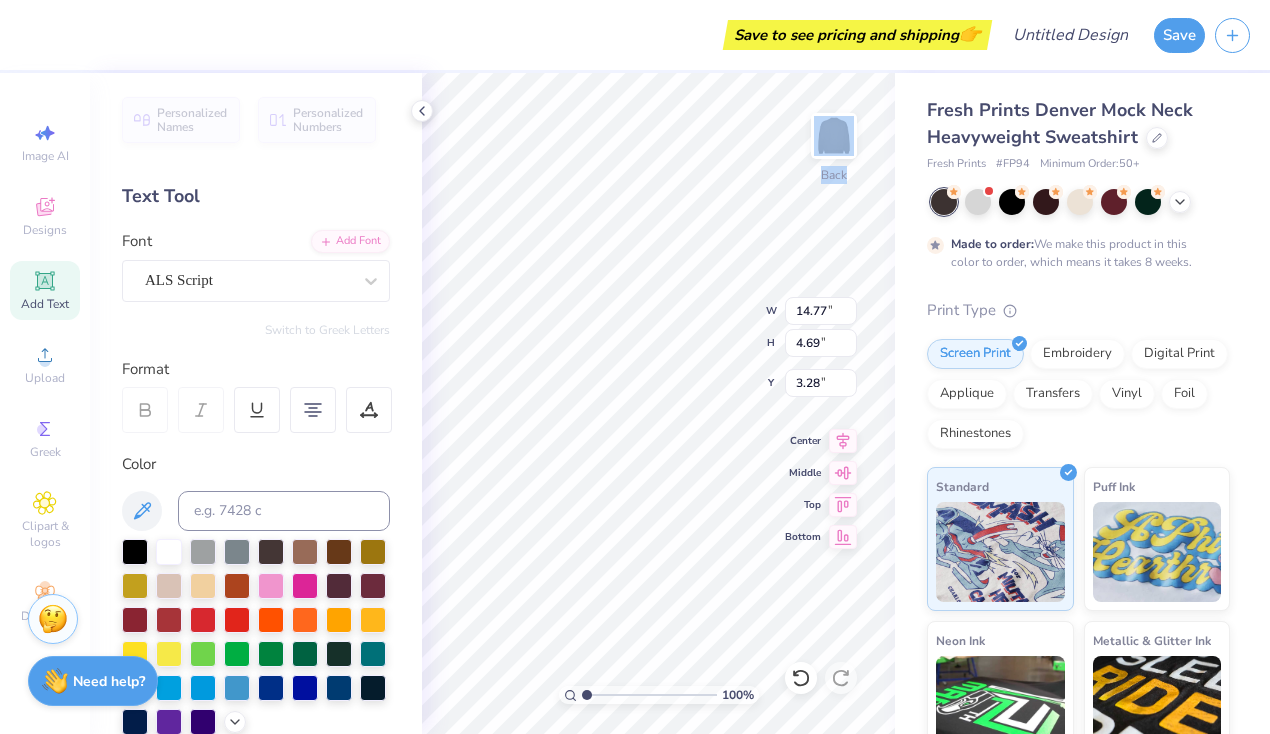 type on "10.64" 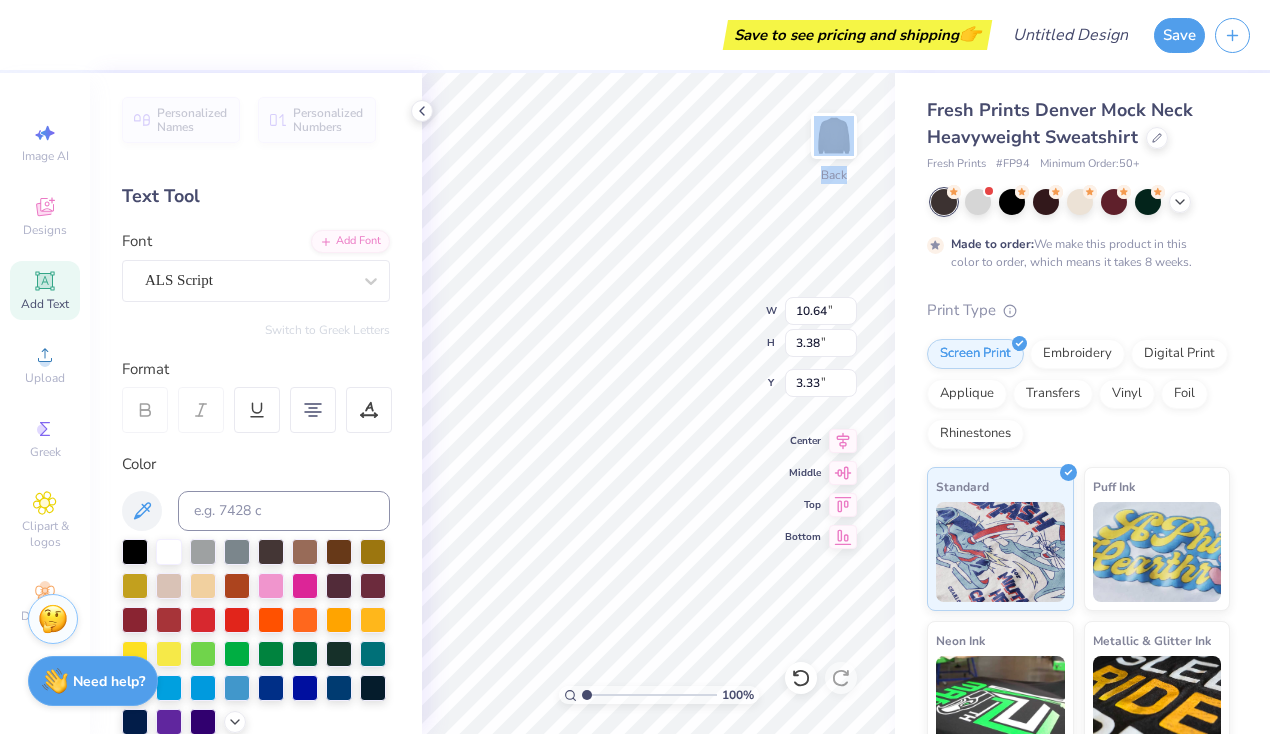 type on "3.33" 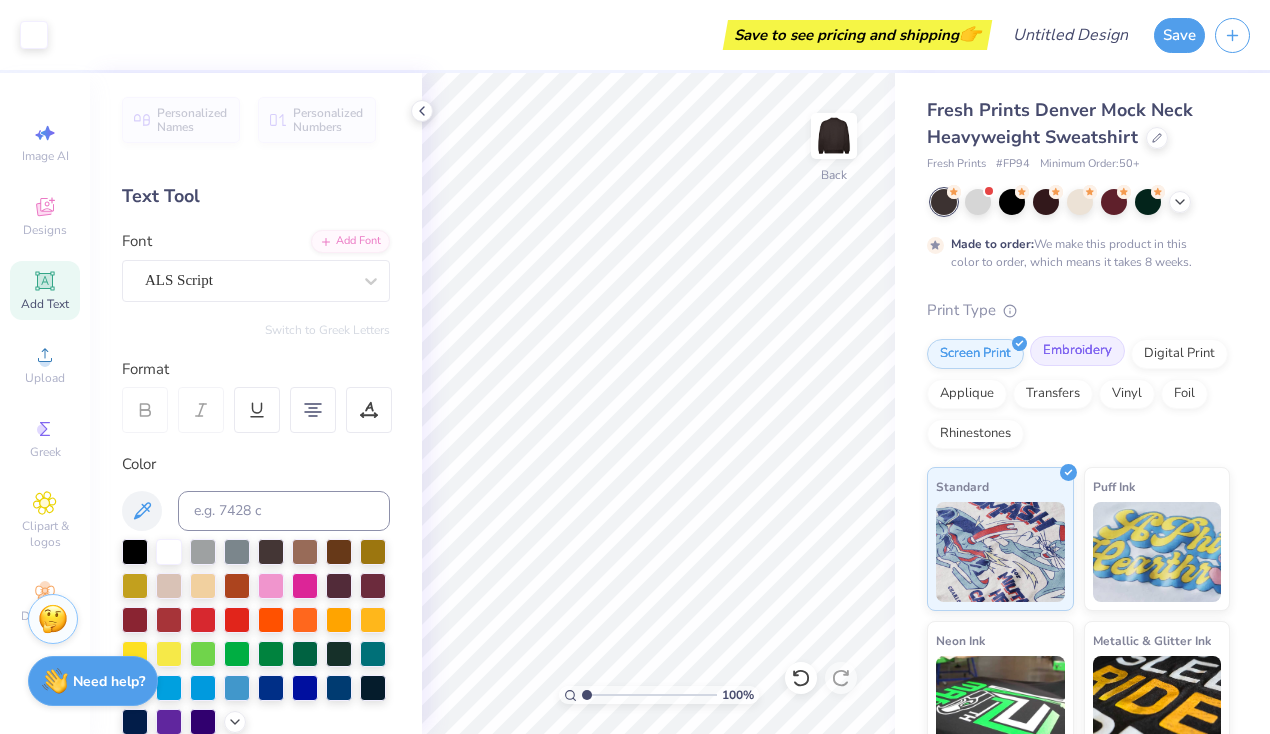 click on "Embroidery" at bounding box center (1077, 351) 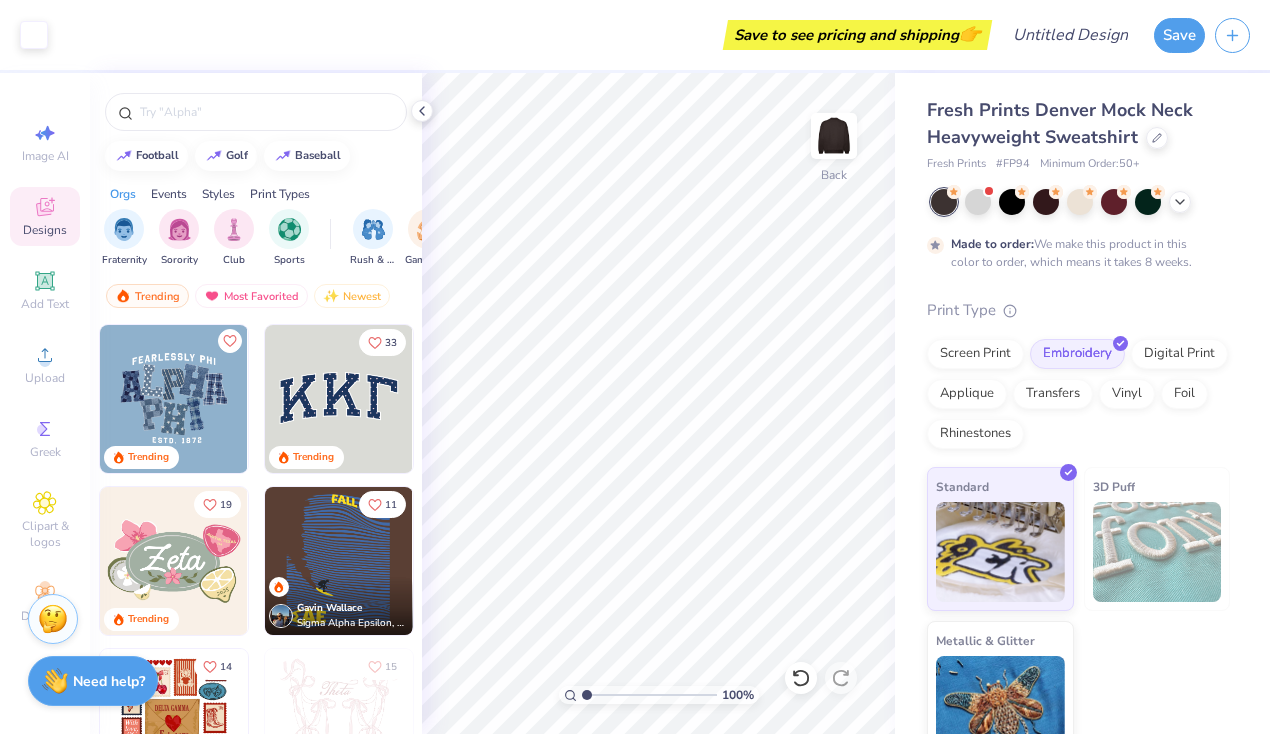 click at bounding box center (339, 399) 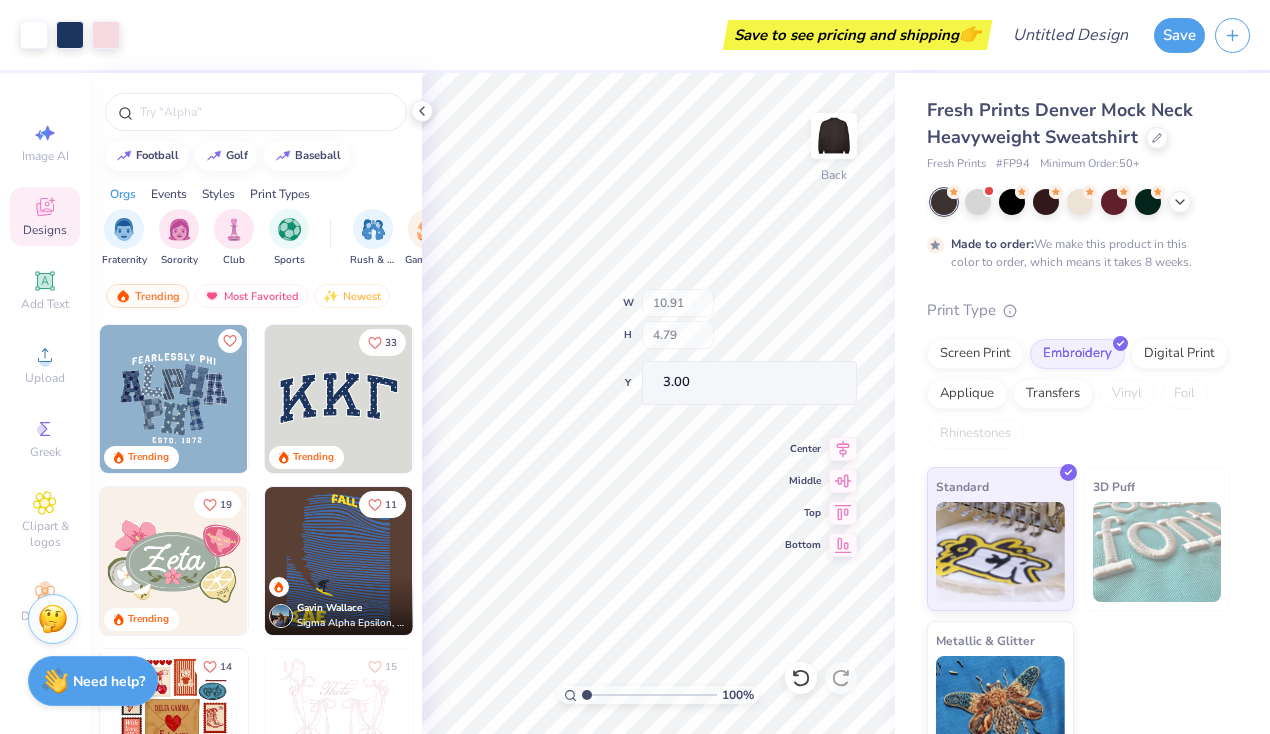 type on "10.72" 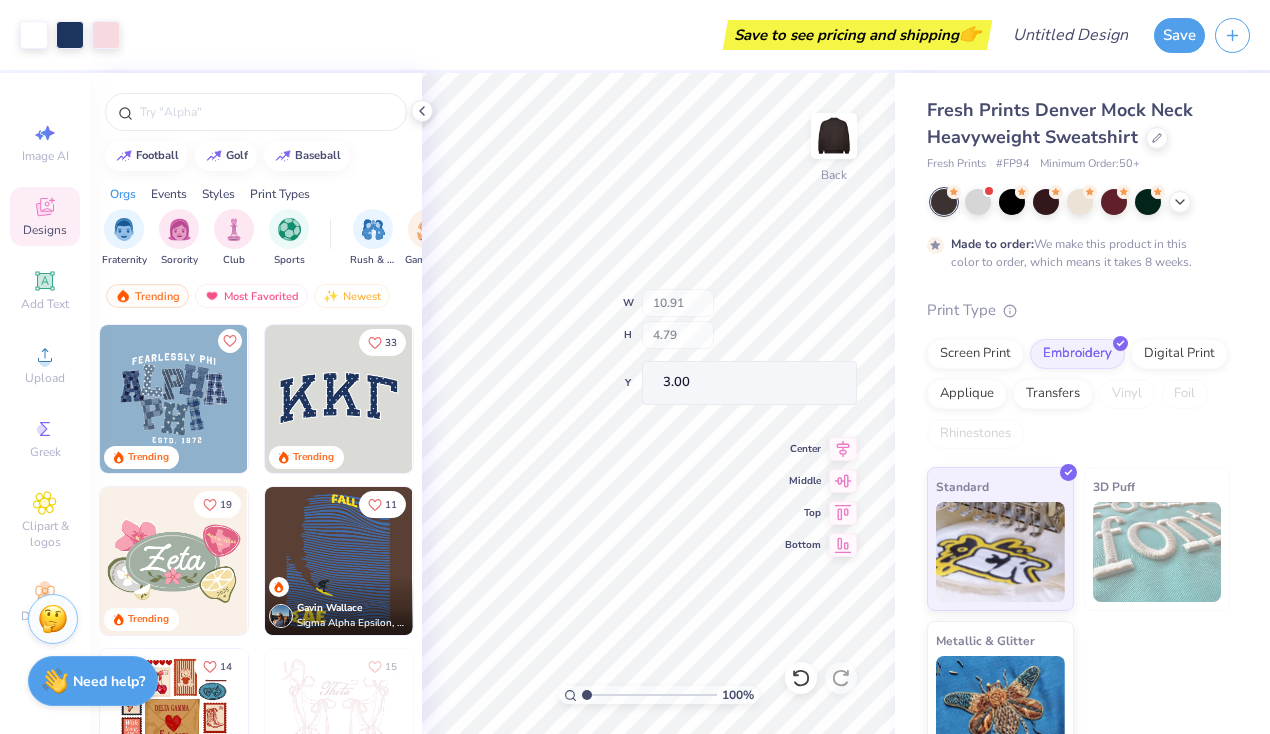 type on "4.57" 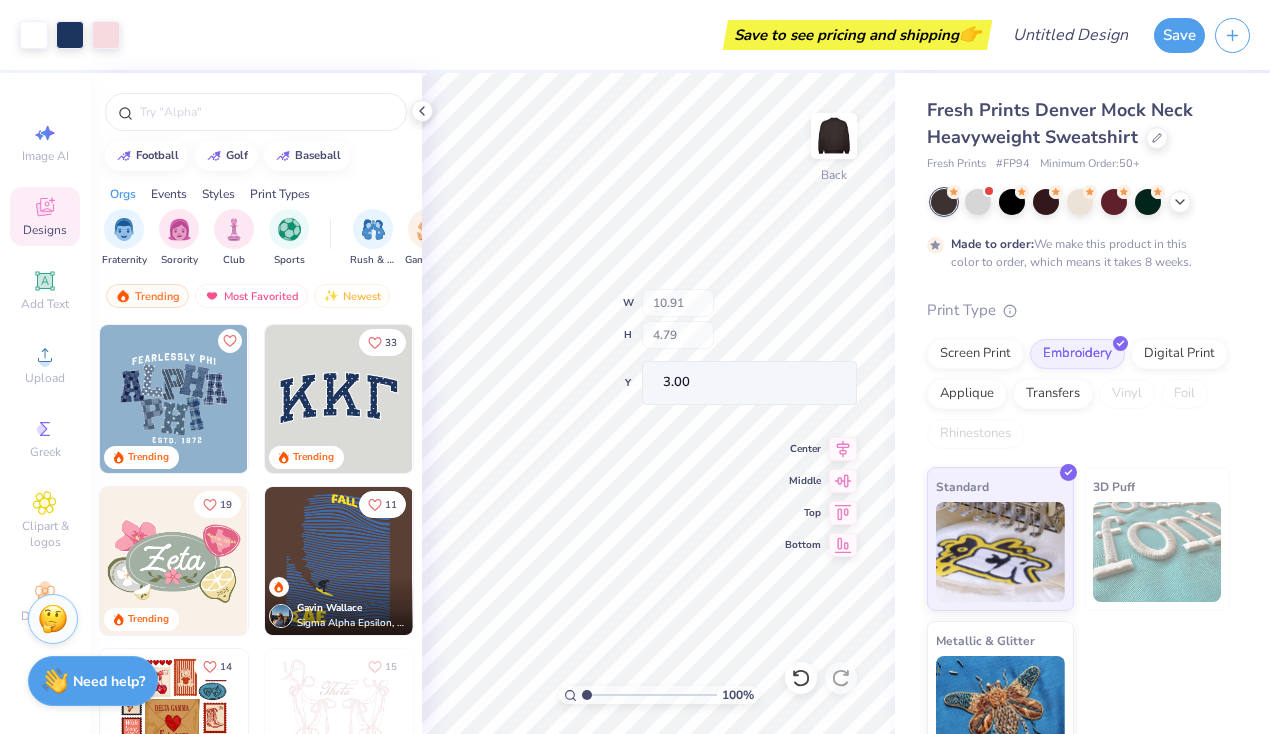 type on "3.09" 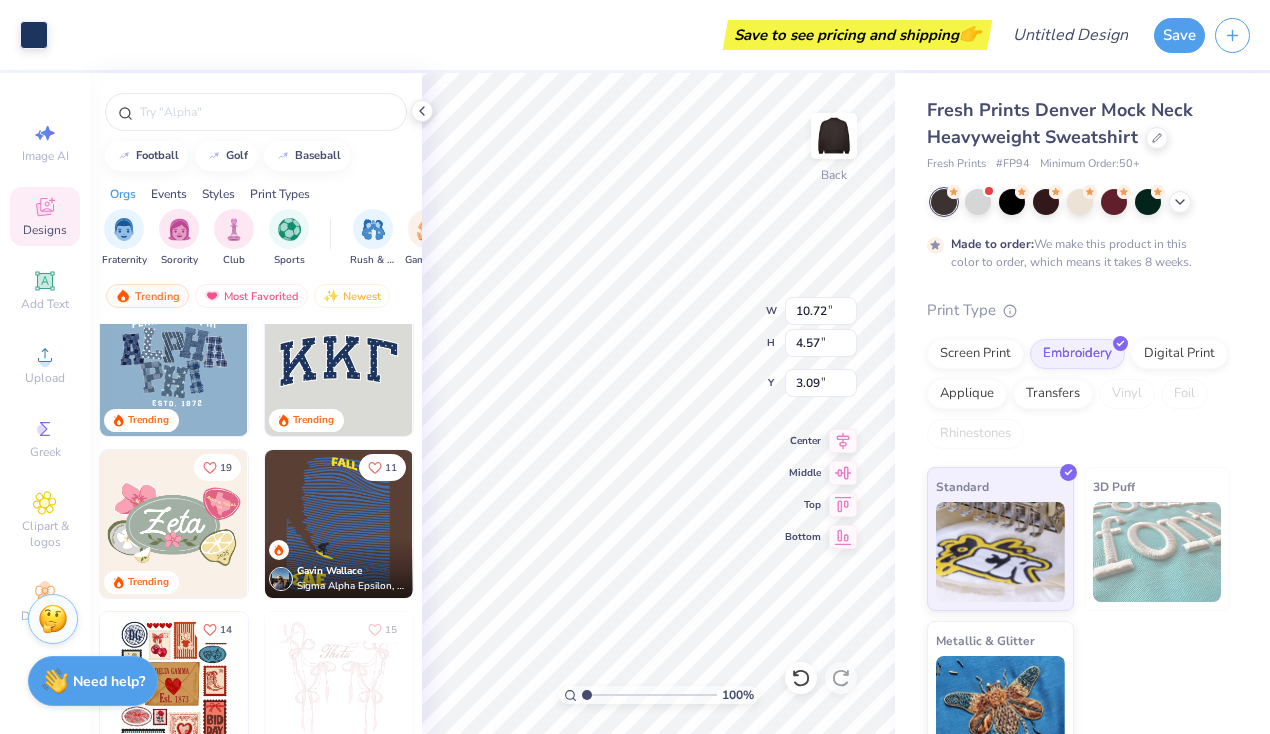 scroll, scrollTop: 48, scrollLeft: 0, axis: vertical 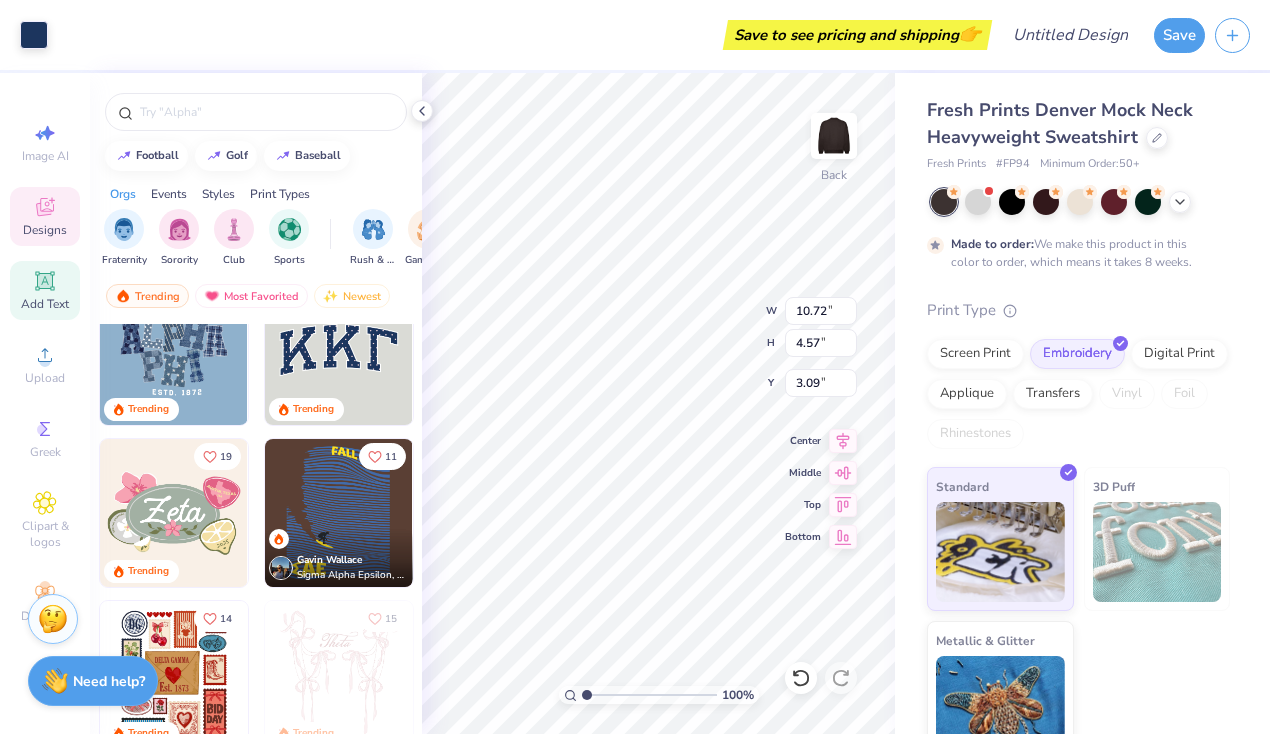 click on "Add Text" at bounding box center (45, 290) 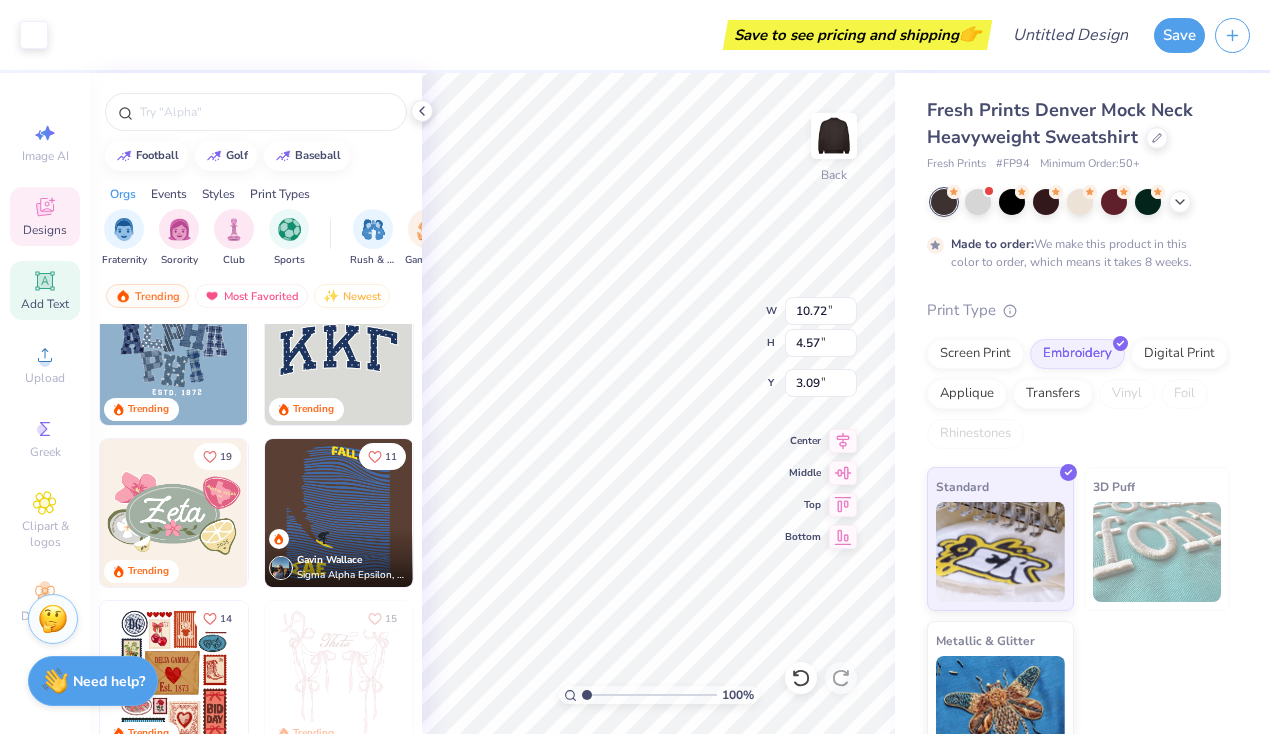type on "5.84" 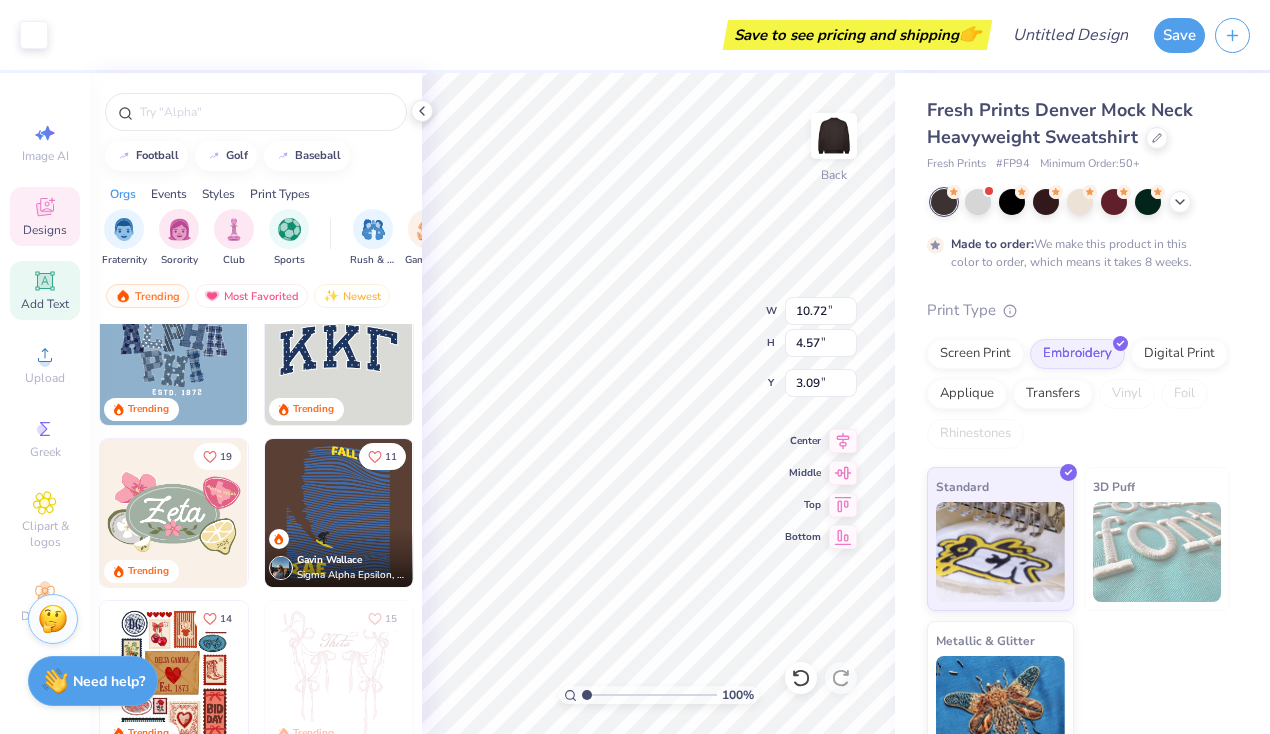 type on "1.69" 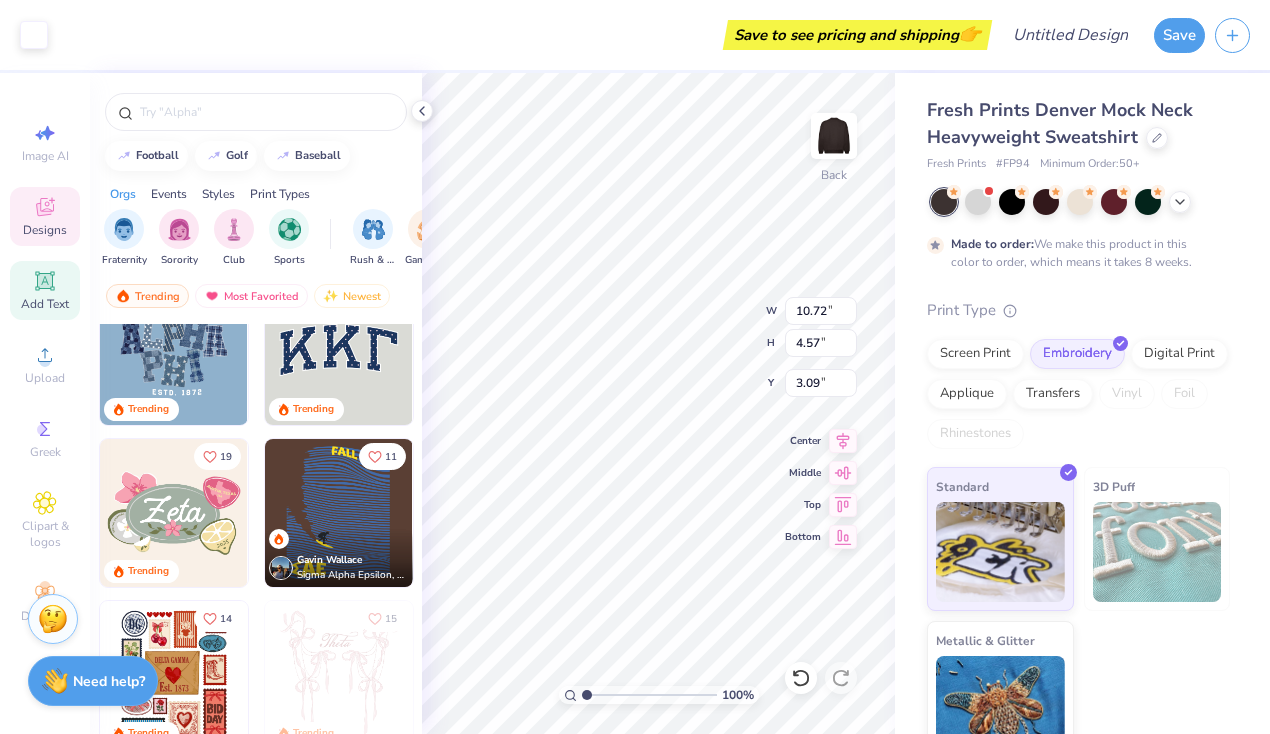 type on "9.15" 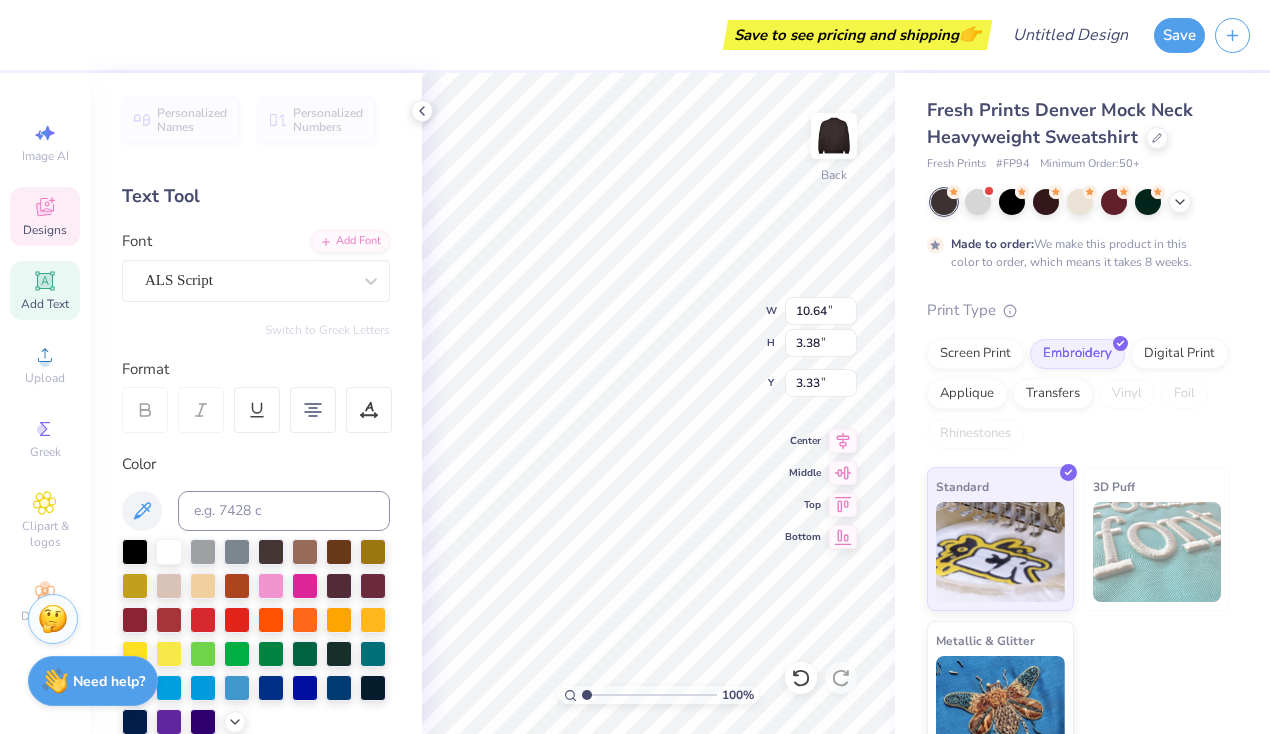 click 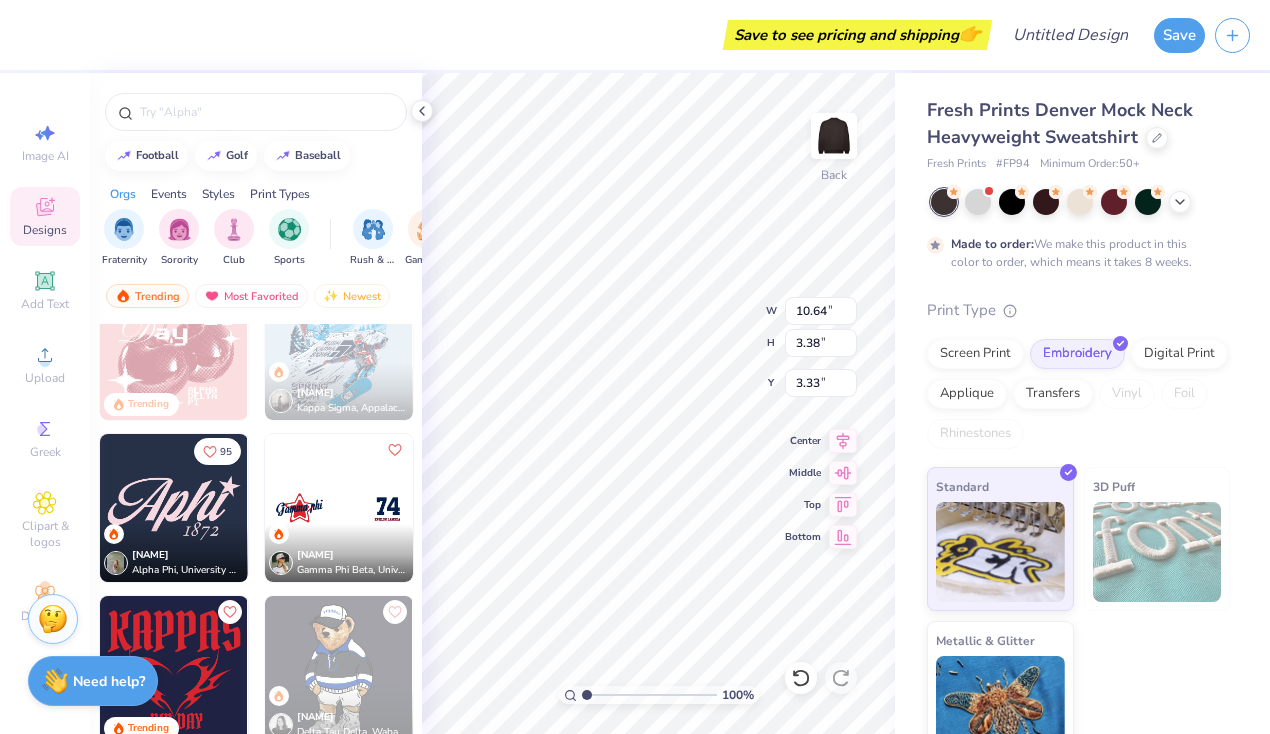 scroll, scrollTop: 2221, scrollLeft: 0, axis: vertical 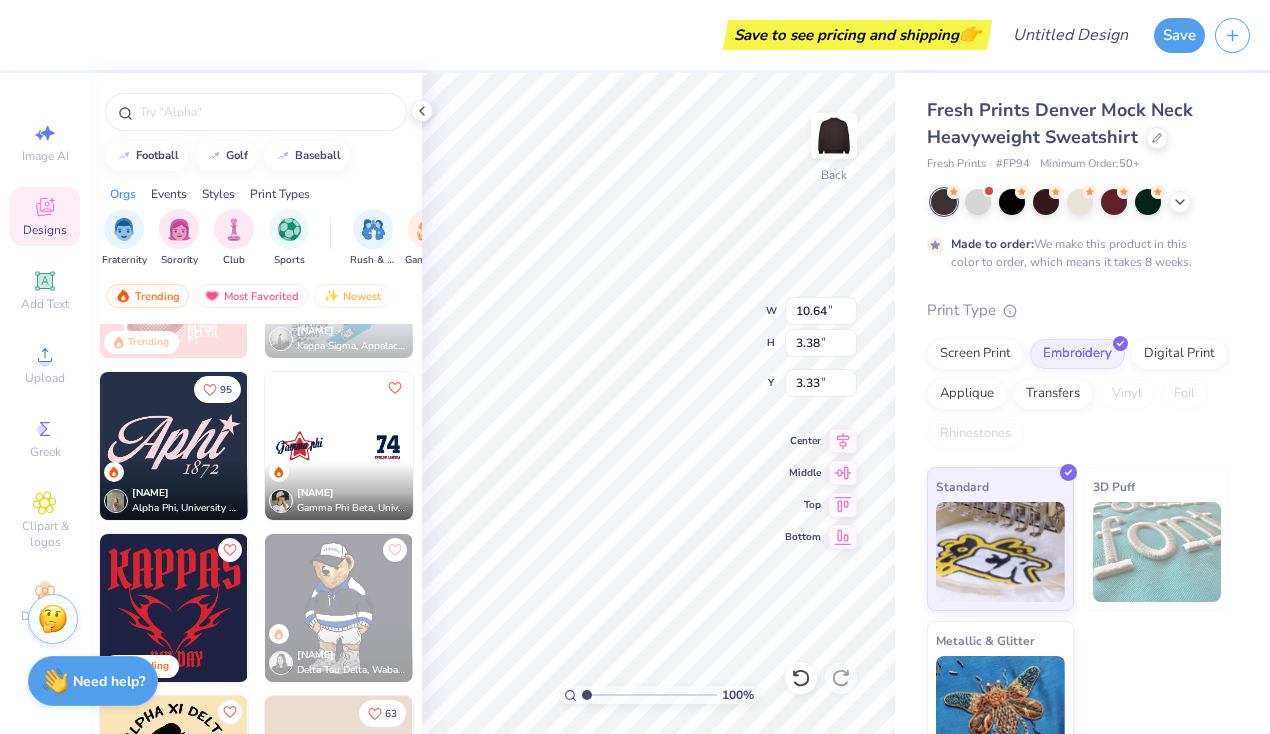 click on "[NAME] Alpha Phi, University of California, Davis" at bounding box center [174, 491] 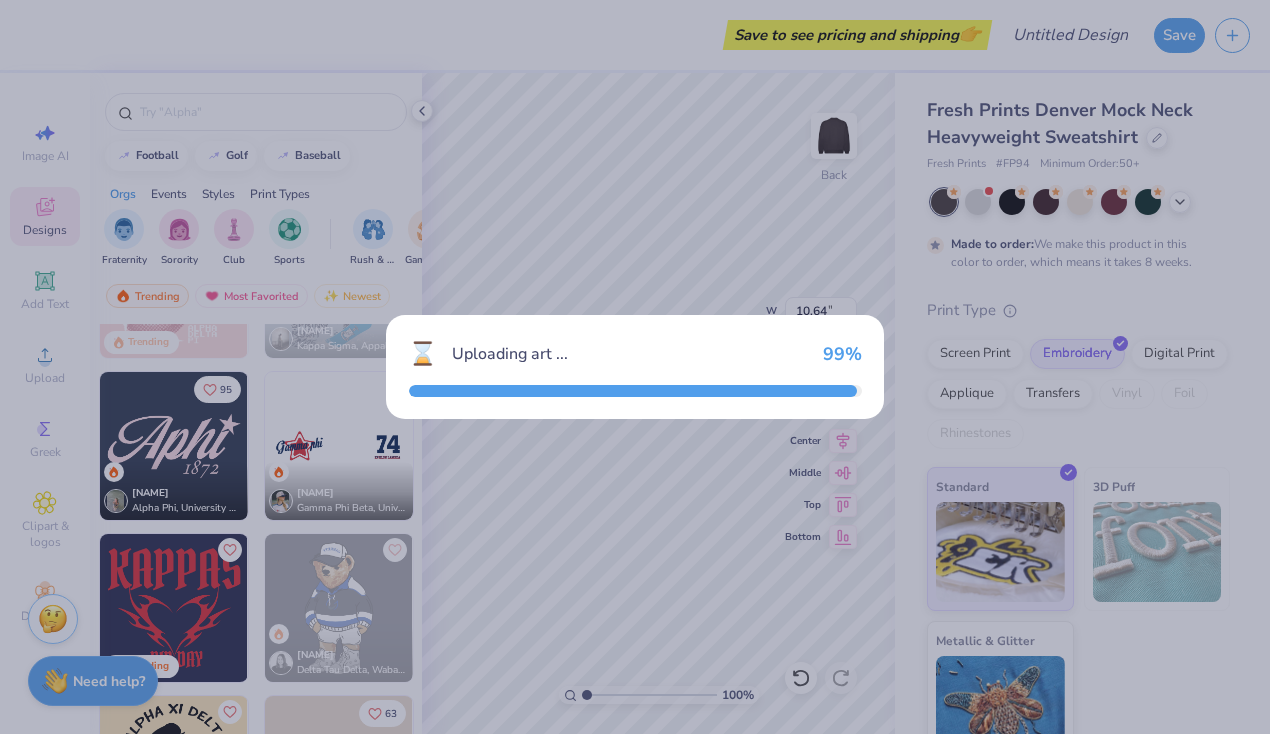 type on "6.99" 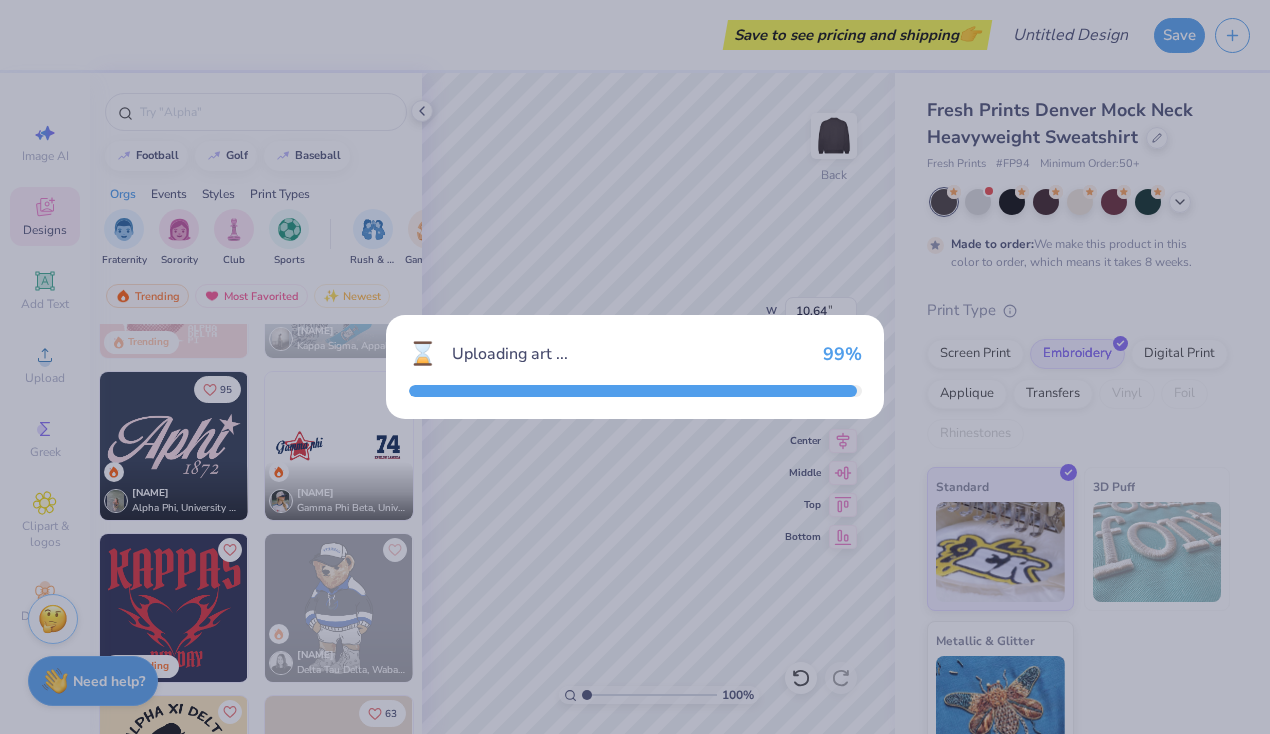 type on "3.52" 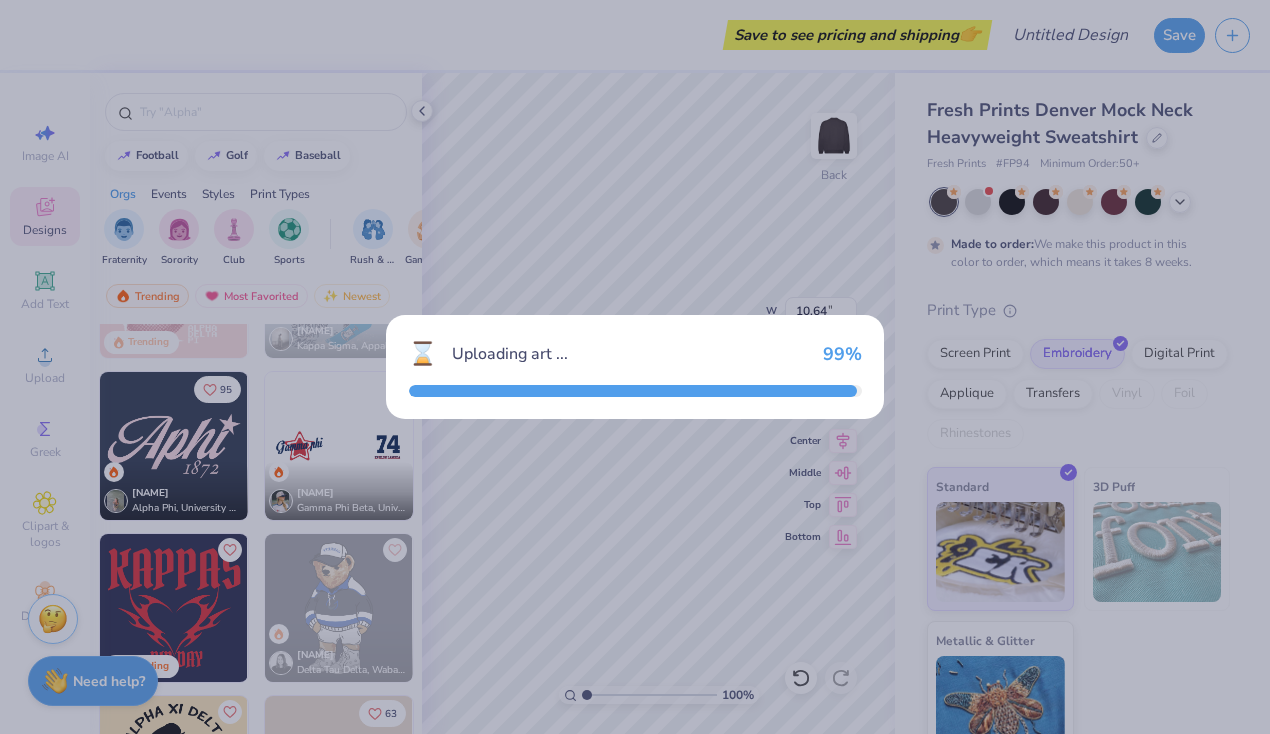 type on "3.00" 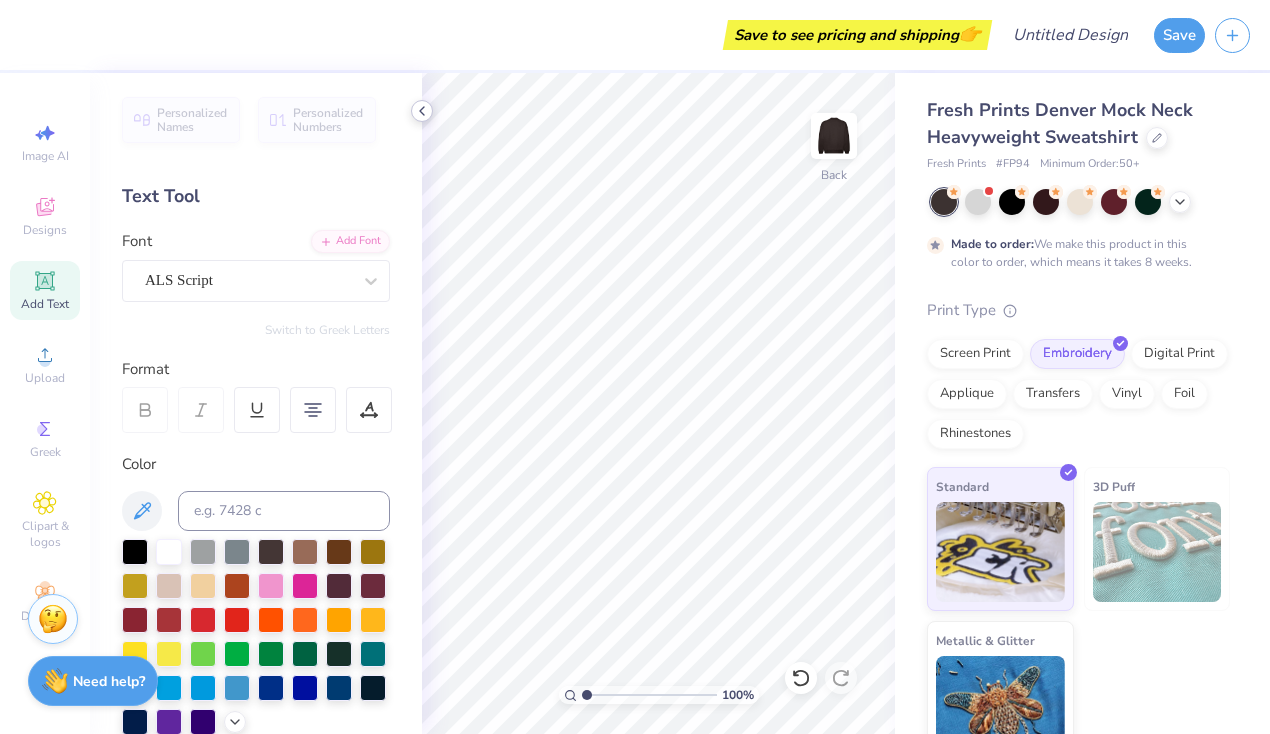 click 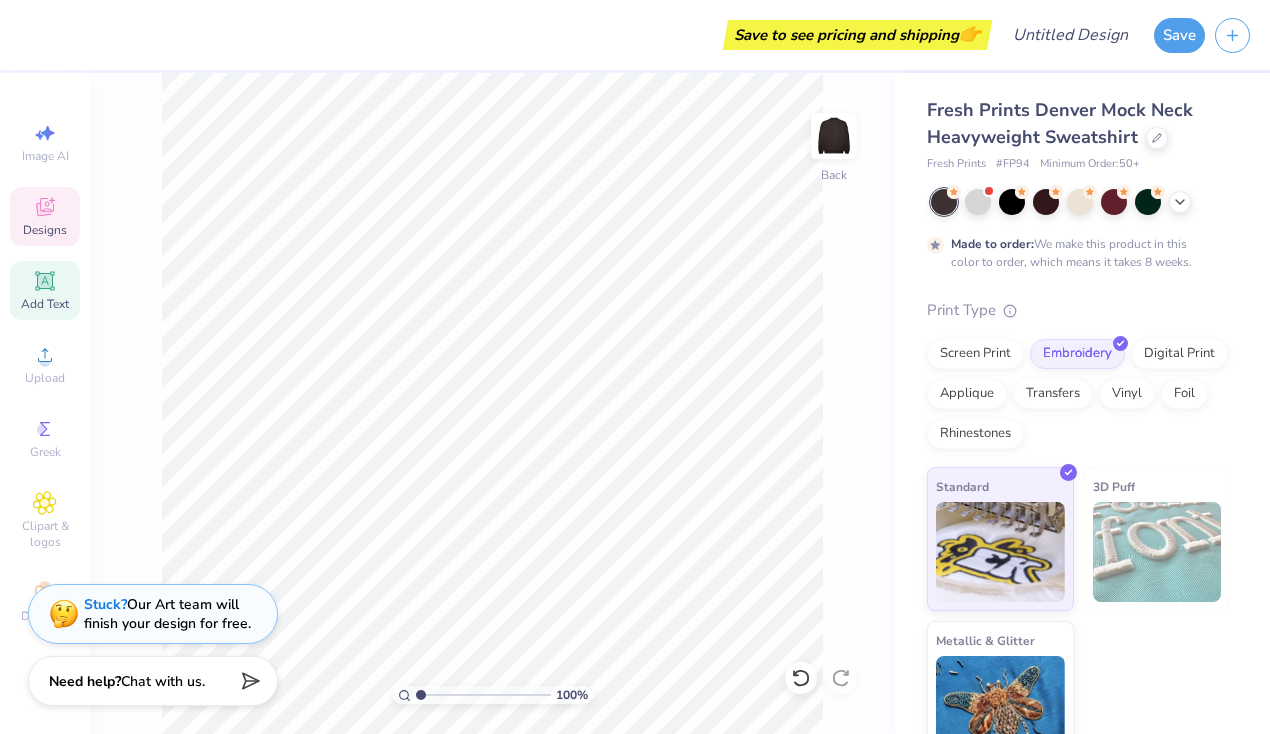 click on "Designs" at bounding box center (45, 216) 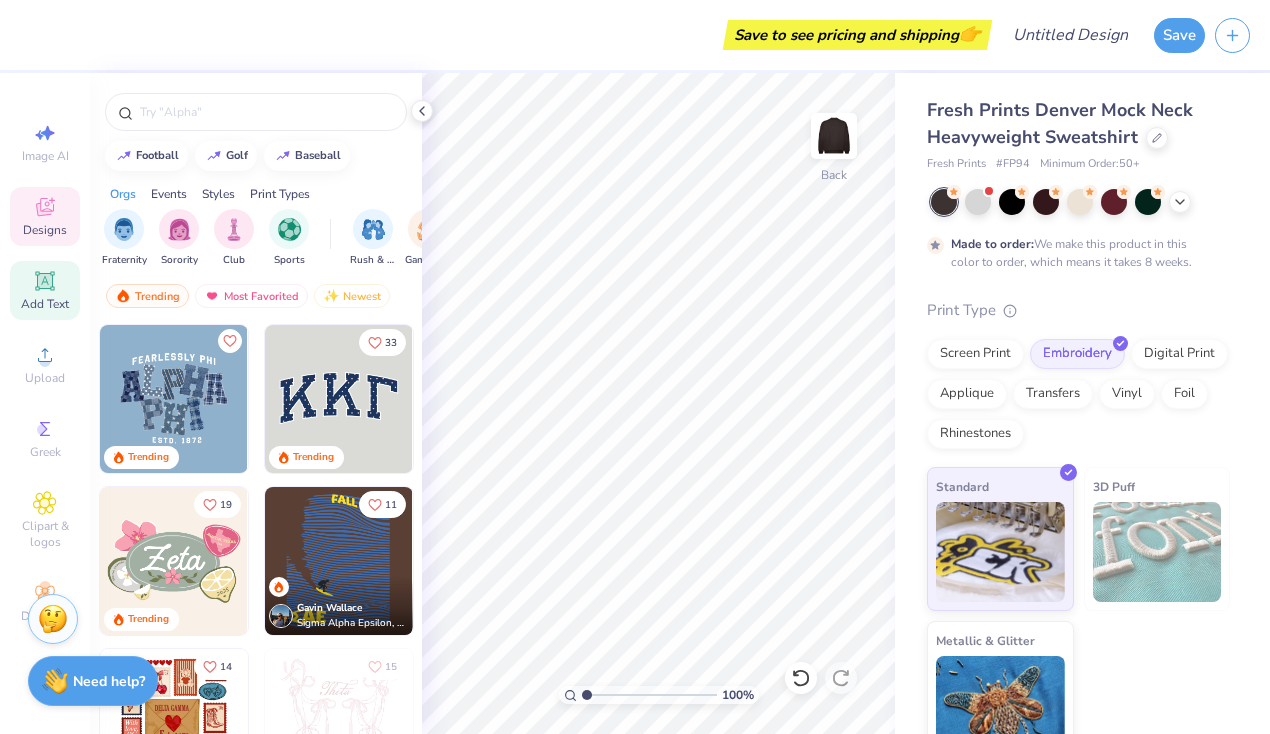 click on "Add Text" at bounding box center [45, 290] 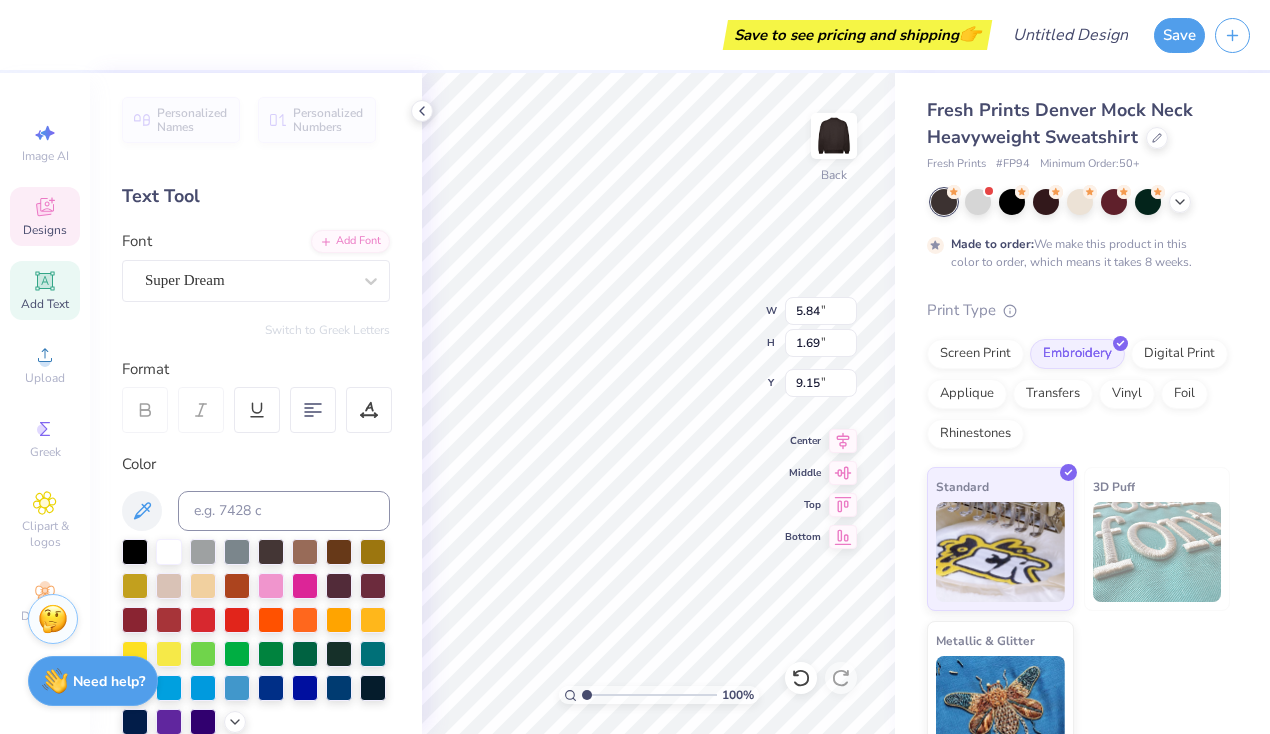 click on "Designs" at bounding box center [45, 216] 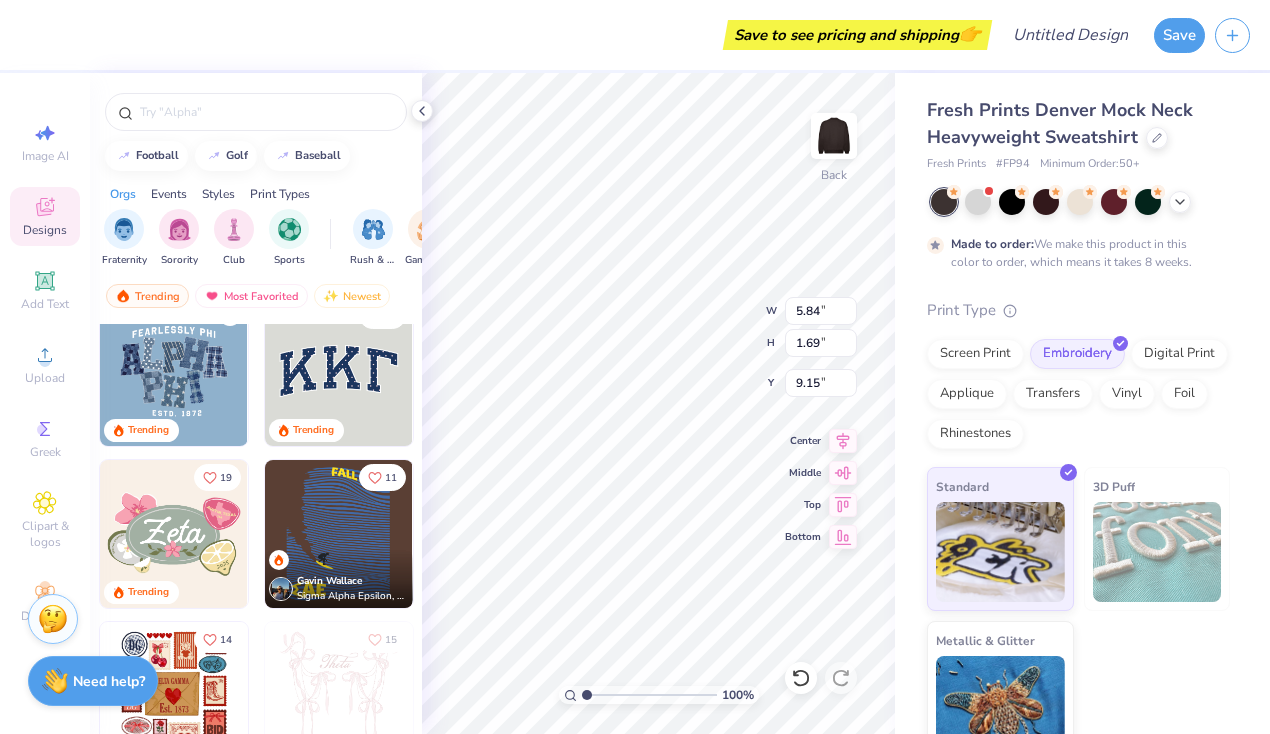 scroll, scrollTop: 30, scrollLeft: 0, axis: vertical 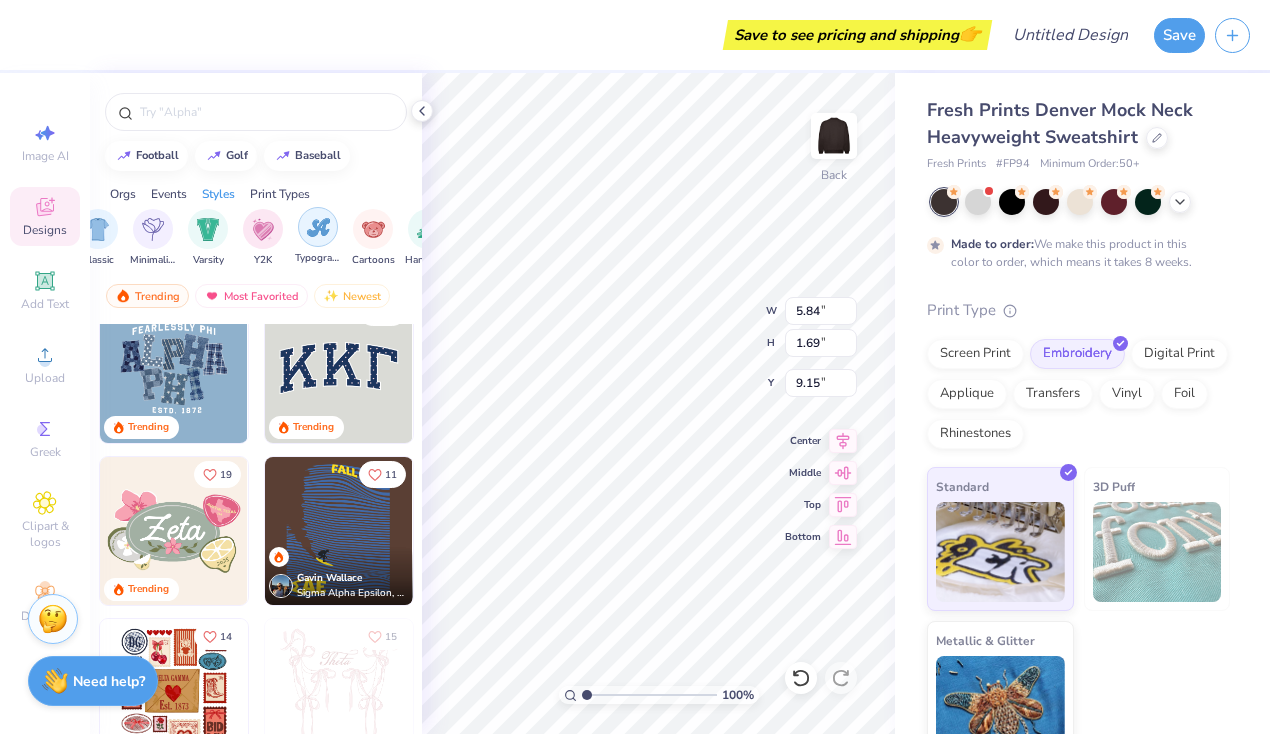 click at bounding box center [318, 227] 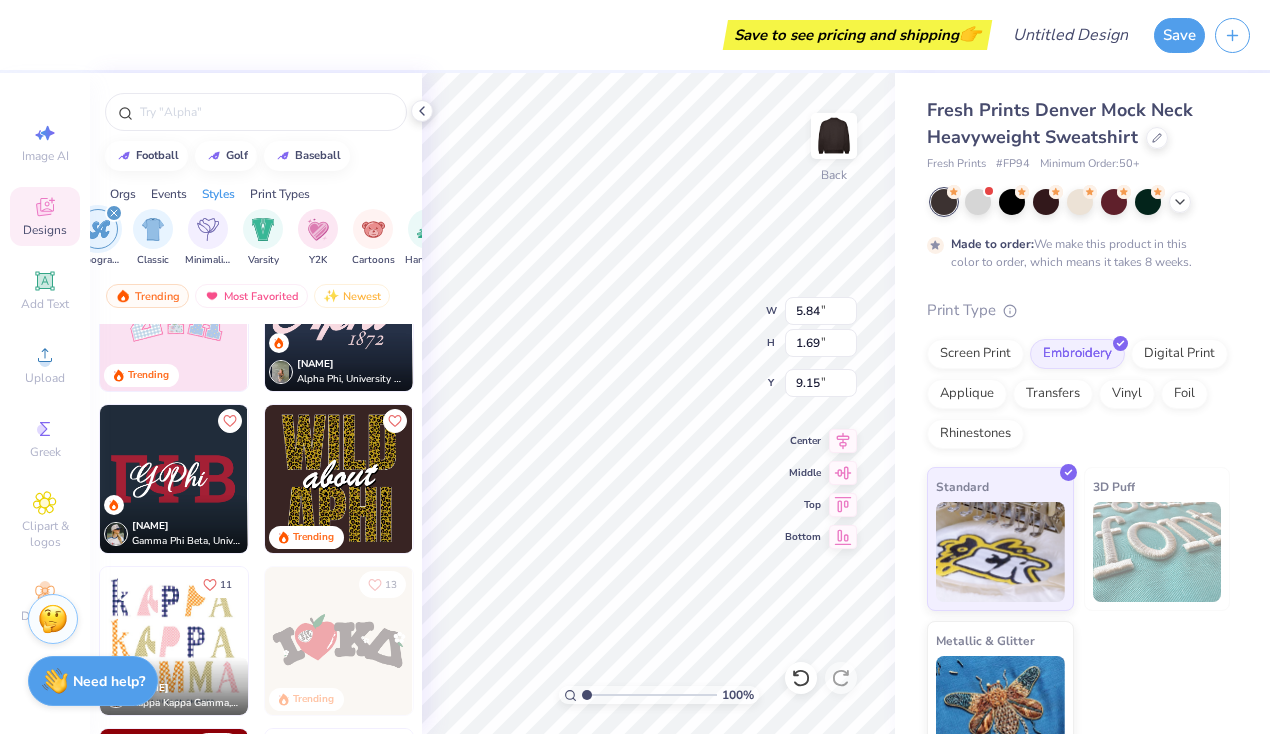 scroll, scrollTop: 407, scrollLeft: 0, axis: vertical 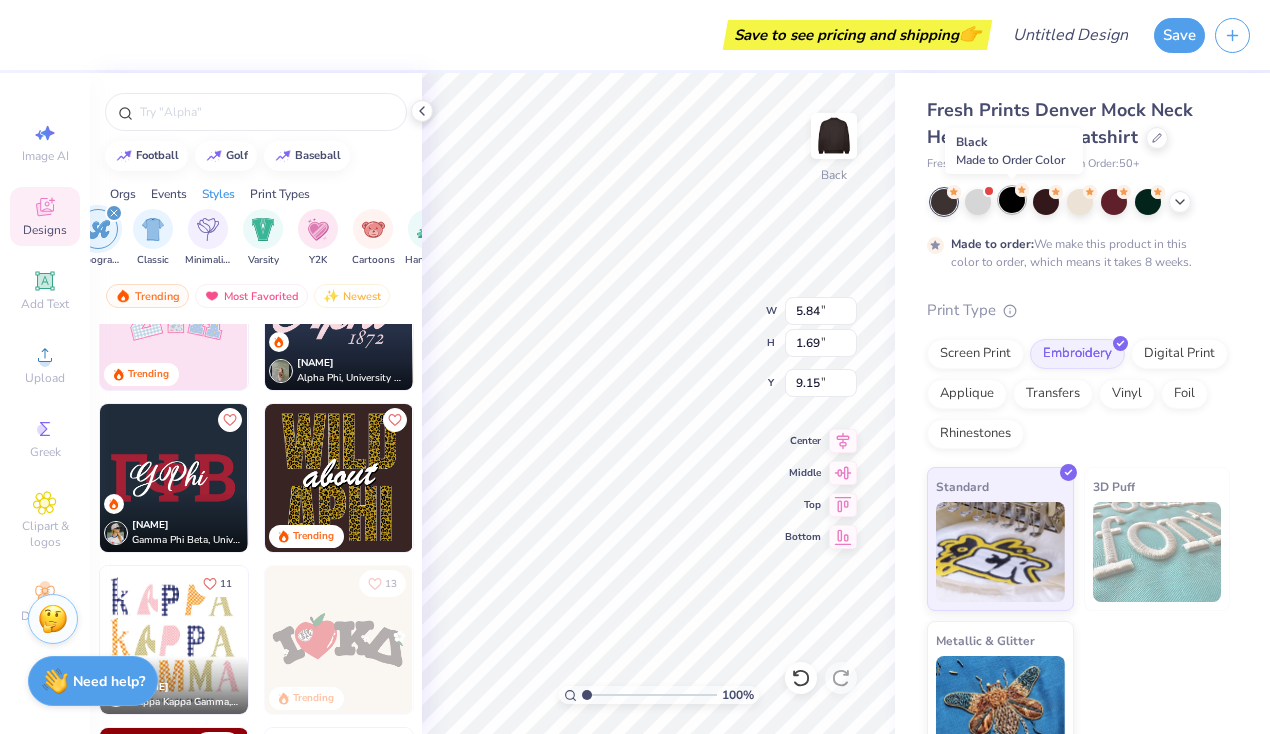 click at bounding box center (1012, 200) 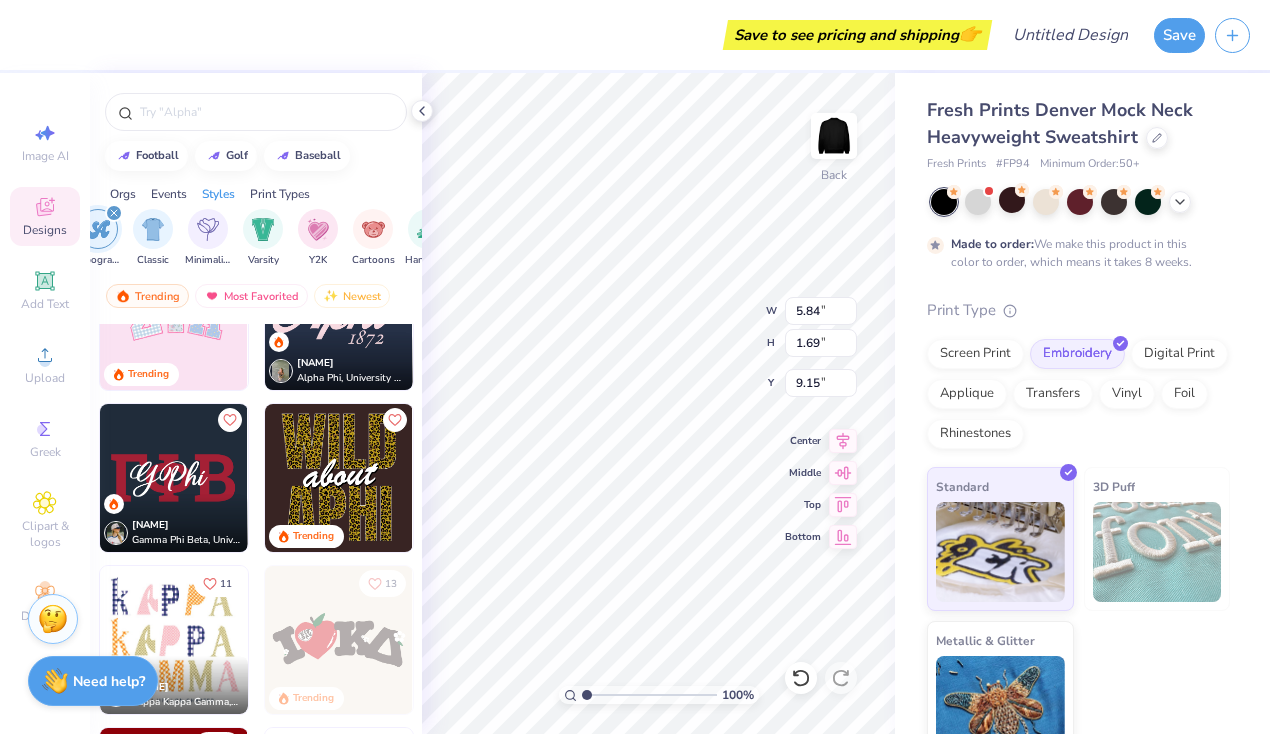click at bounding box center (1080, 202) 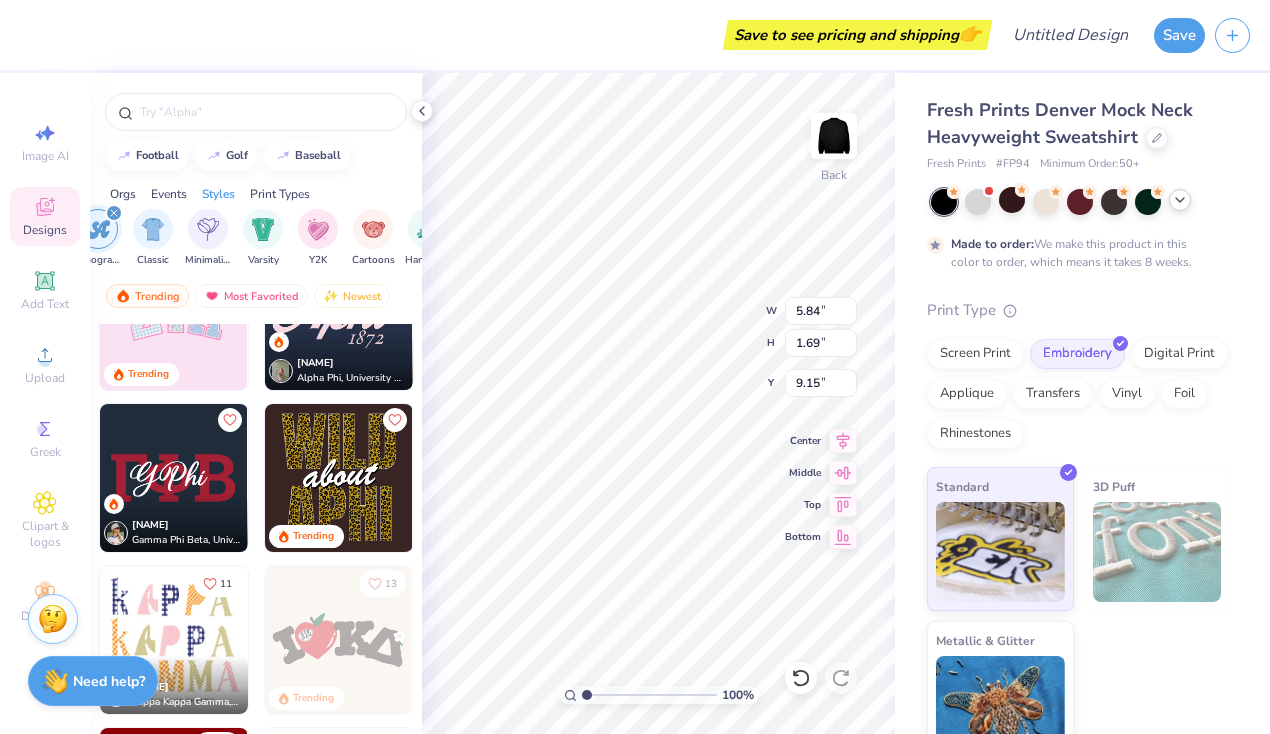 click 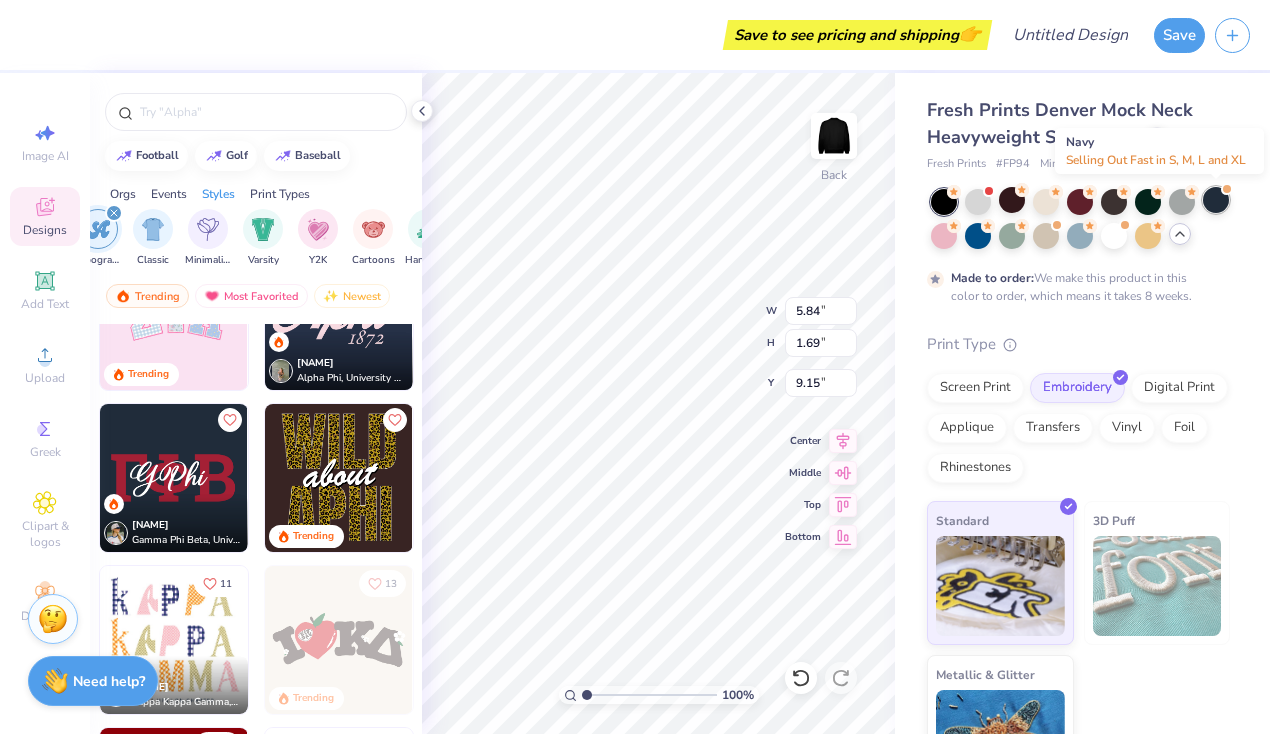 click at bounding box center [1216, 200] 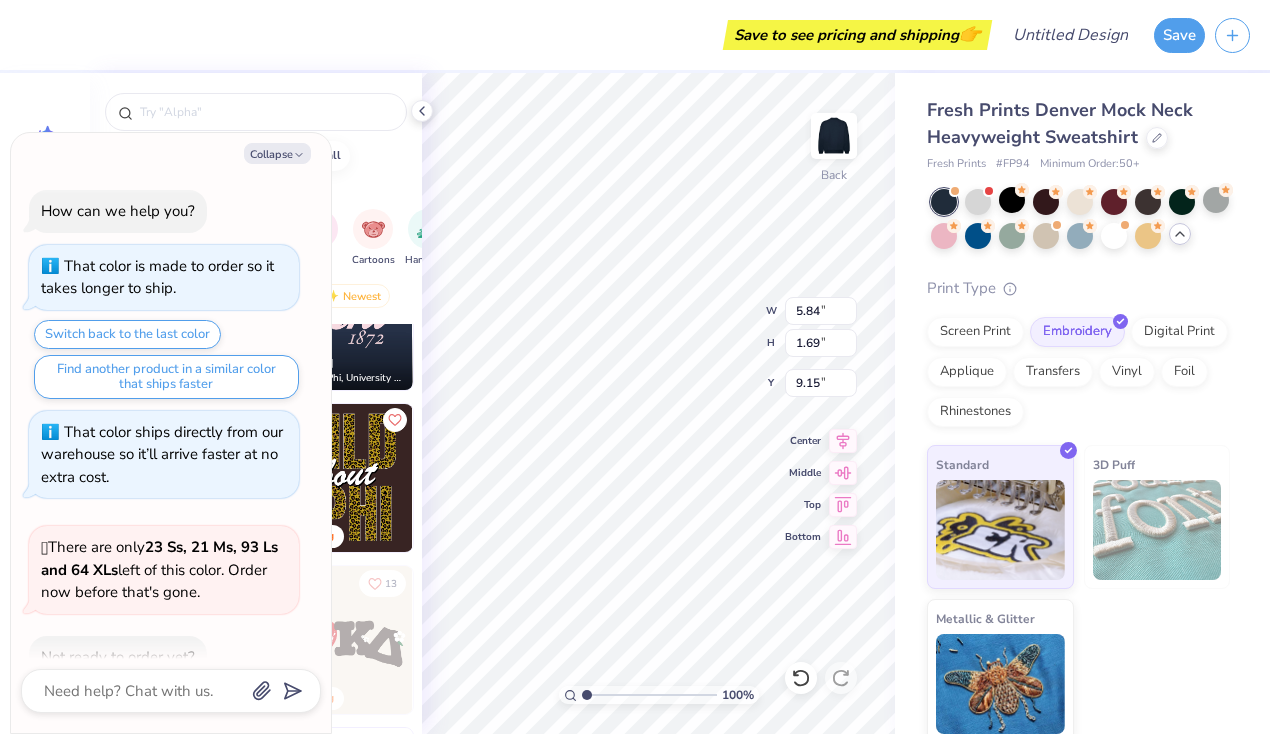 scroll, scrollTop: 368, scrollLeft: 0, axis: vertical 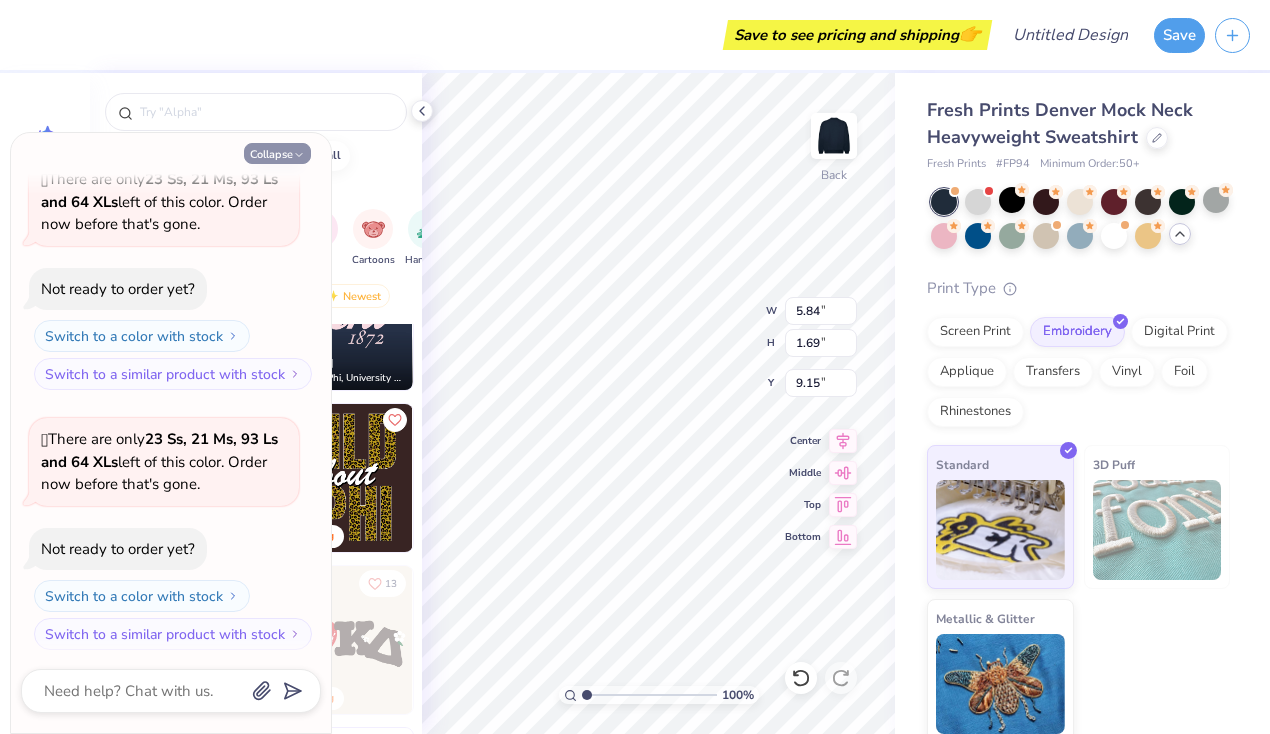 click on "Collapse" at bounding box center (277, 153) 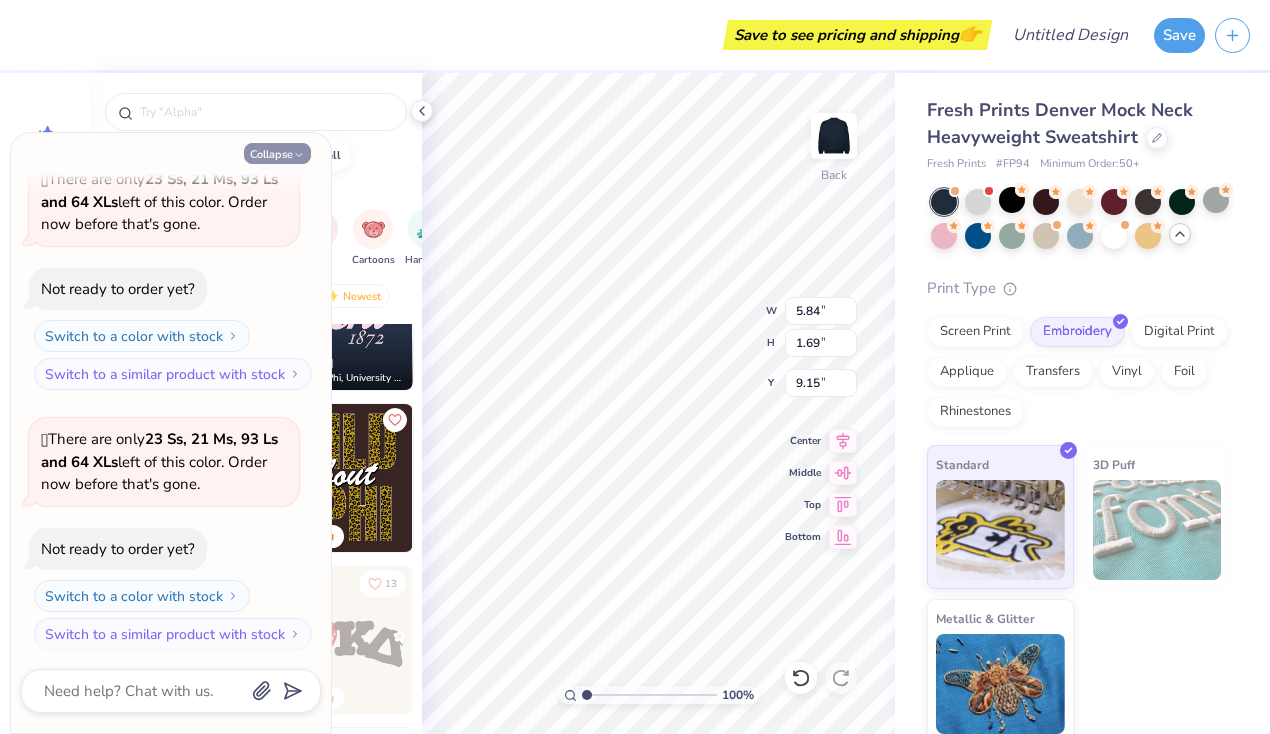 type on "x" 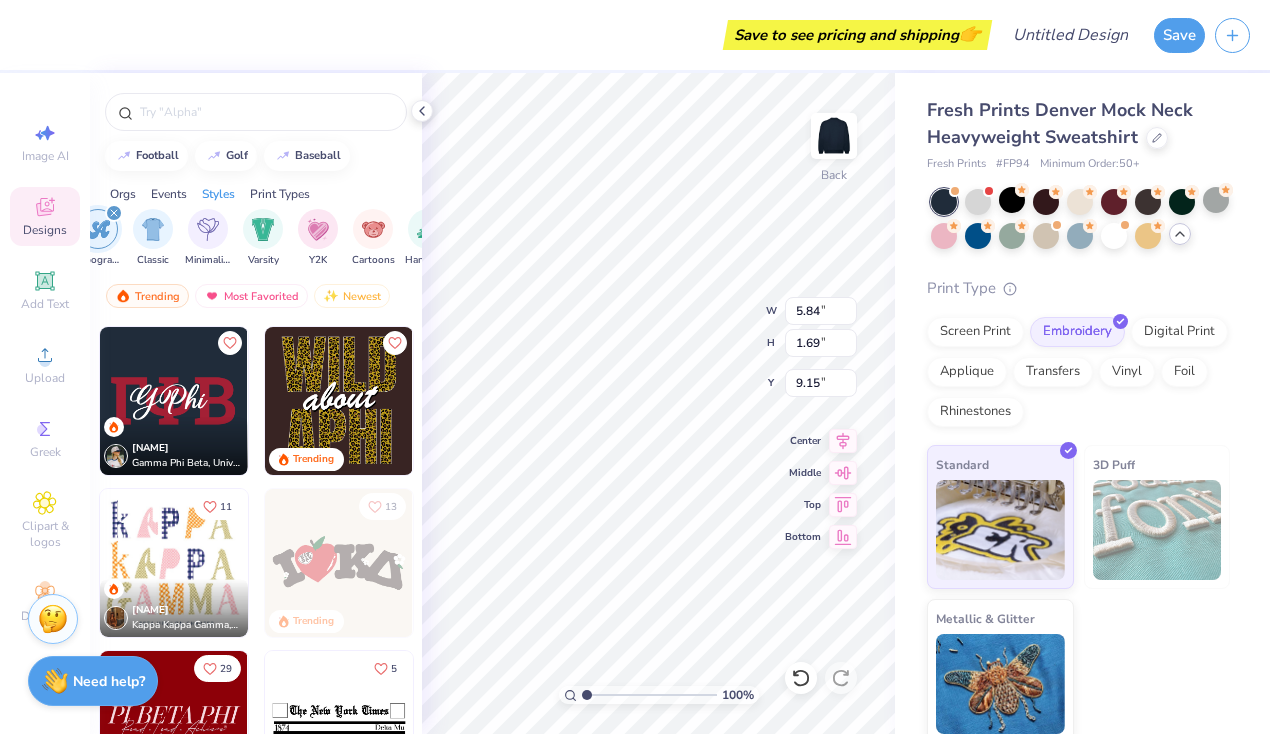 scroll, scrollTop: 487, scrollLeft: 0, axis: vertical 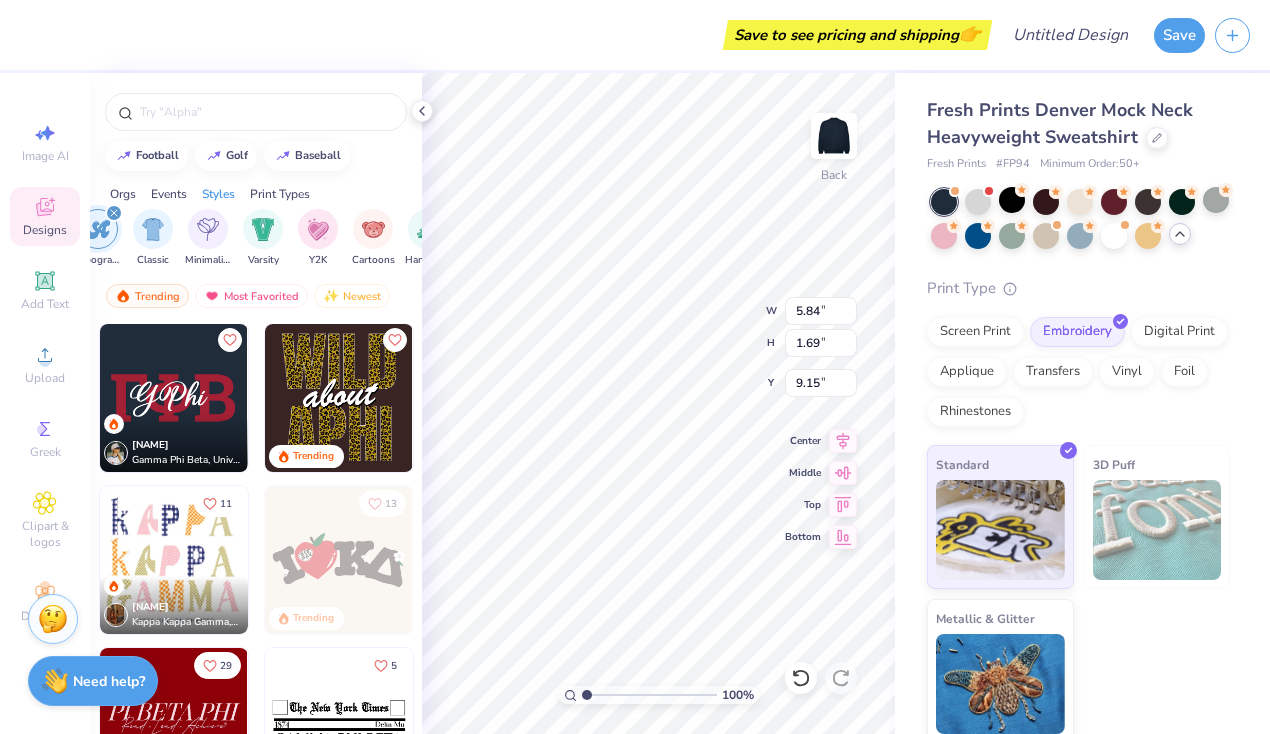 click at bounding box center [174, 398] 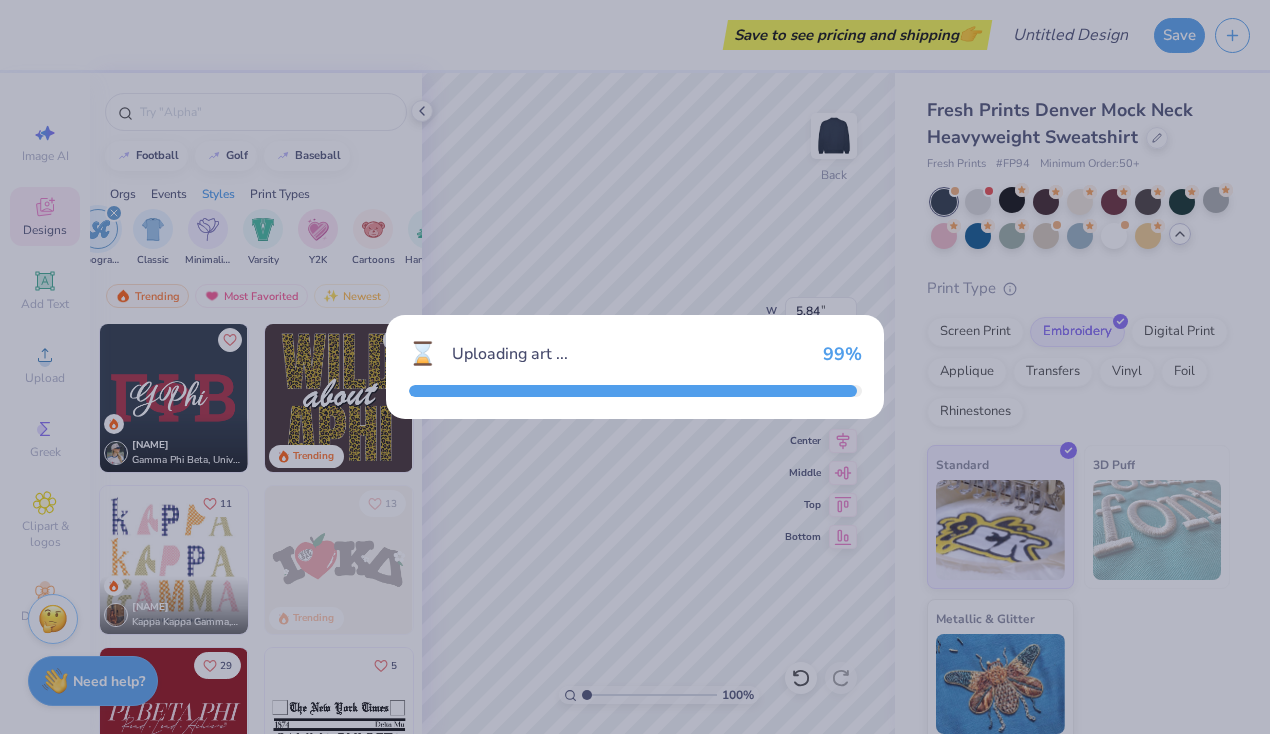 type on "7.54" 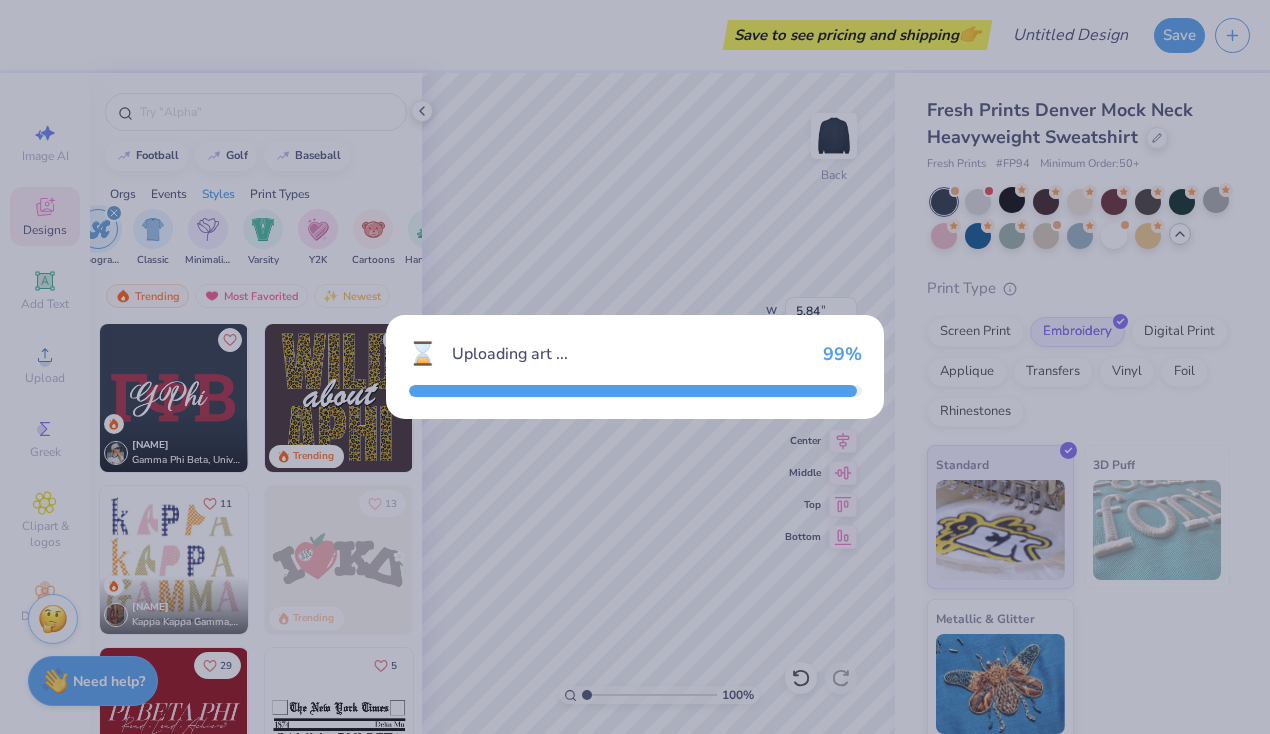 type on "2.90" 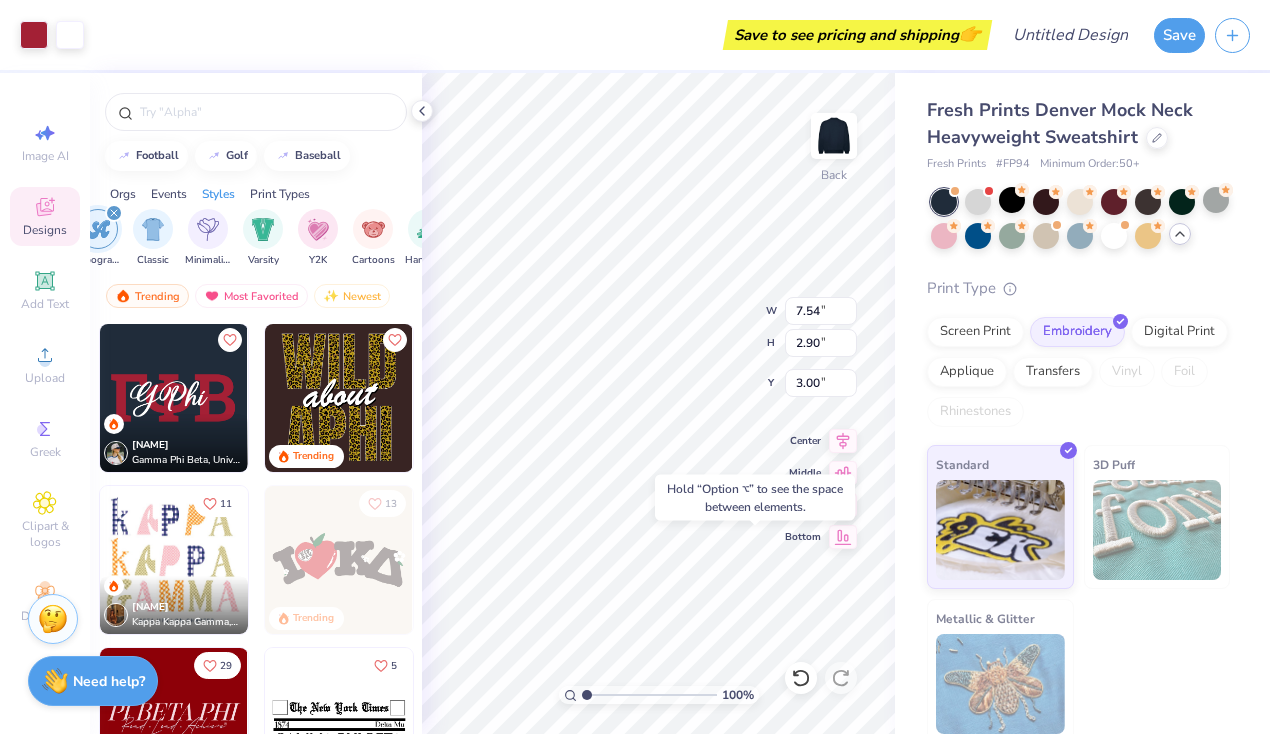 type on "15.06" 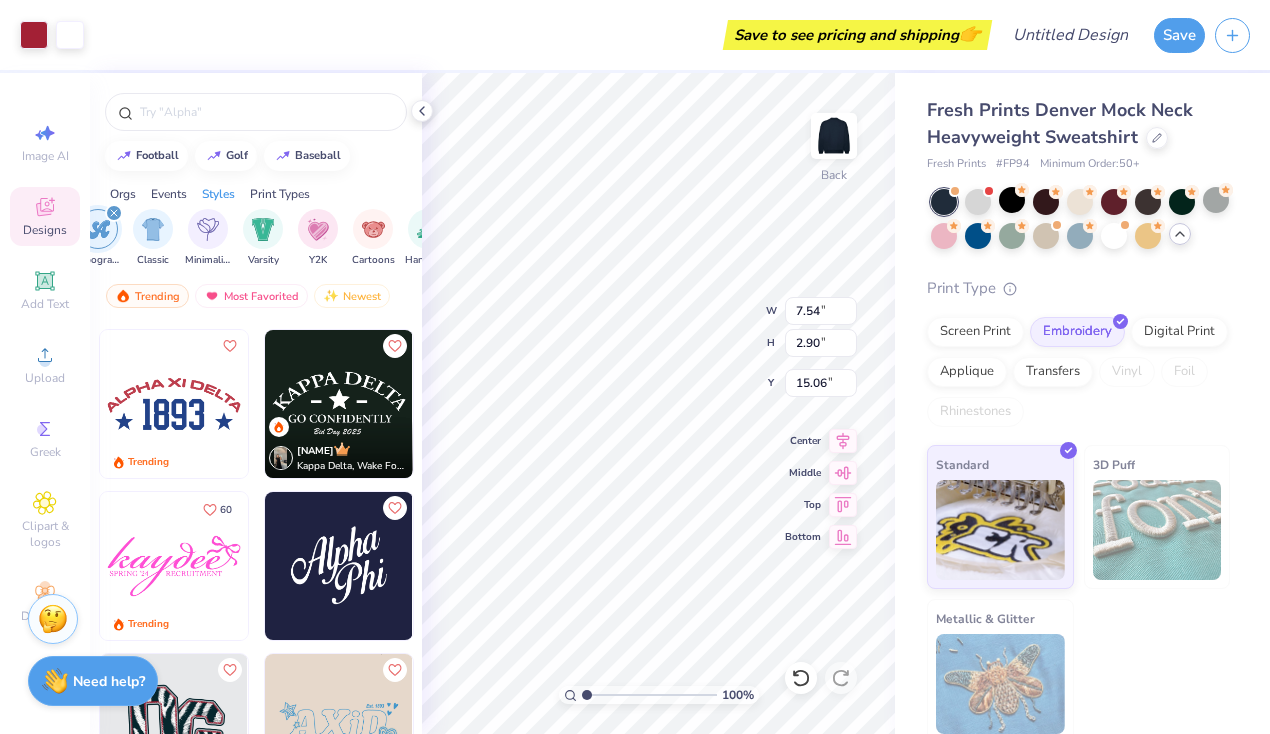 scroll, scrollTop: 1293, scrollLeft: 0, axis: vertical 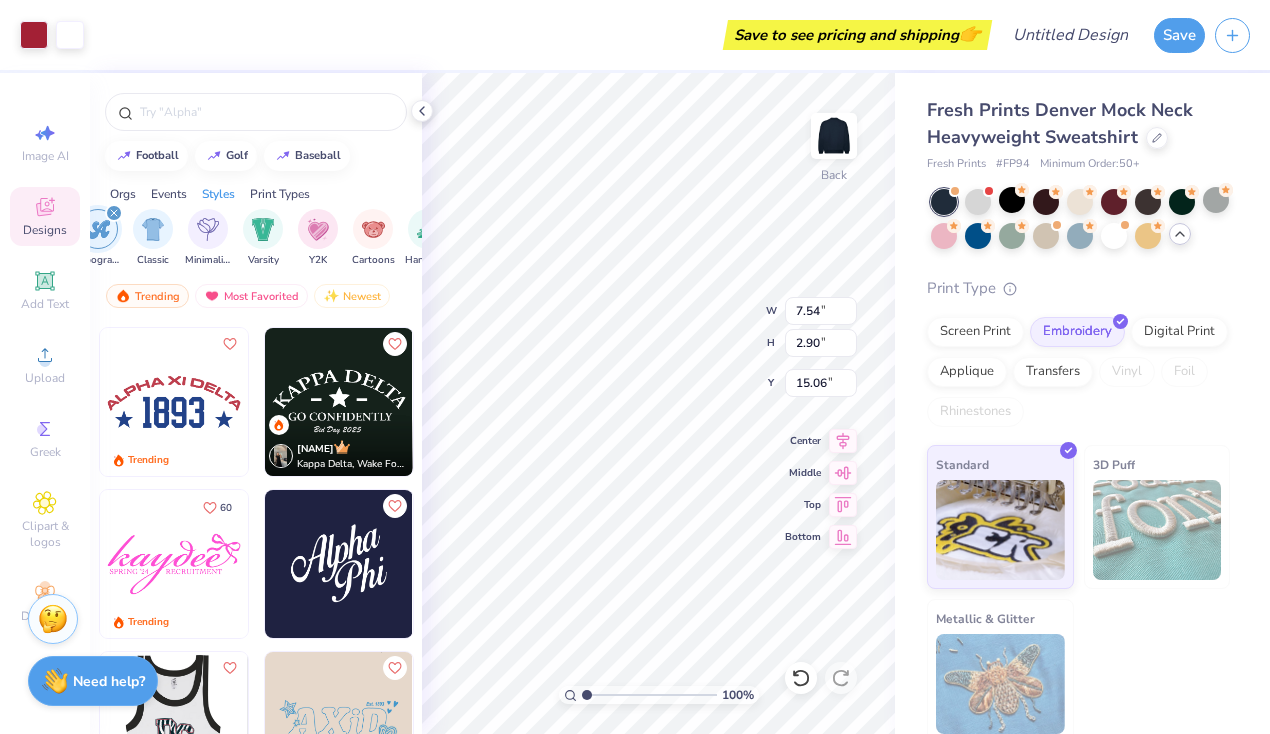 type on "5.84" 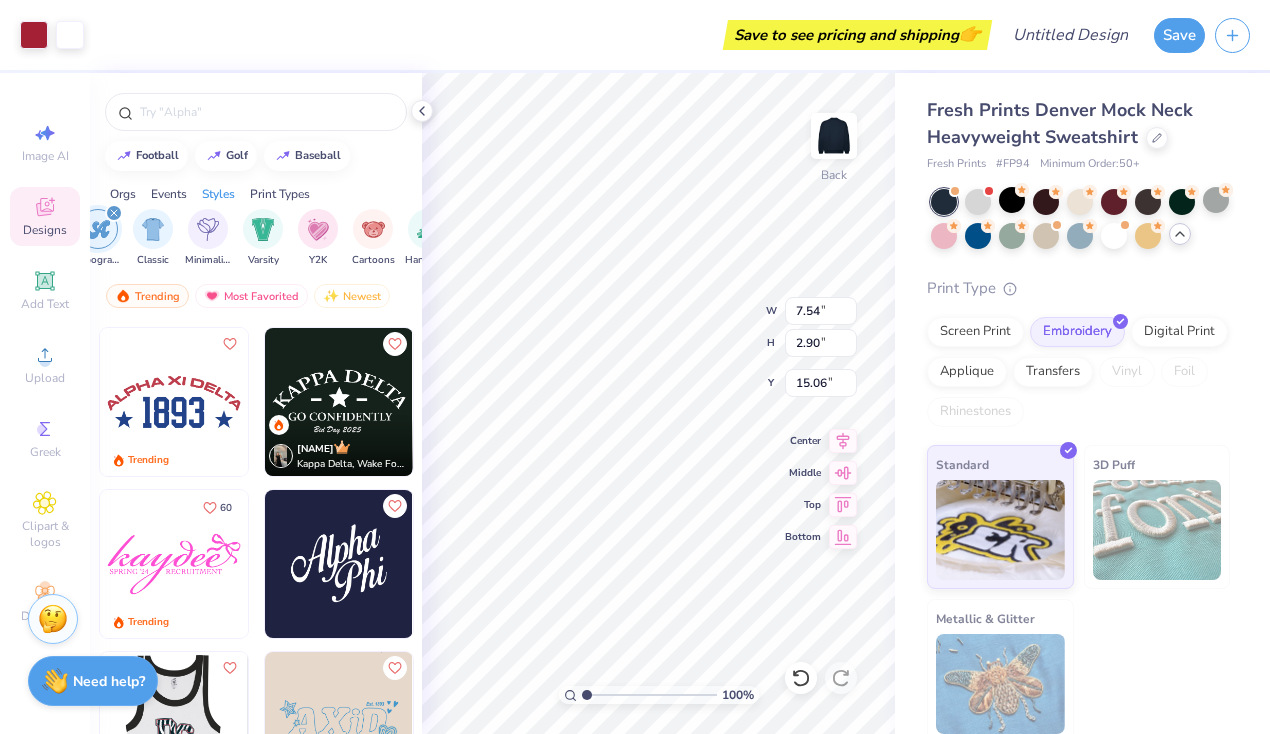 type on "1.69" 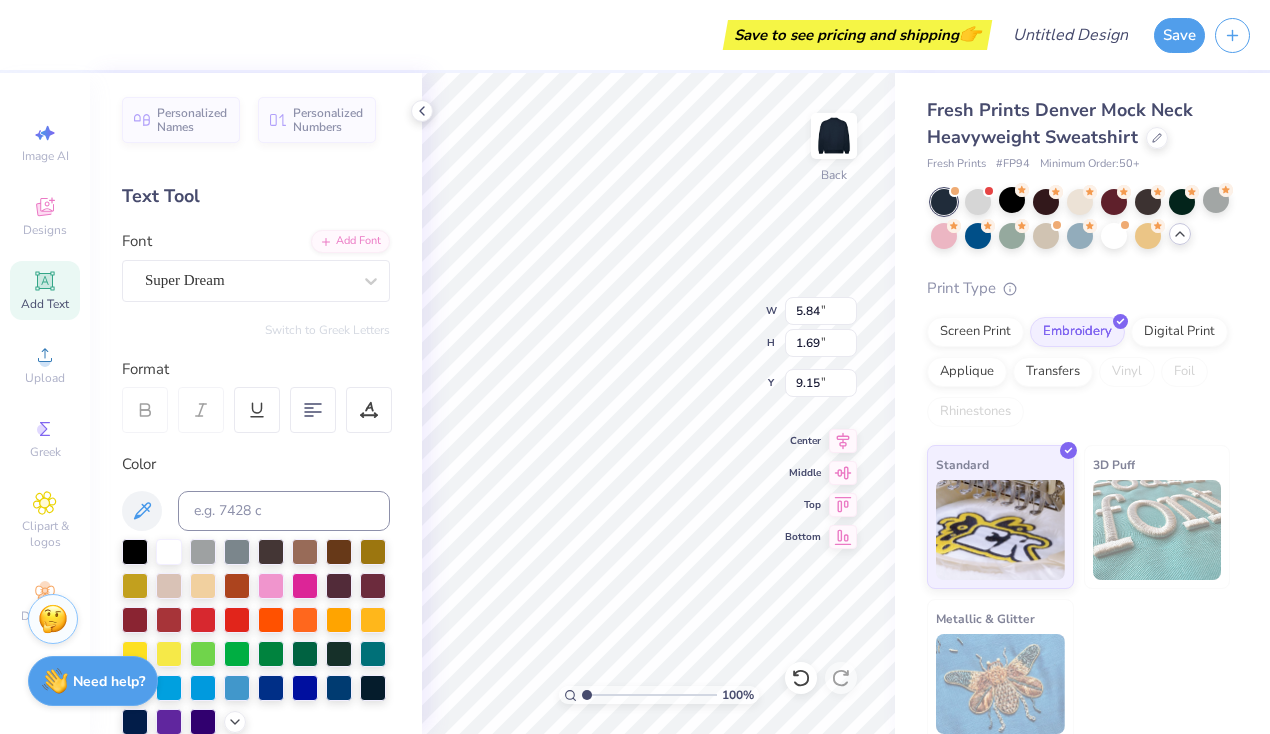 type on "4.83" 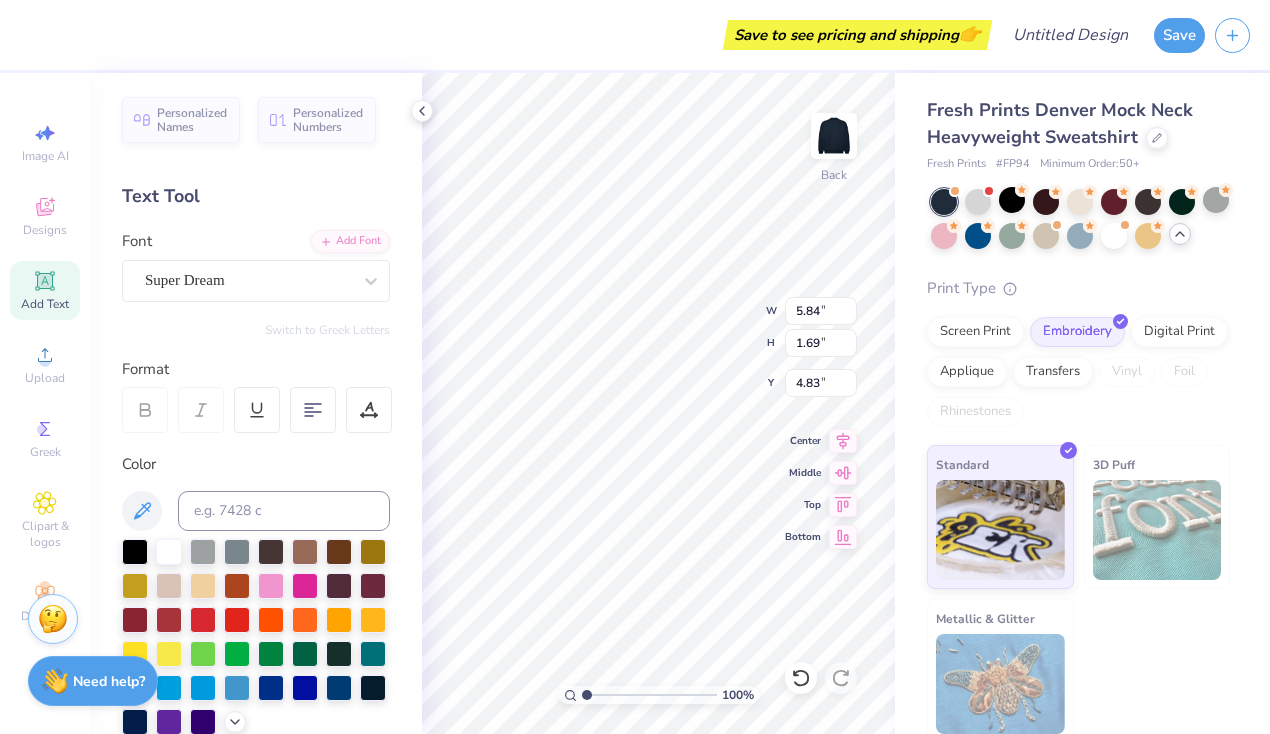 type on "13" 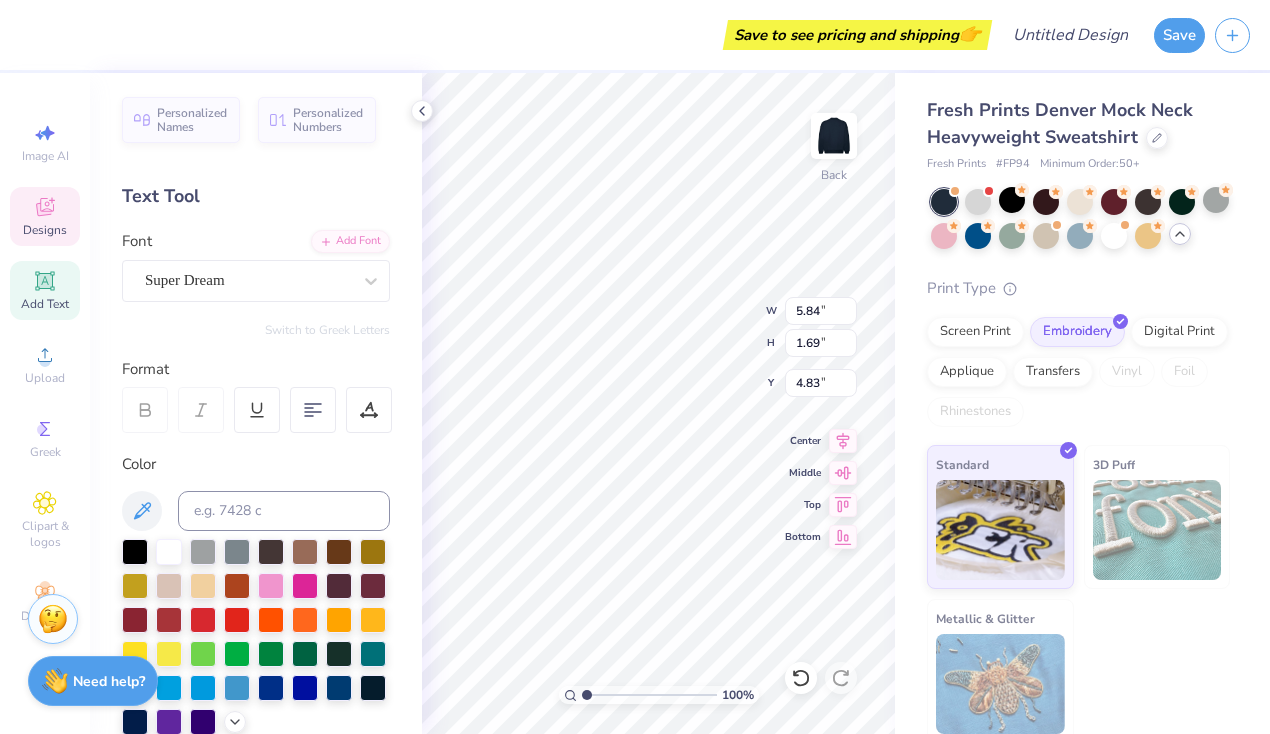 type on "7.54" 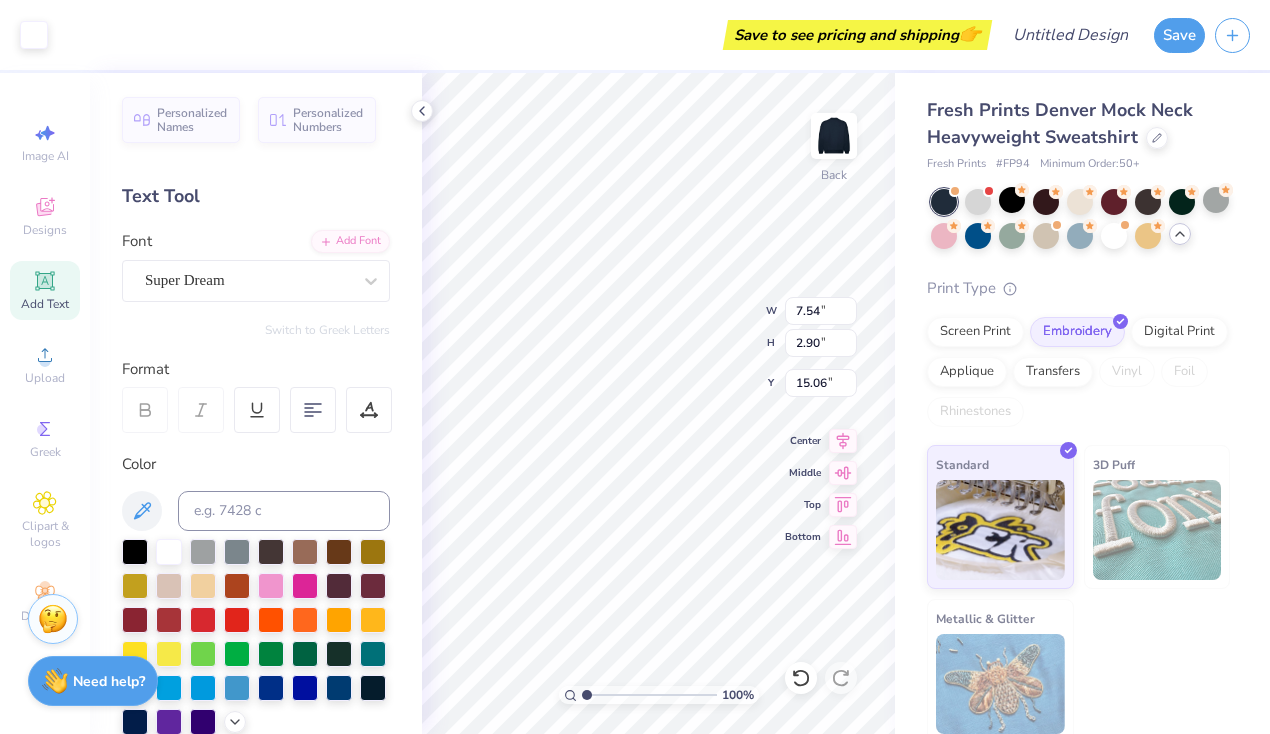 type on "2.40" 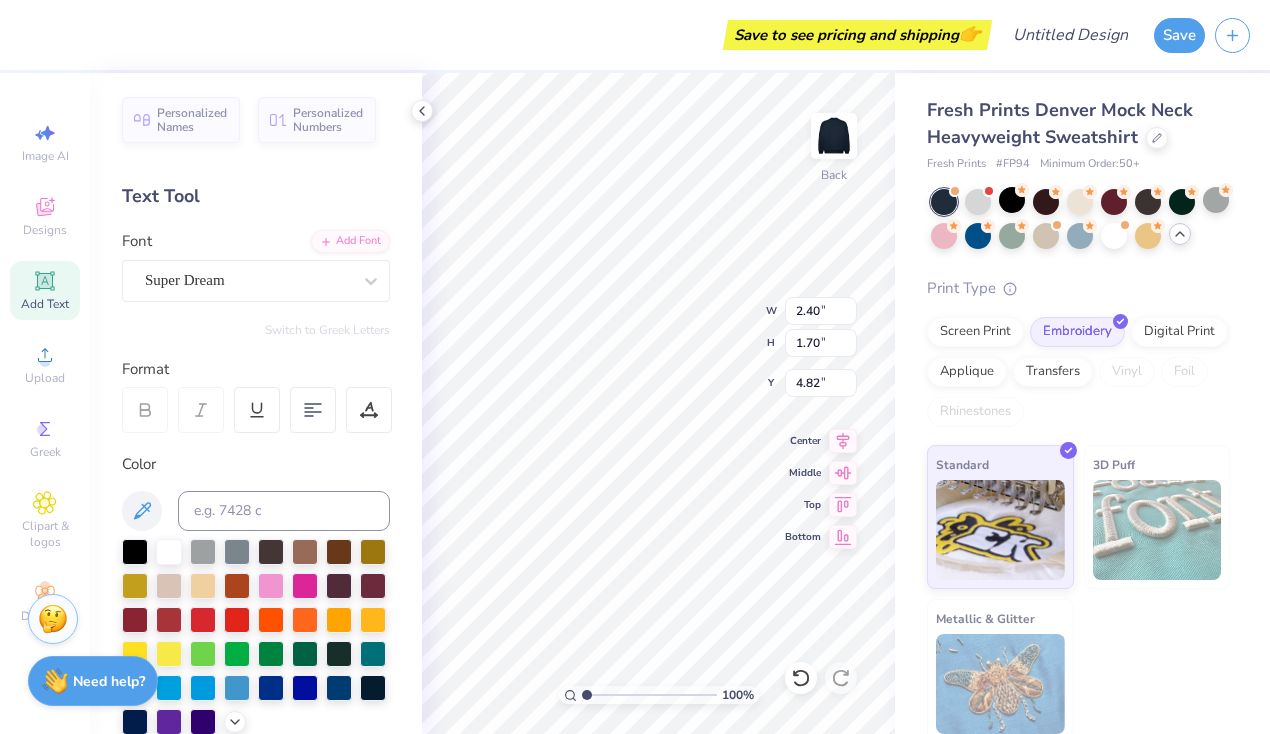 type on "7.54" 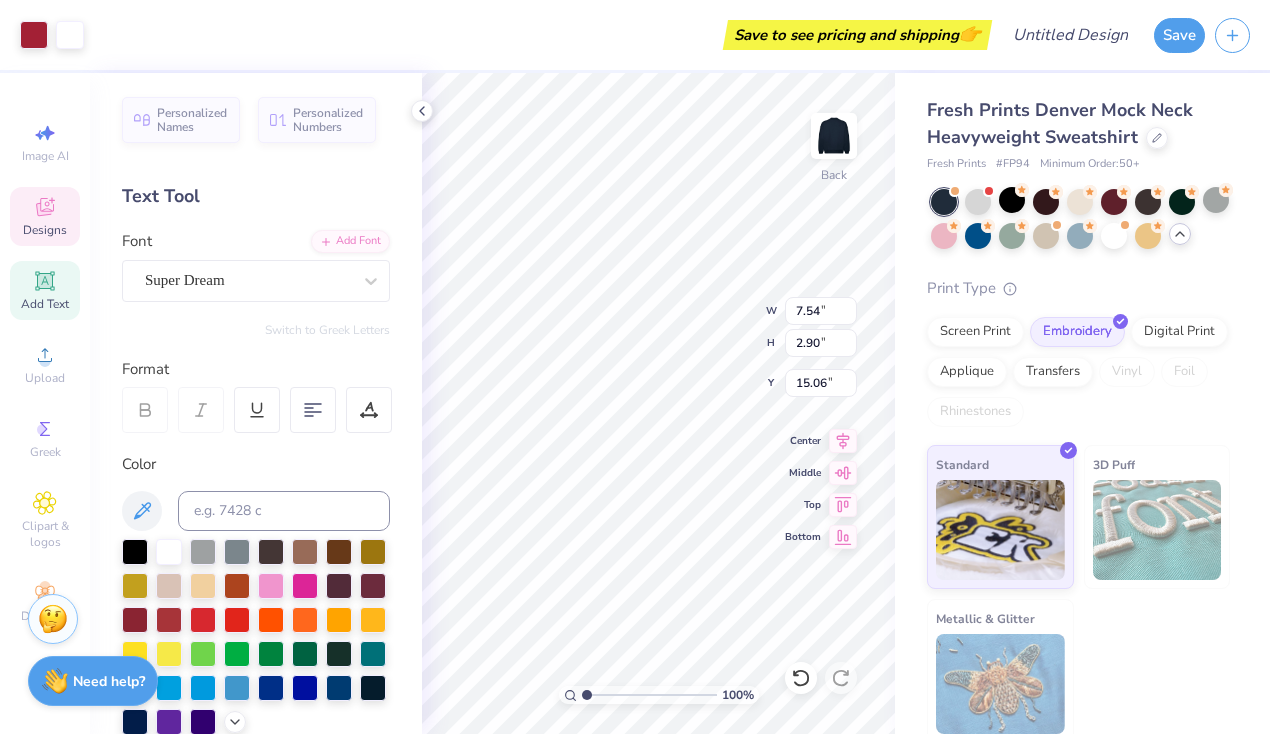 click on "Art colors Save to see pricing and shipping 👉 Design Title Save Image AI Designs Add Text Upload Greek Clipart & logos Decorate Personalized Names Personalized Numbers Text Tool Add Font Font Super Dream Switch to Greek Letters Format Color Styles Text Shape 100 % Back W 7.54 7.54 " H 2.90 2.90 " Y 15.06 15.06 " Center Middle Top Bottom Fresh Prints Denver Mock Neck Heavyweight Sweatshirt Fresh Prints # FP94 Minimum Order: 50 + Print Type Screen Print Embroidery Digital Print Applique Transfers Vinyl Foil Rhinestones Standard 3D Puff Metallic & Glitter Stuck? Our Art team will finish your design for free. Need help? Chat with us.
x" at bounding box center [635, 367] 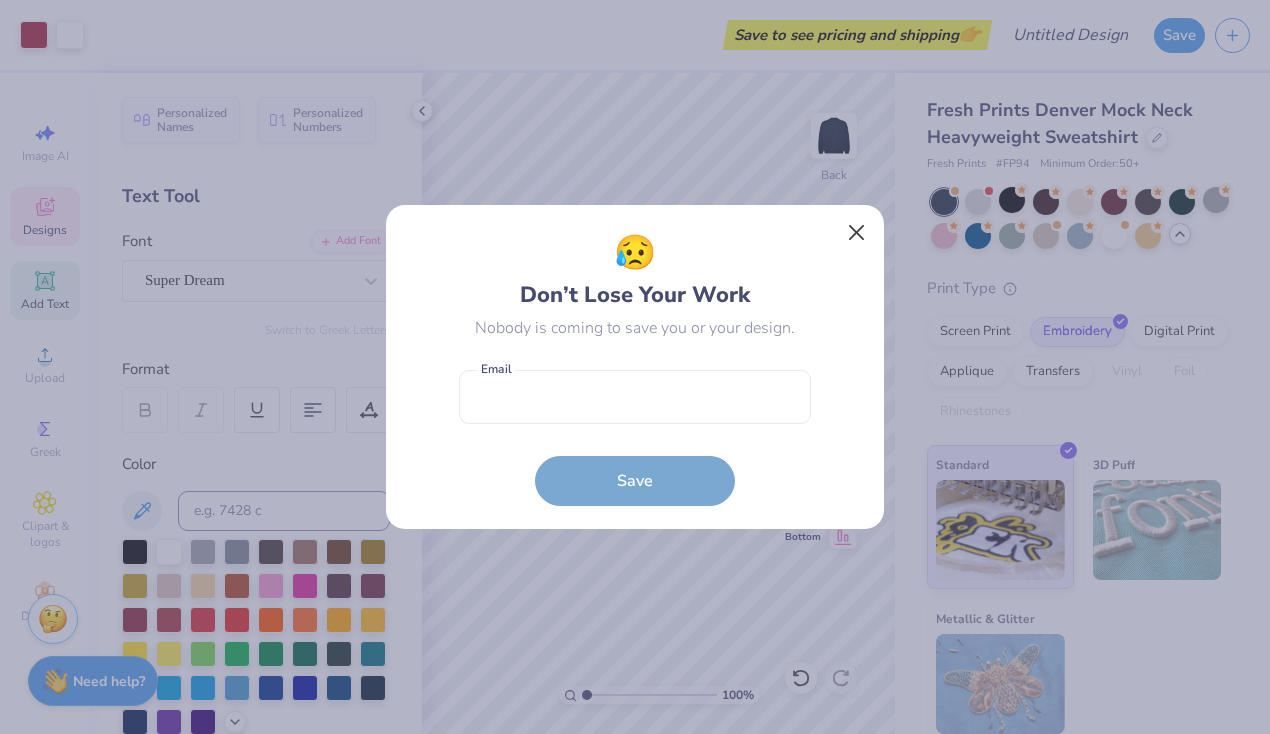 click at bounding box center [857, 233] 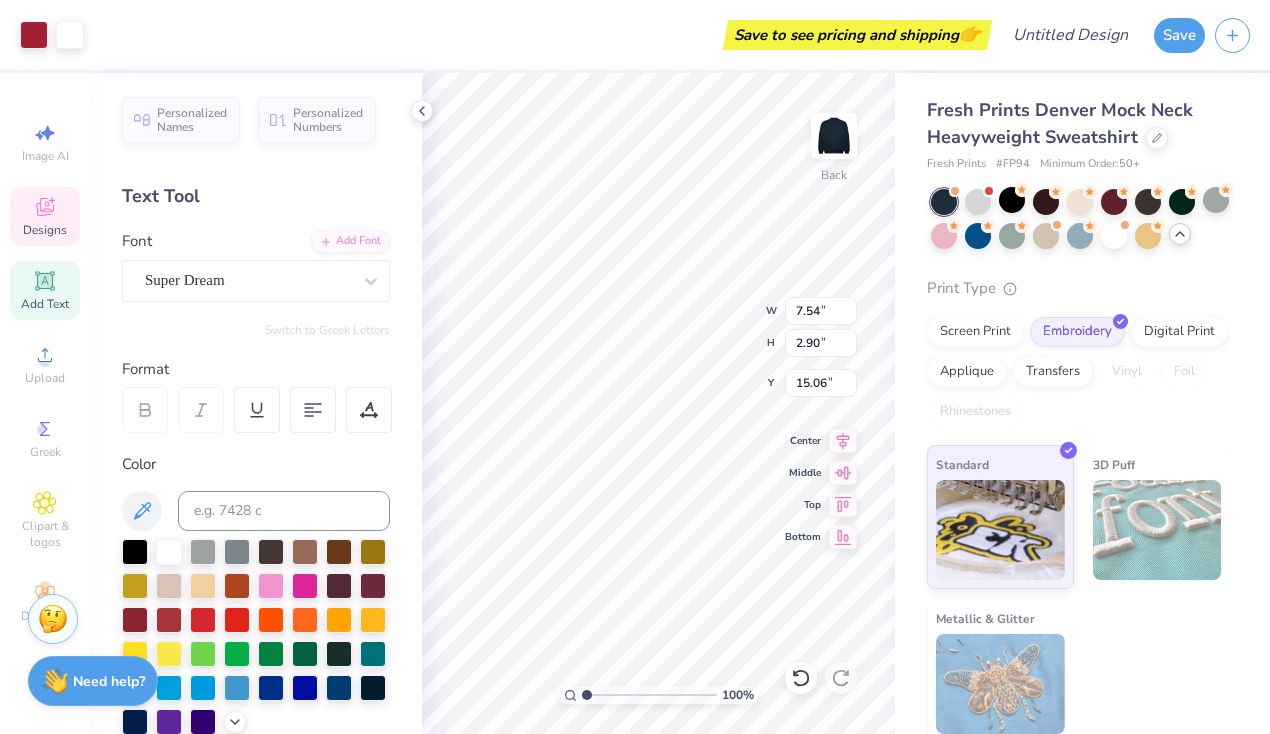 type on "2.40" 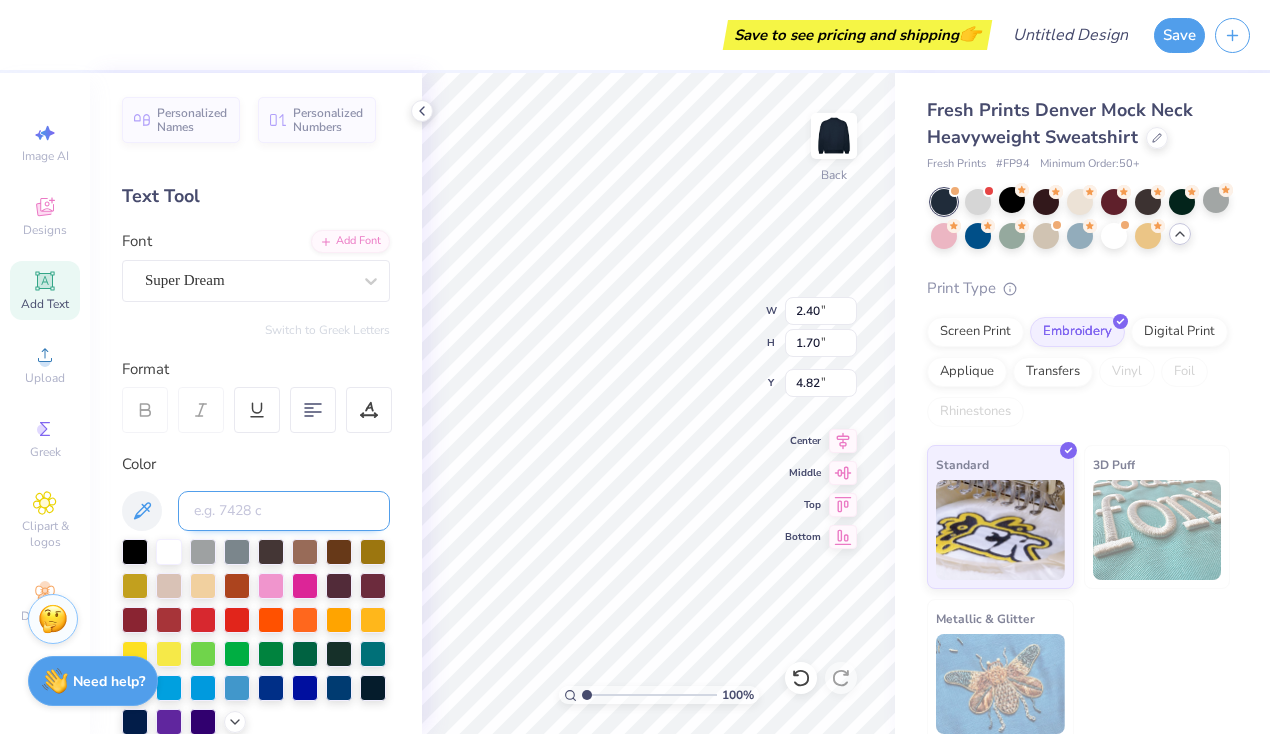 click at bounding box center (284, 511) 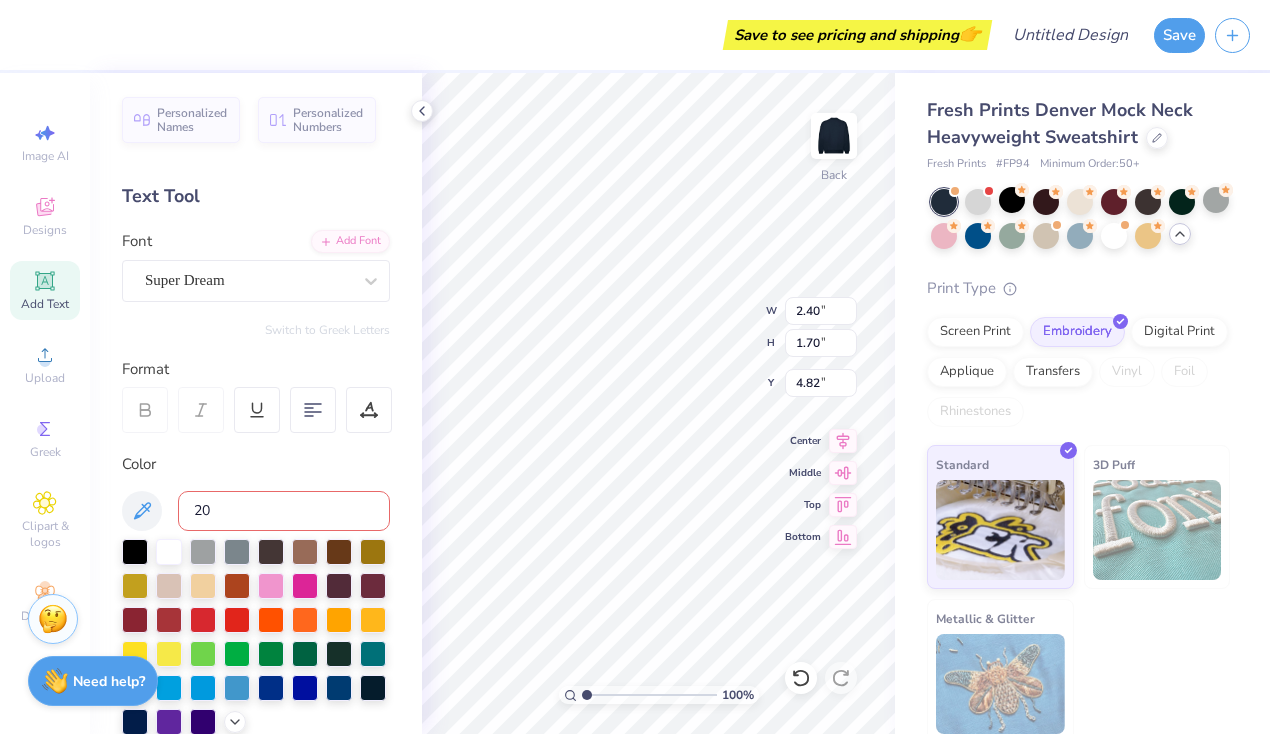 type on "201" 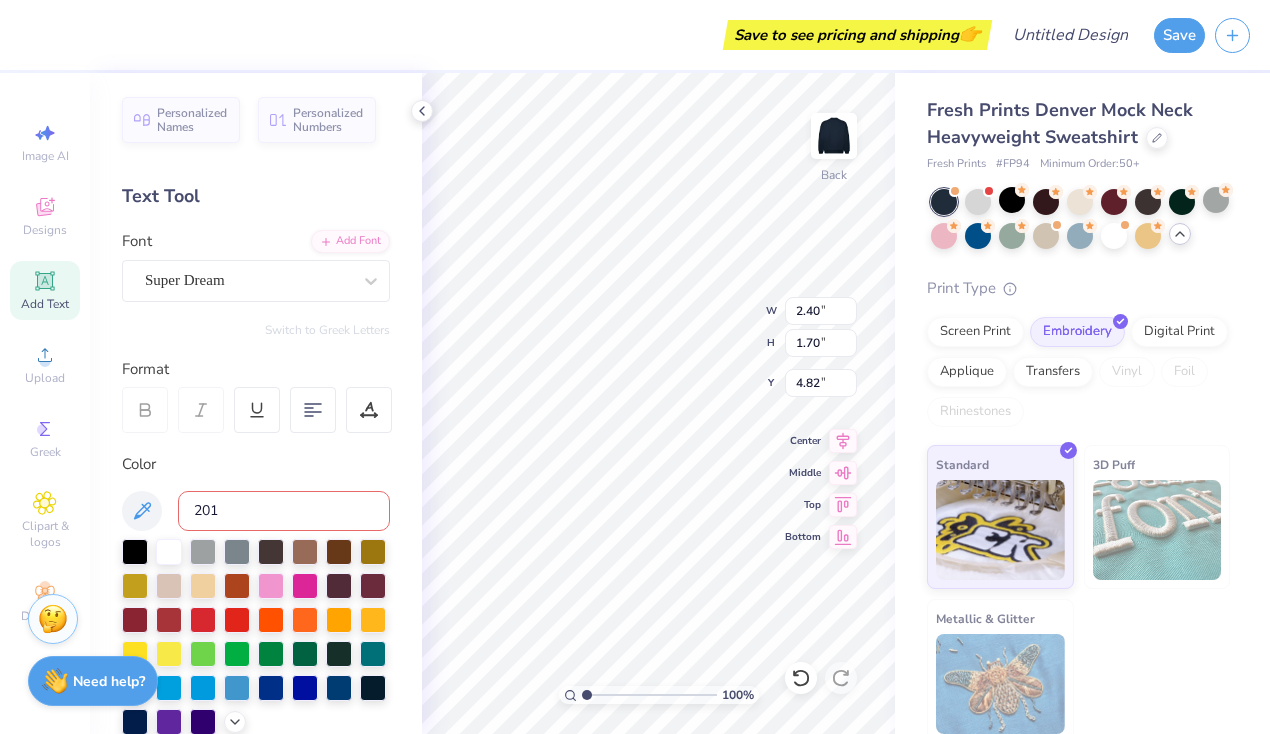 type 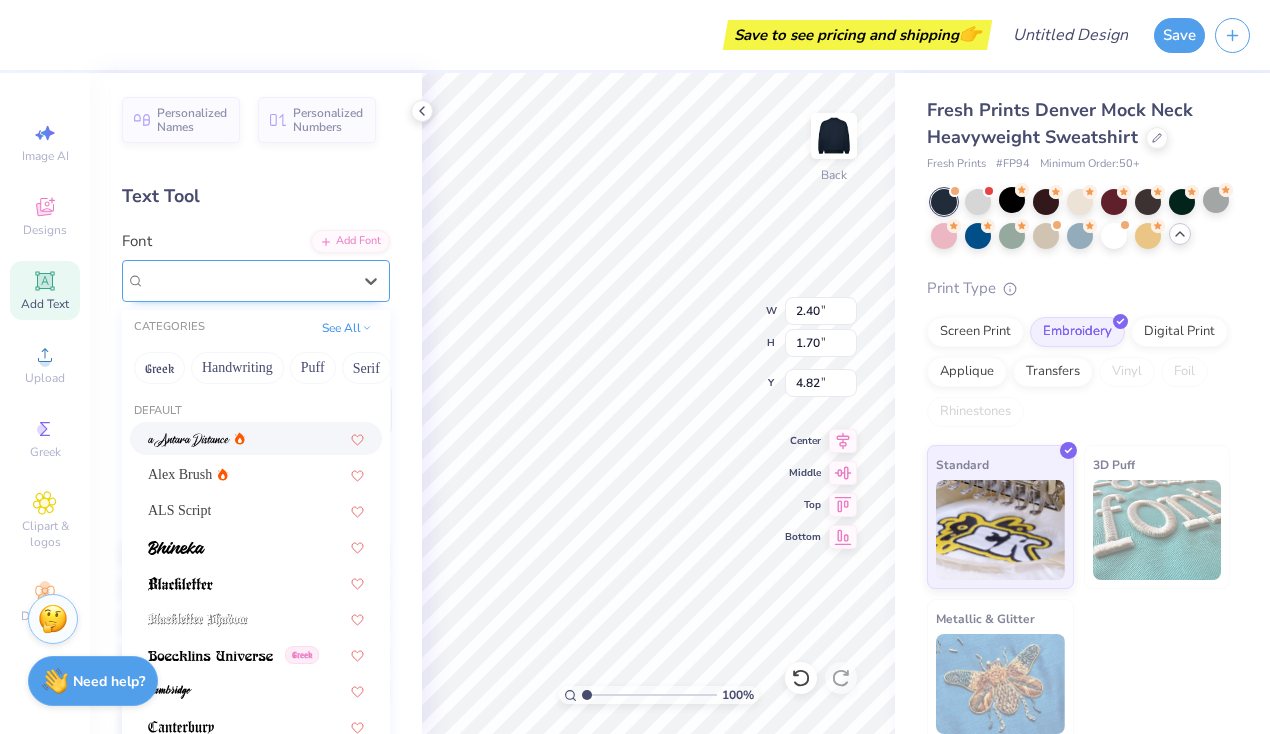 click on "Super Dream" at bounding box center (248, 280) 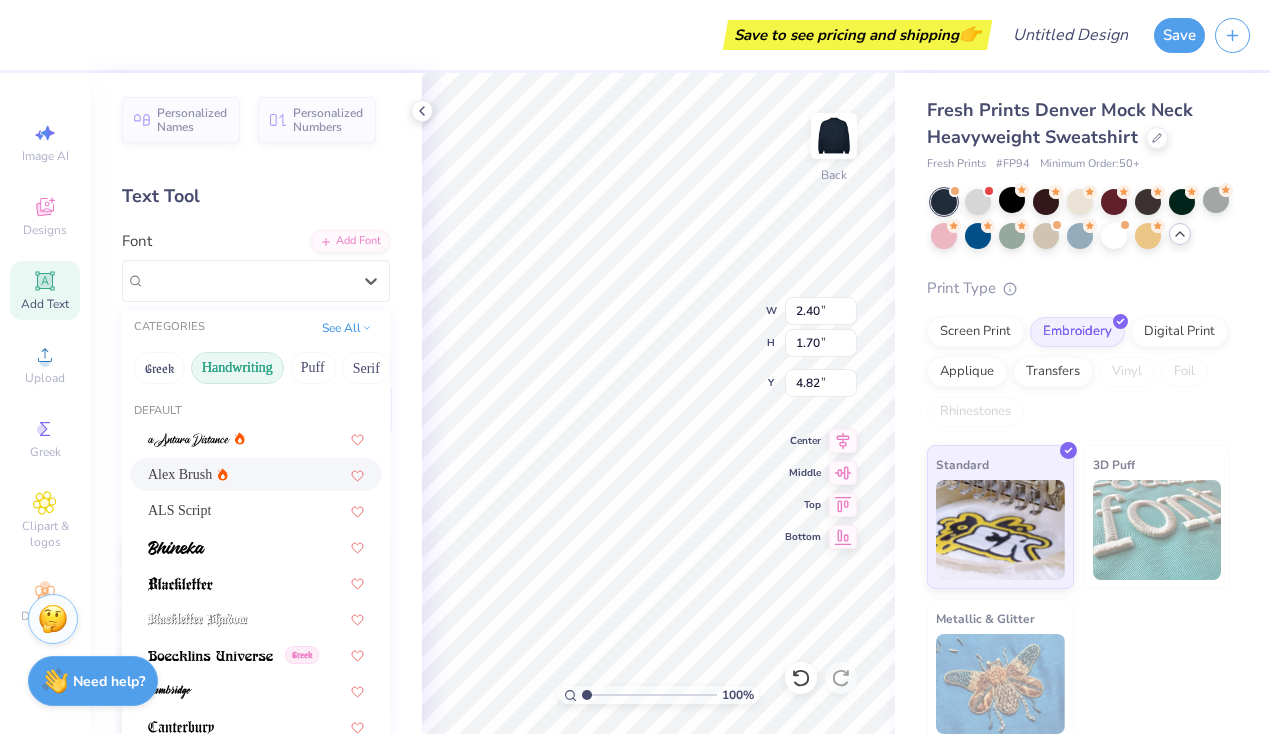 click on "Handwriting" at bounding box center [237, 368] 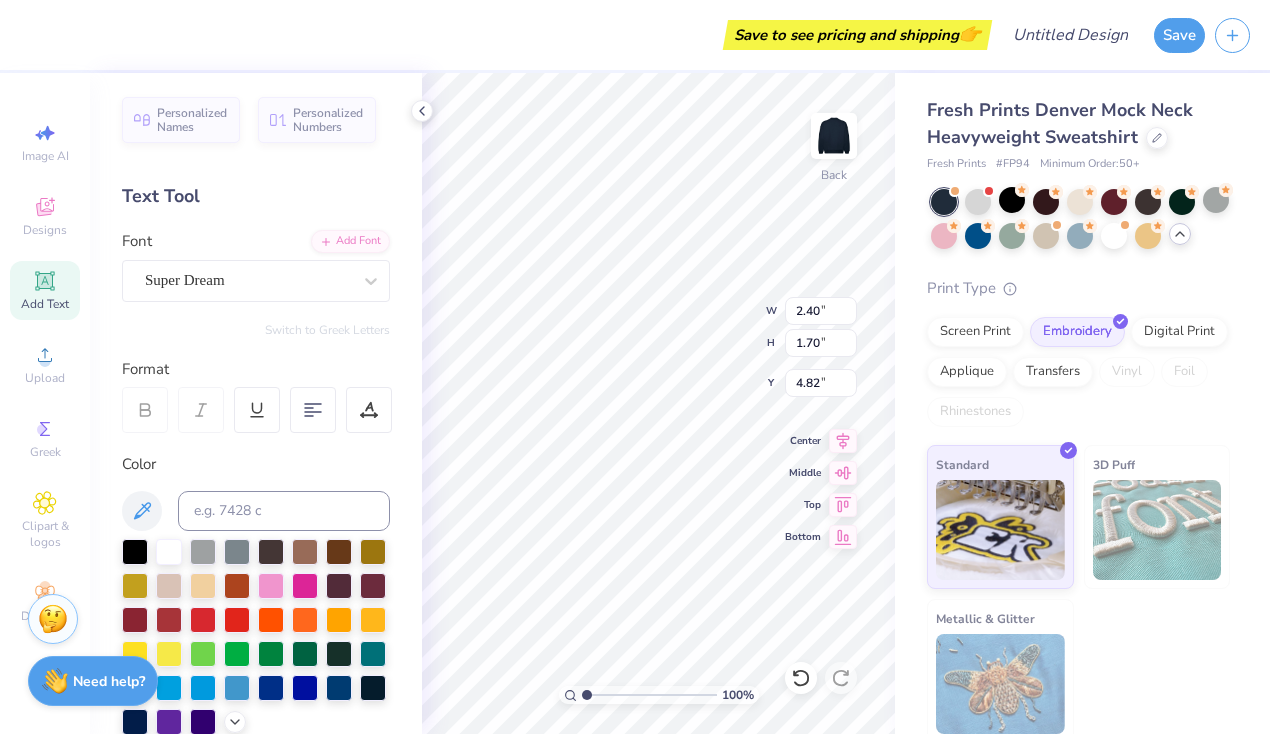 type on "g" 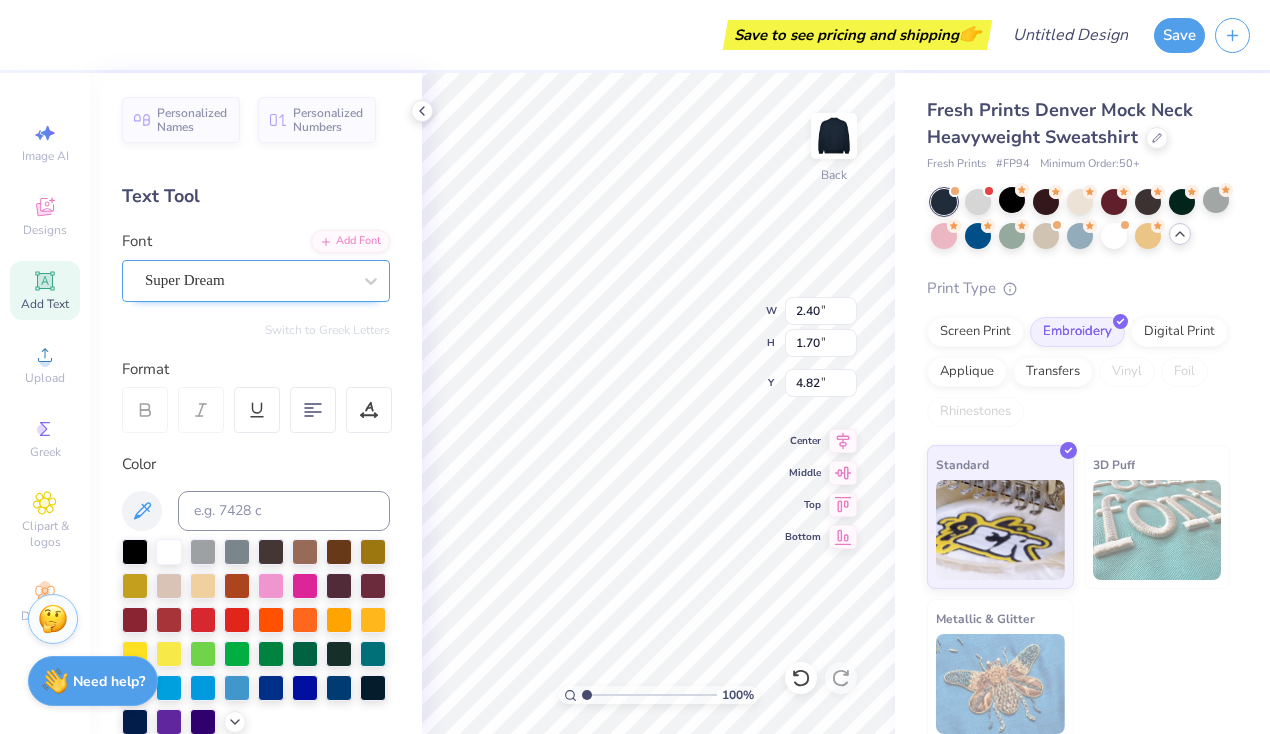 type on "GFB" 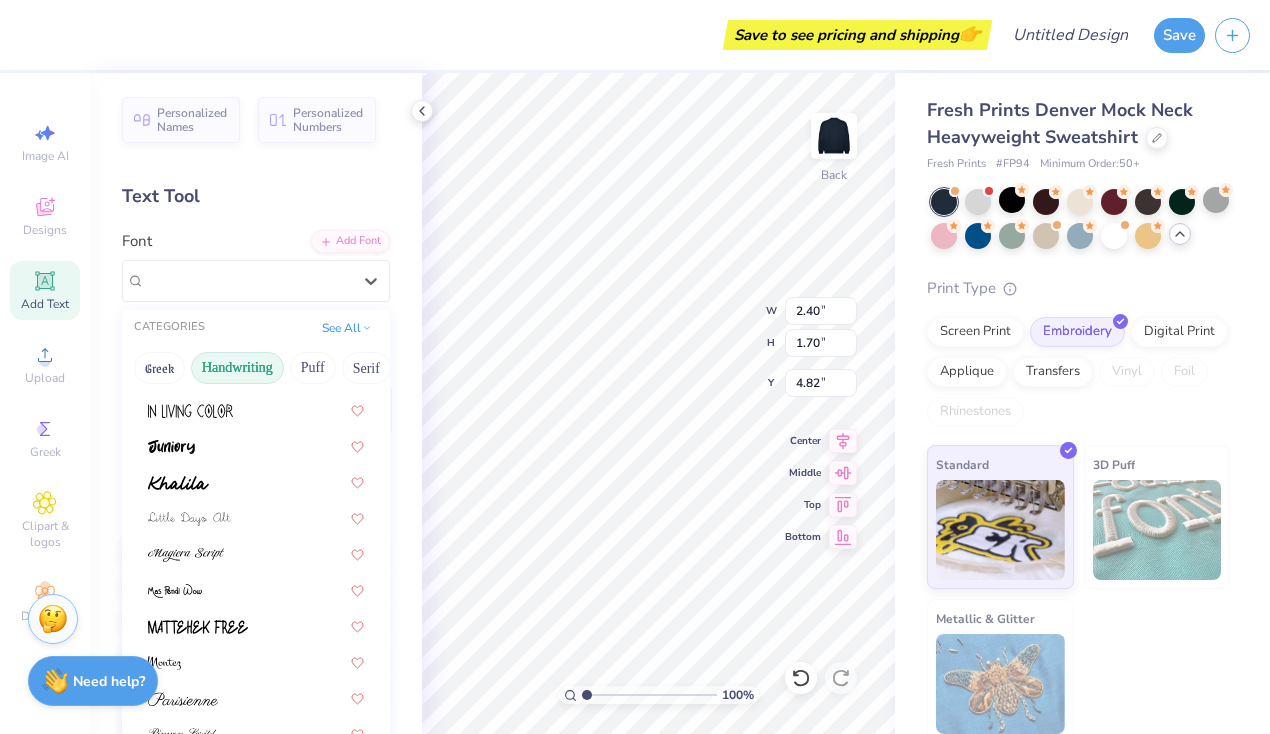 scroll, scrollTop: 352, scrollLeft: 0, axis: vertical 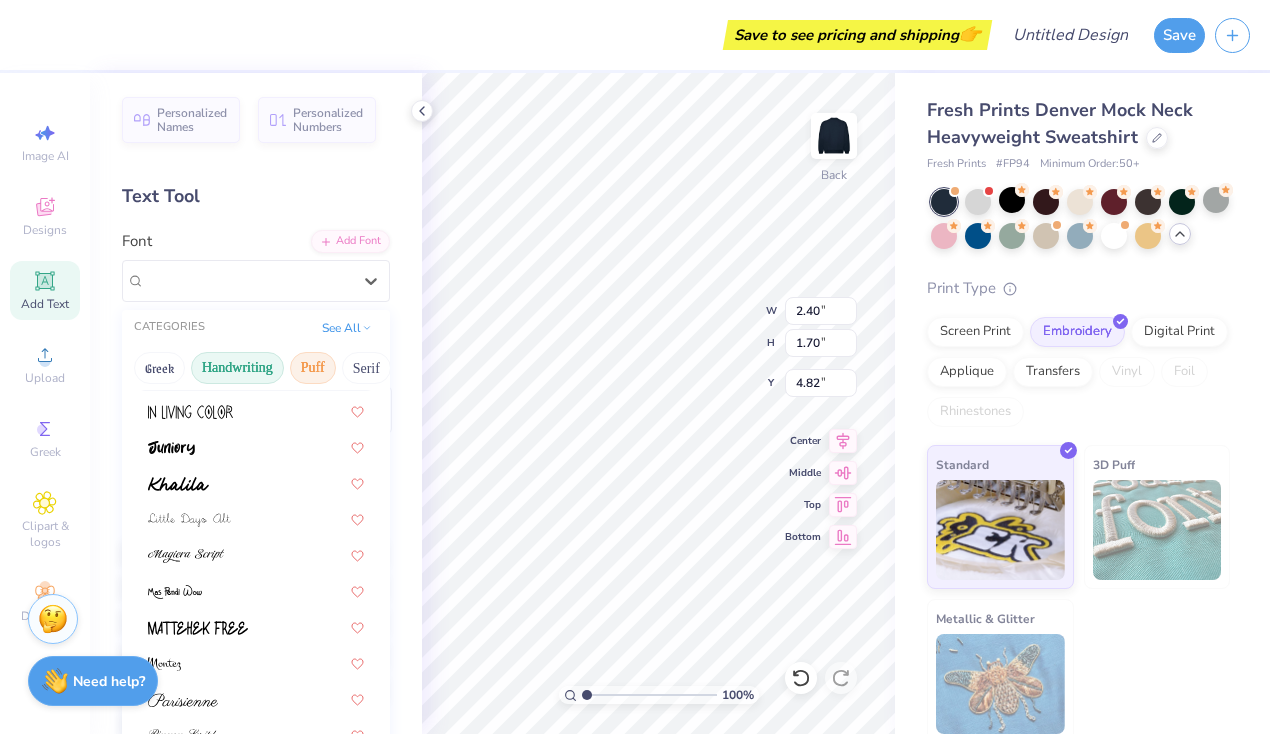 click on "Puff" at bounding box center (313, 368) 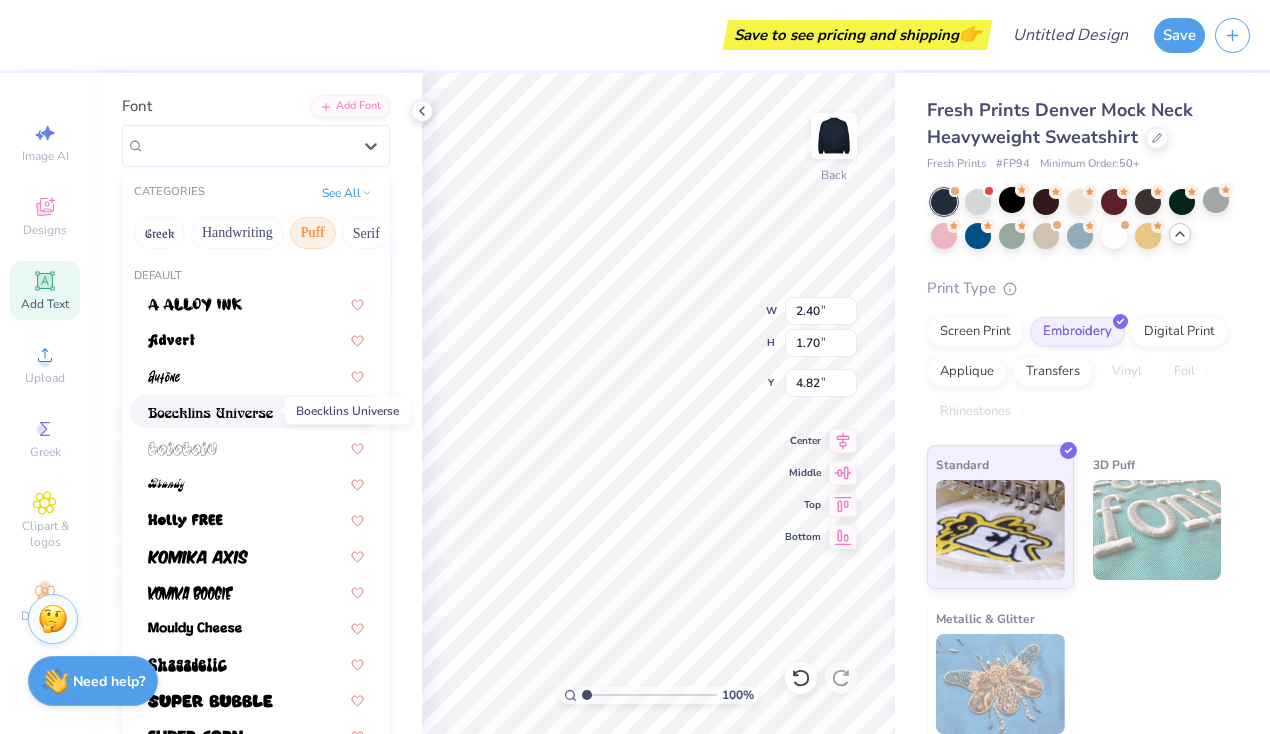 scroll, scrollTop: 139, scrollLeft: 0, axis: vertical 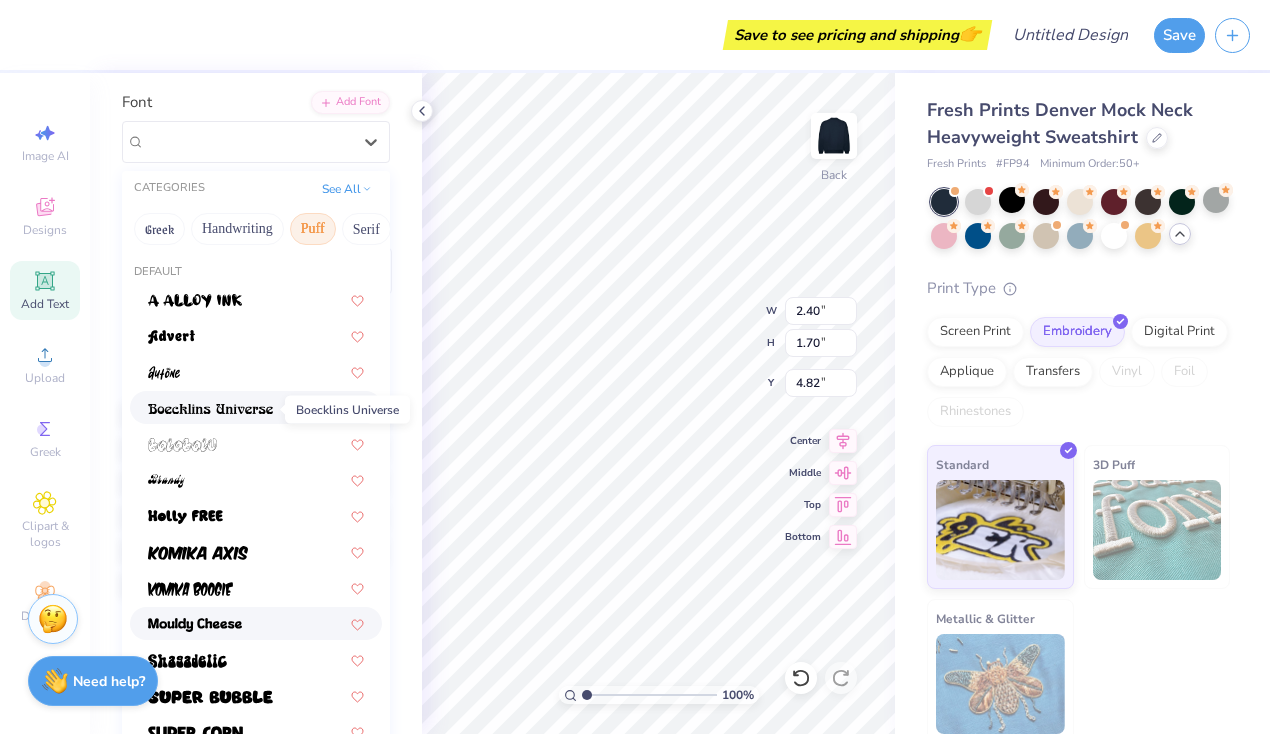 click at bounding box center [195, 625] 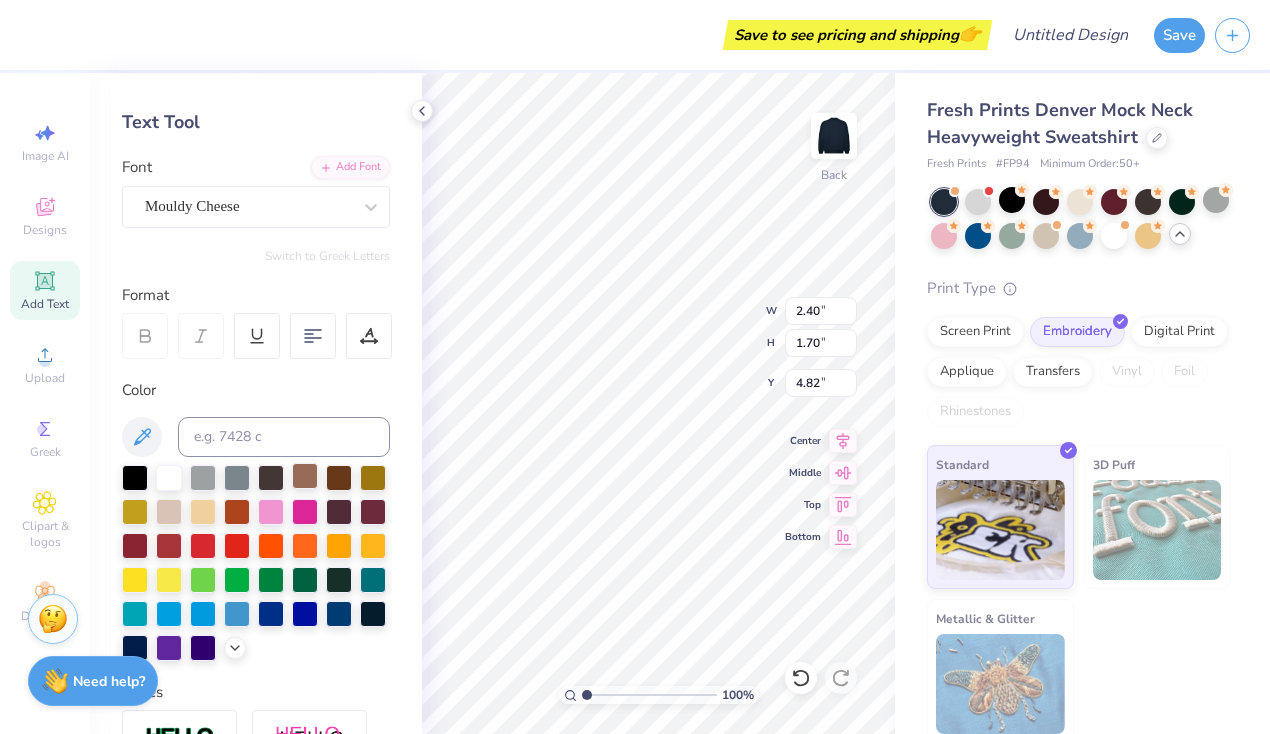 scroll, scrollTop: 69, scrollLeft: 0, axis: vertical 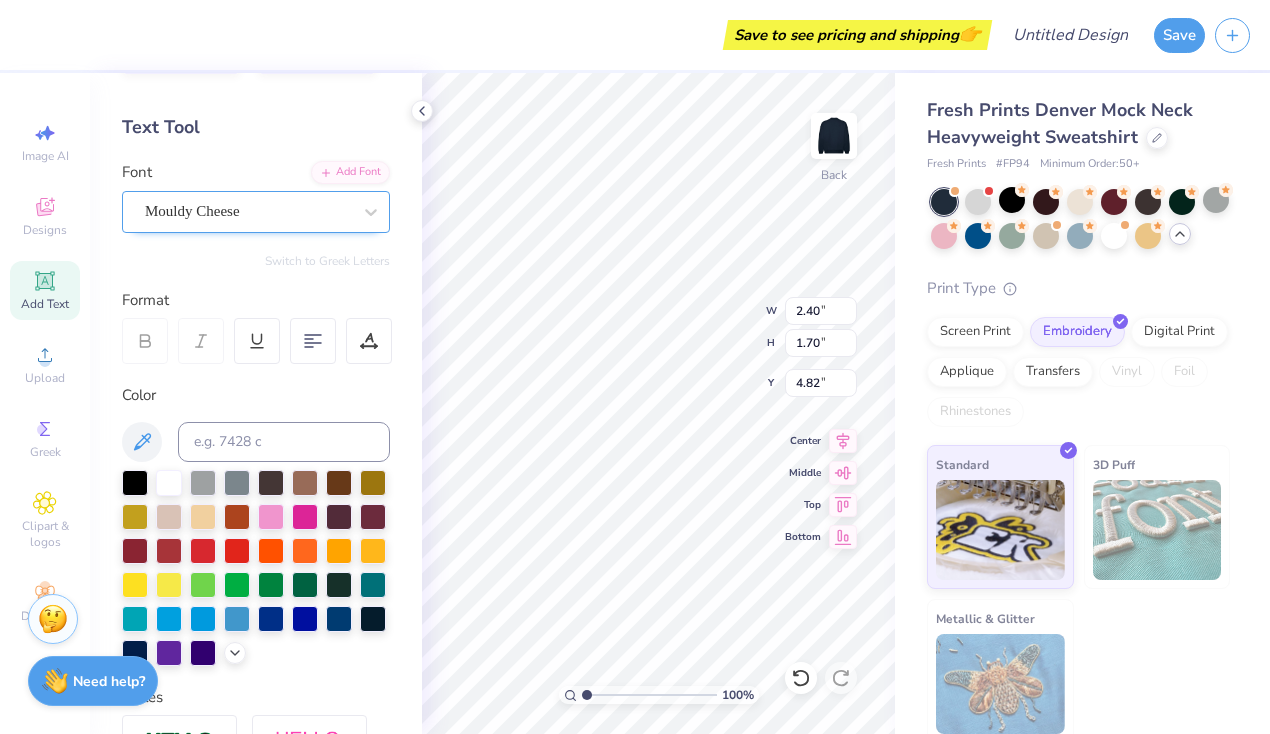 click on "Mouldy Cheese" at bounding box center (248, 211) 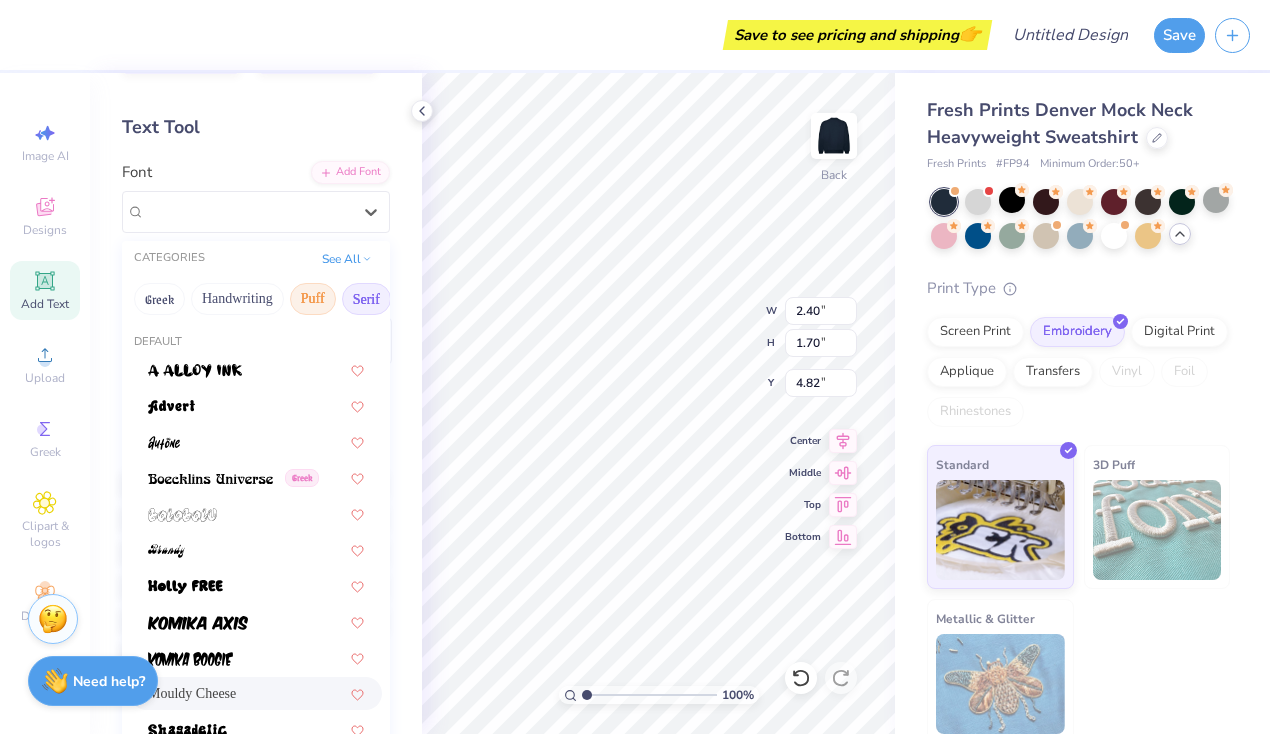click on "Serif" at bounding box center [366, 299] 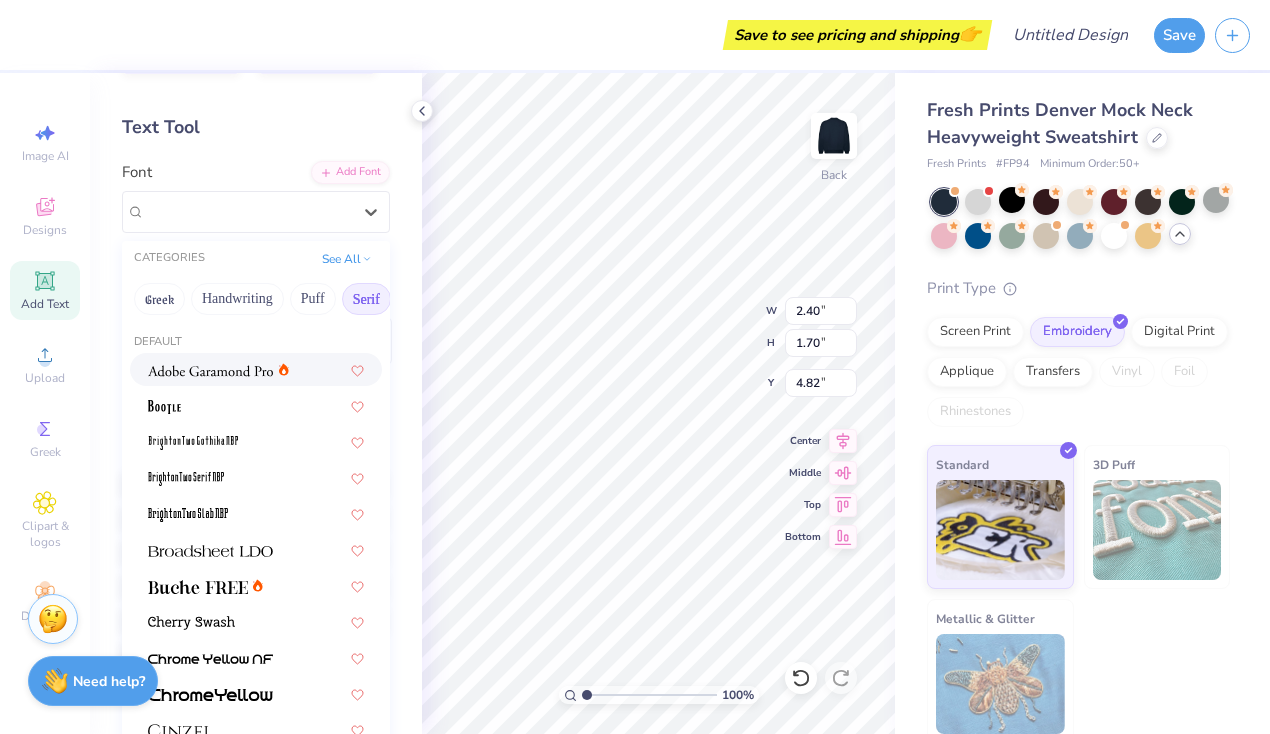 click at bounding box center [210, 371] 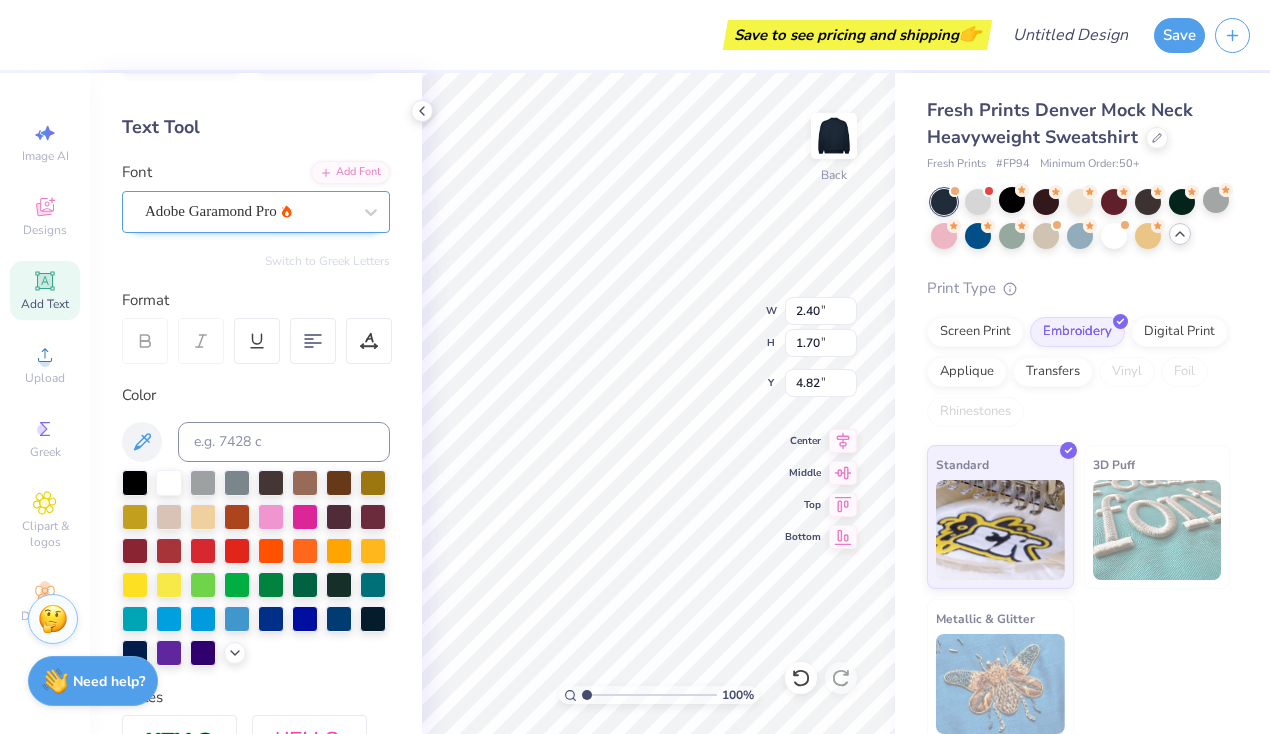 click on "Adobe Garamond Pro" at bounding box center [211, 211] 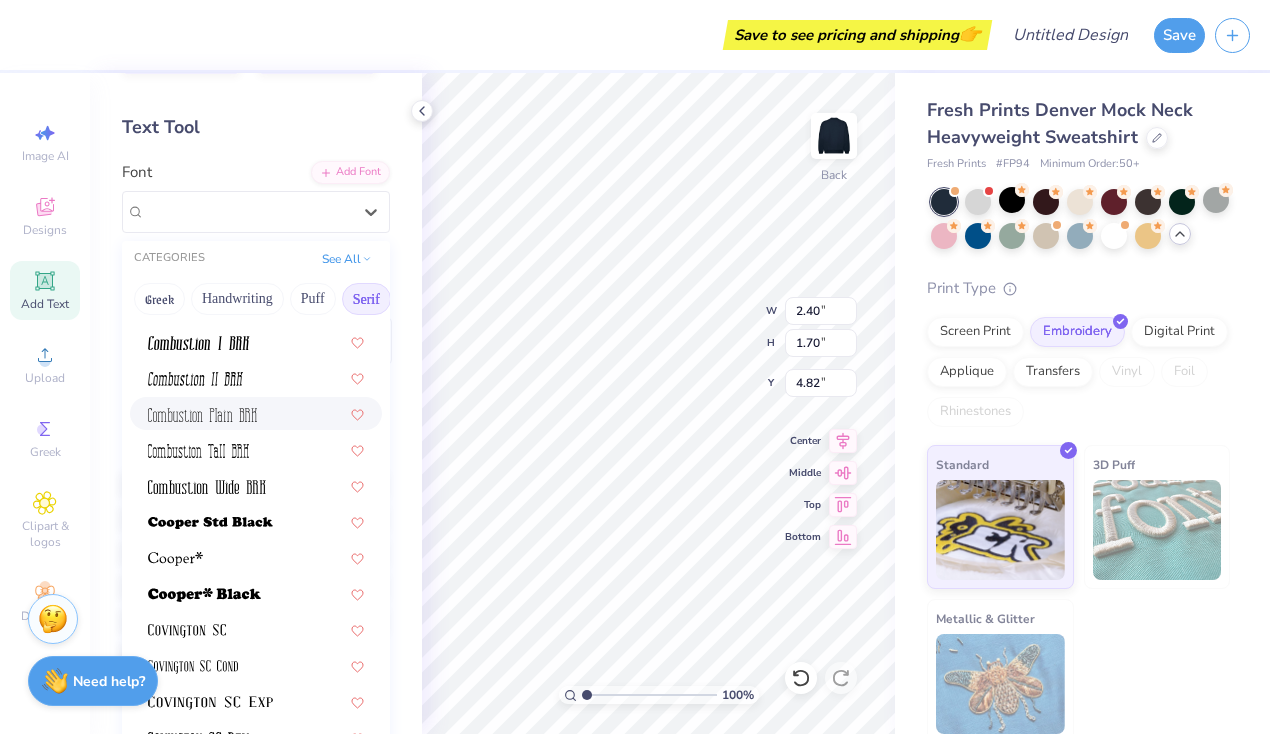 scroll, scrollTop: 726, scrollLeft: 0, axis: vertical 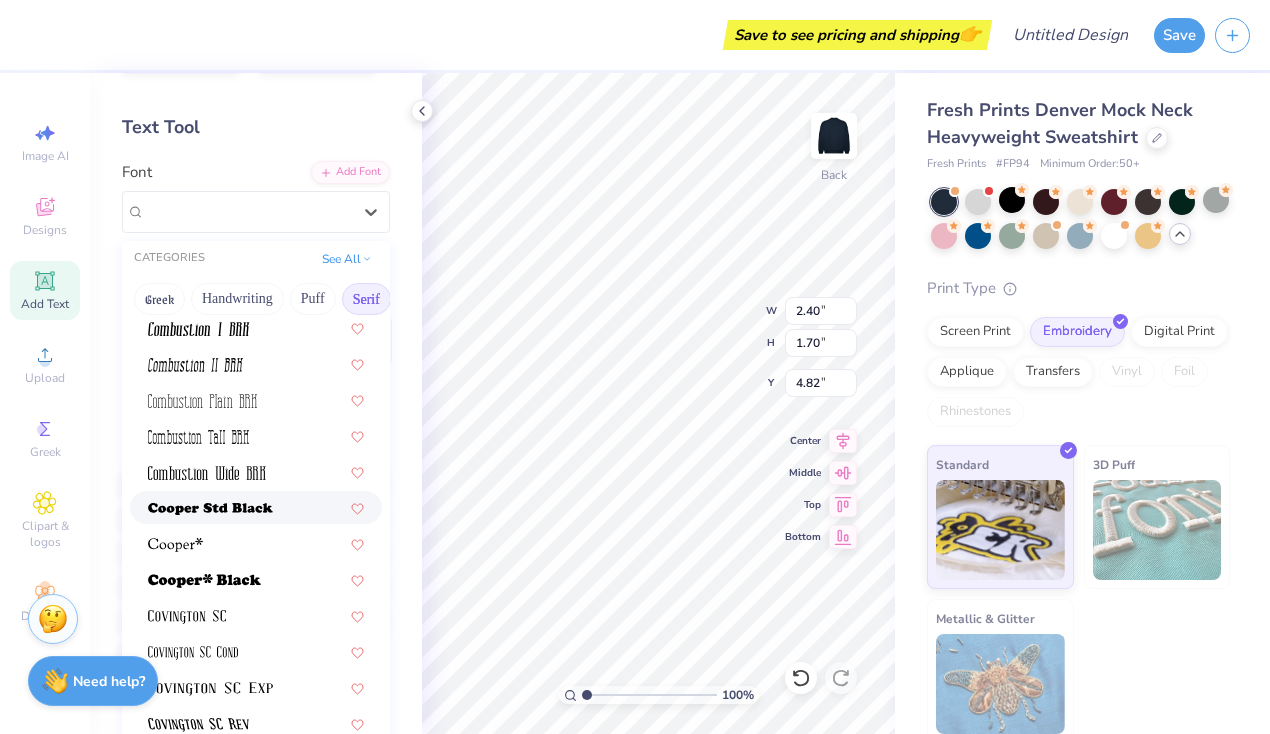 click at bounding box center [210, 509] 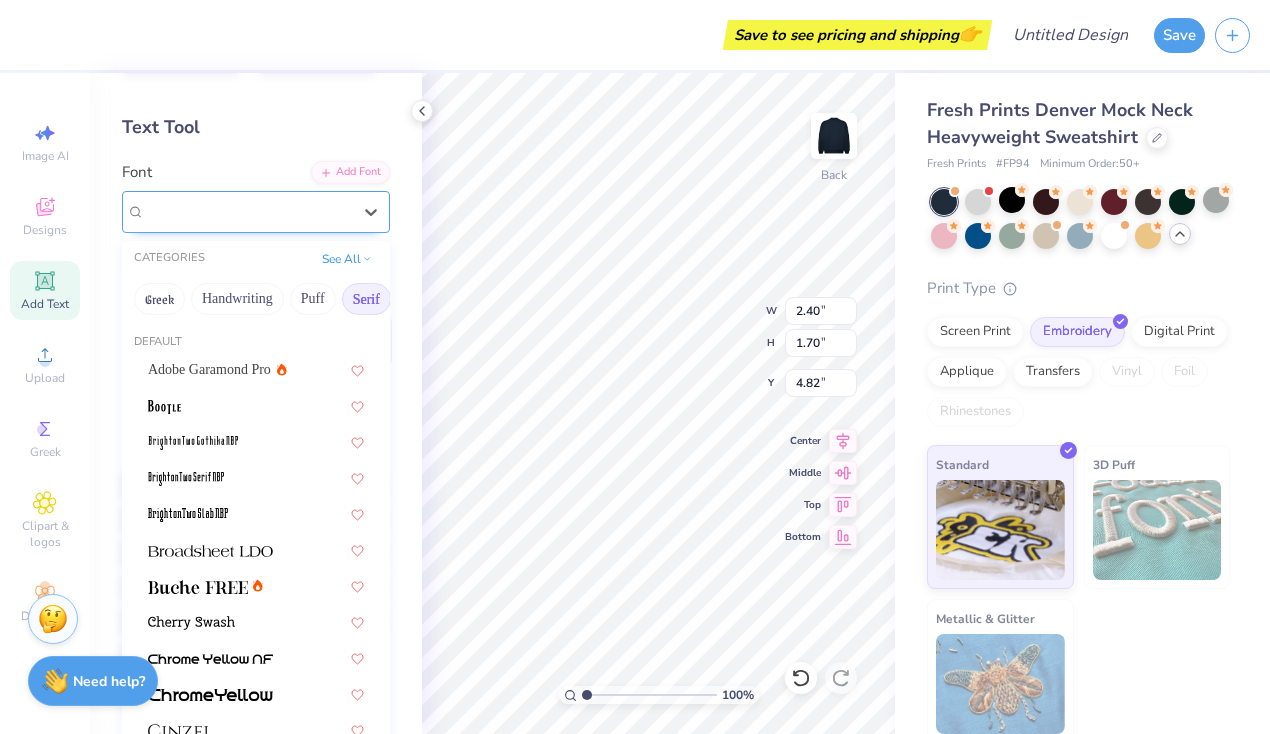 click on "Cooper Std Black" at bounding box center [201, 211] 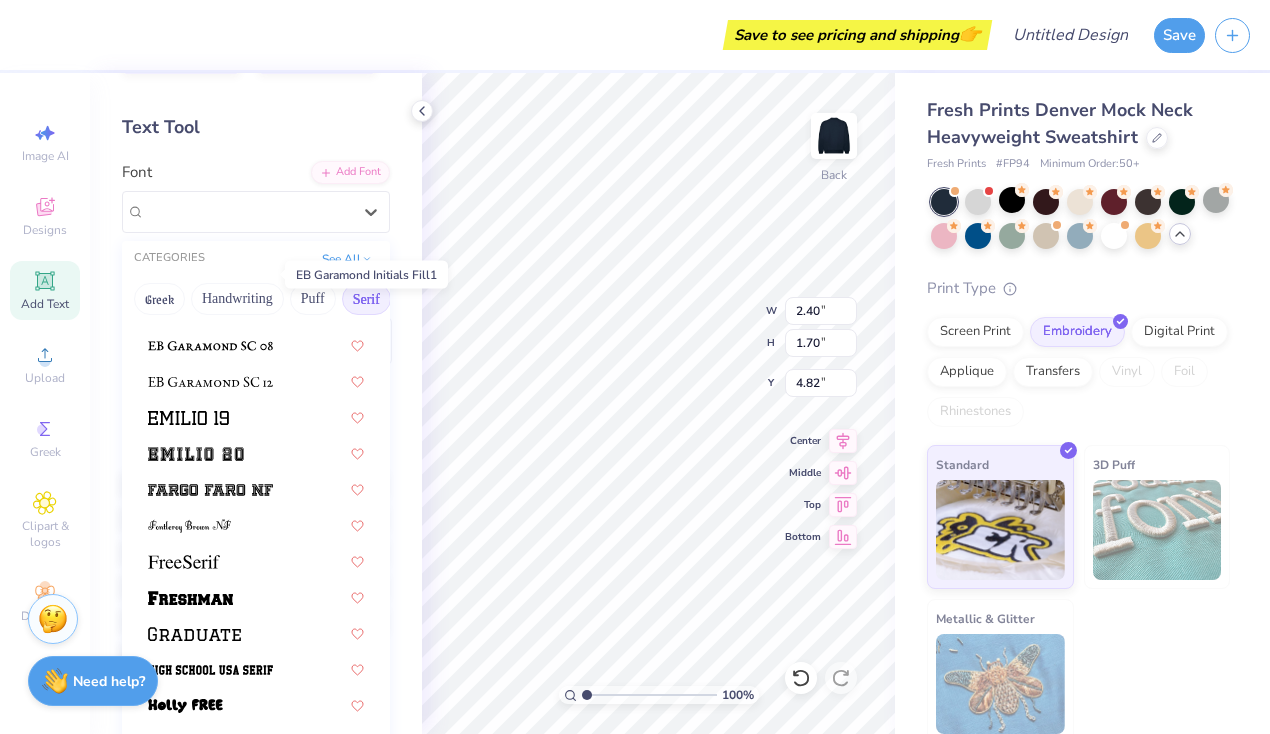 scroll, scrollTop: 1592, scrollLeft: 0, axis: vertical 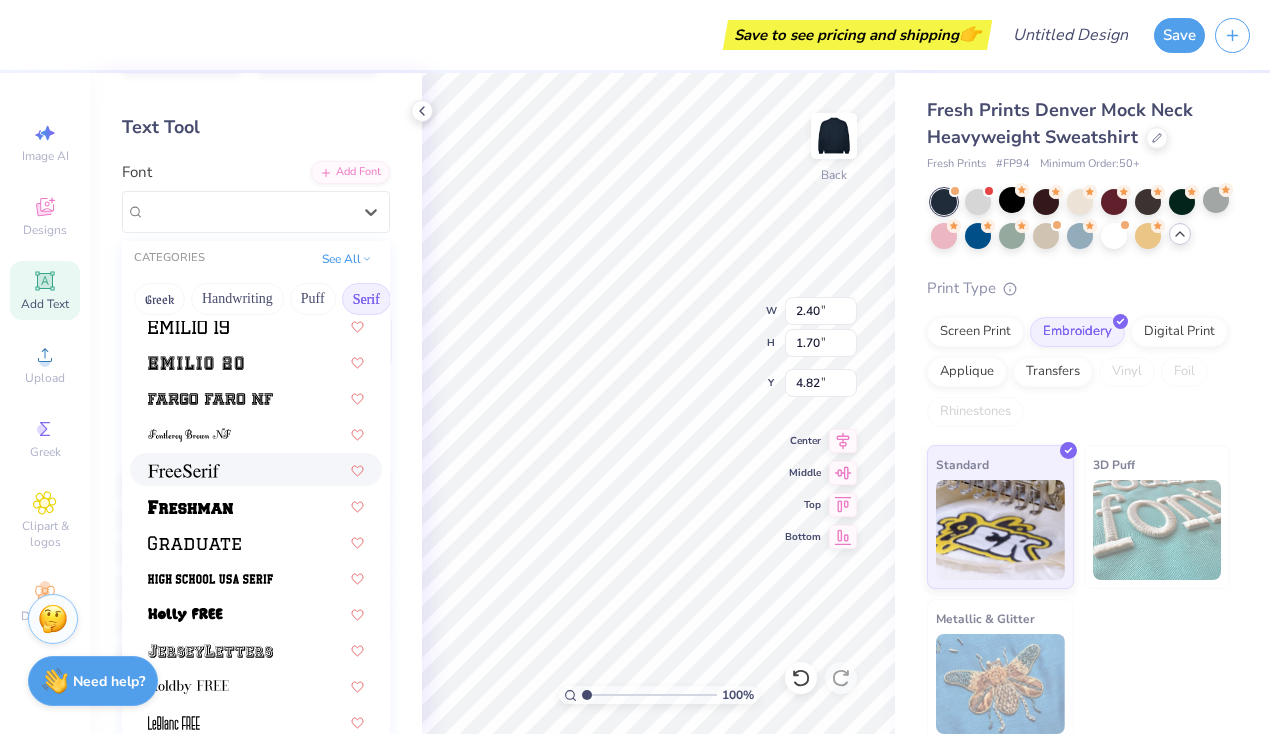 click at bounding box center (184, 471) 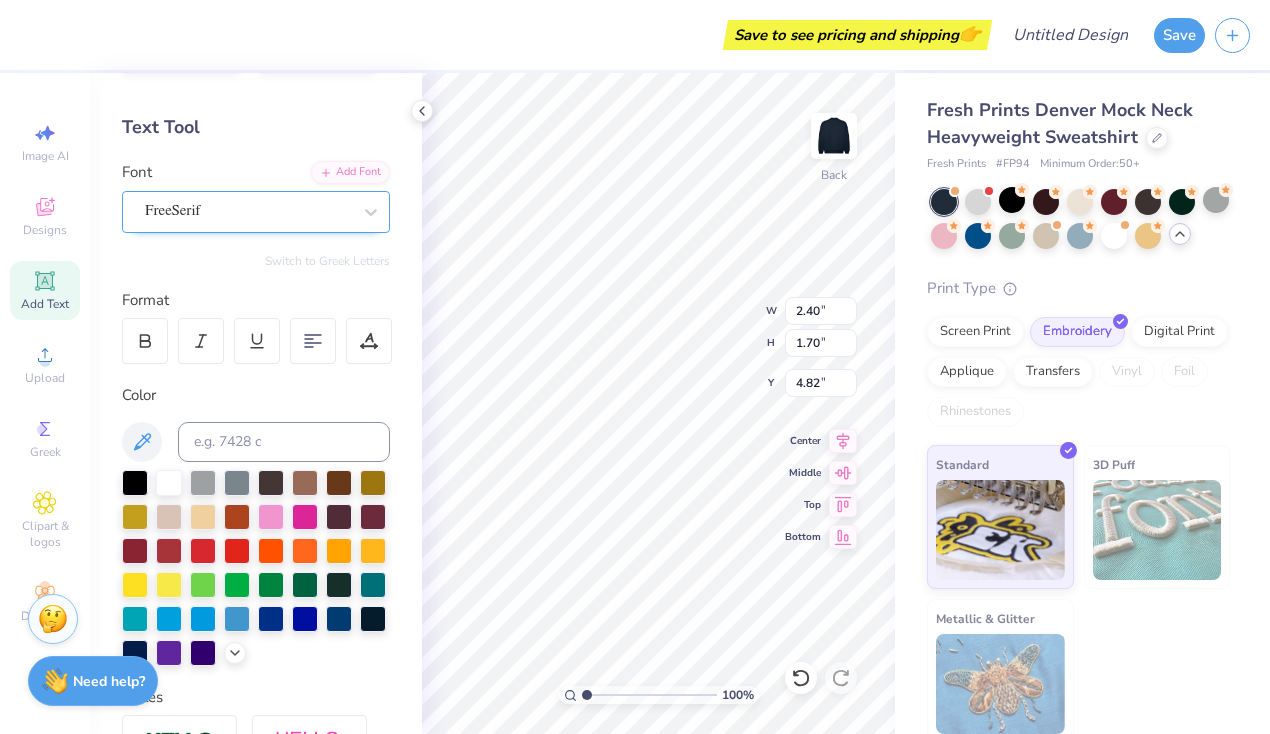click on "FreeSerif" at bounding box center [173, 211] 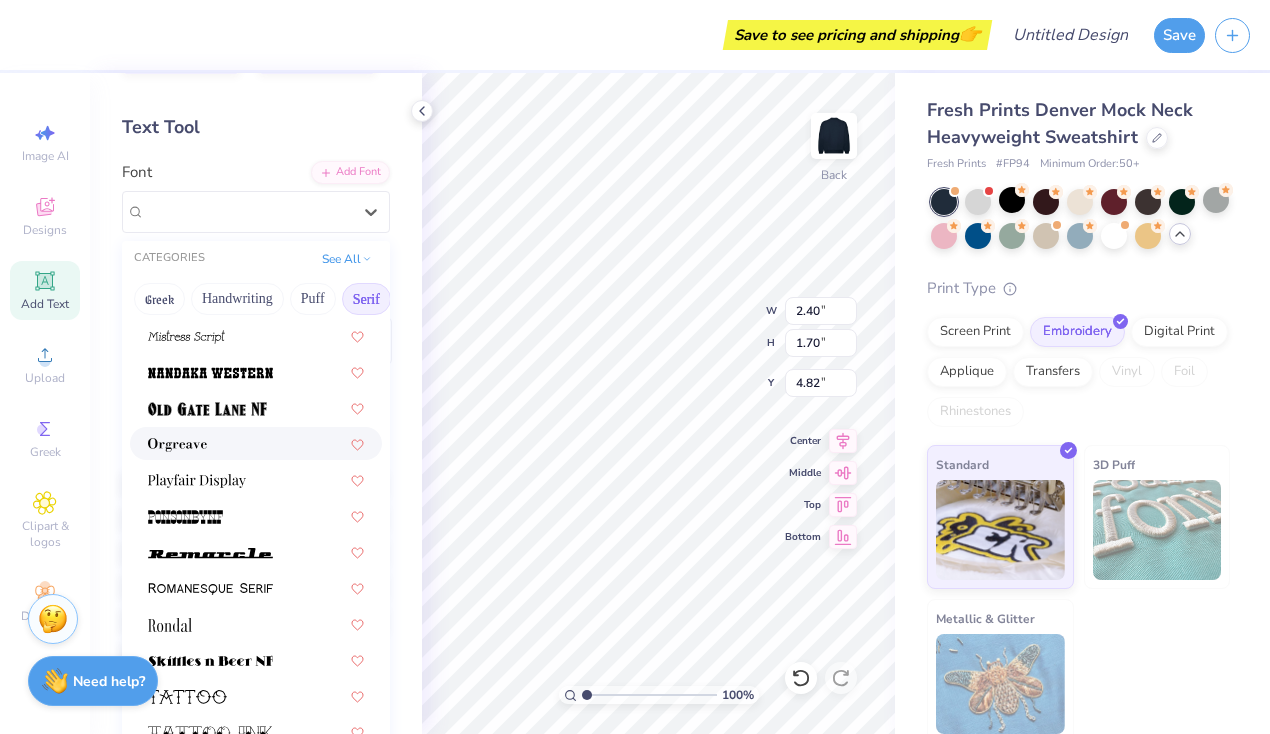 scroll, scrollTop: 2133, scrollLeft: 0, axis: vertical 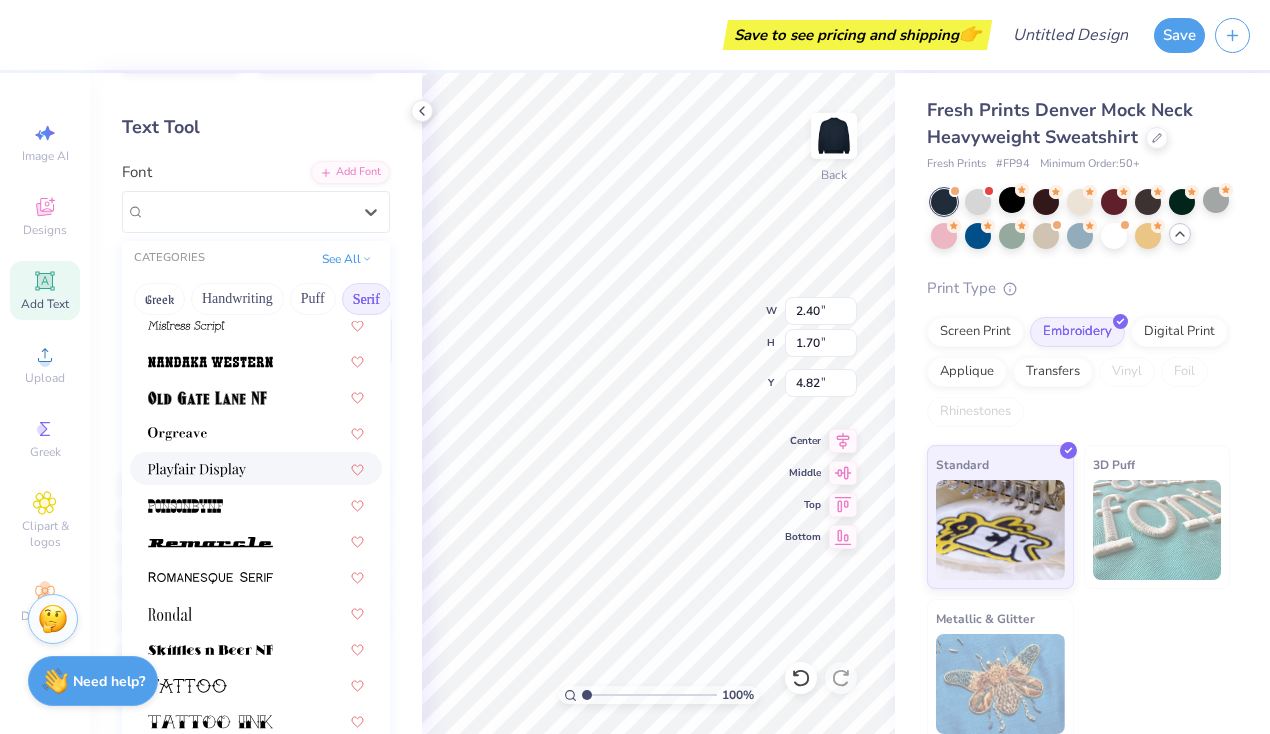 click at bounding box center (197, 468) 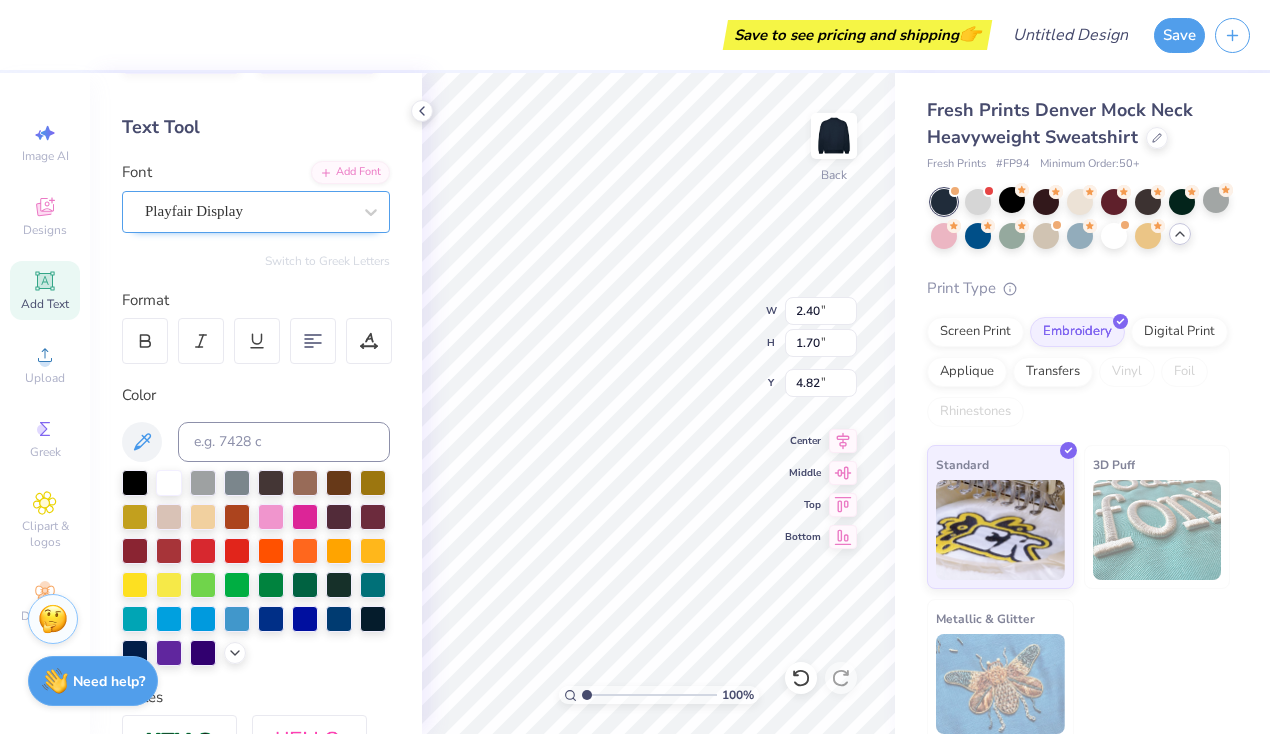 click on "Playfair Display" at bounding box center [194, 211] 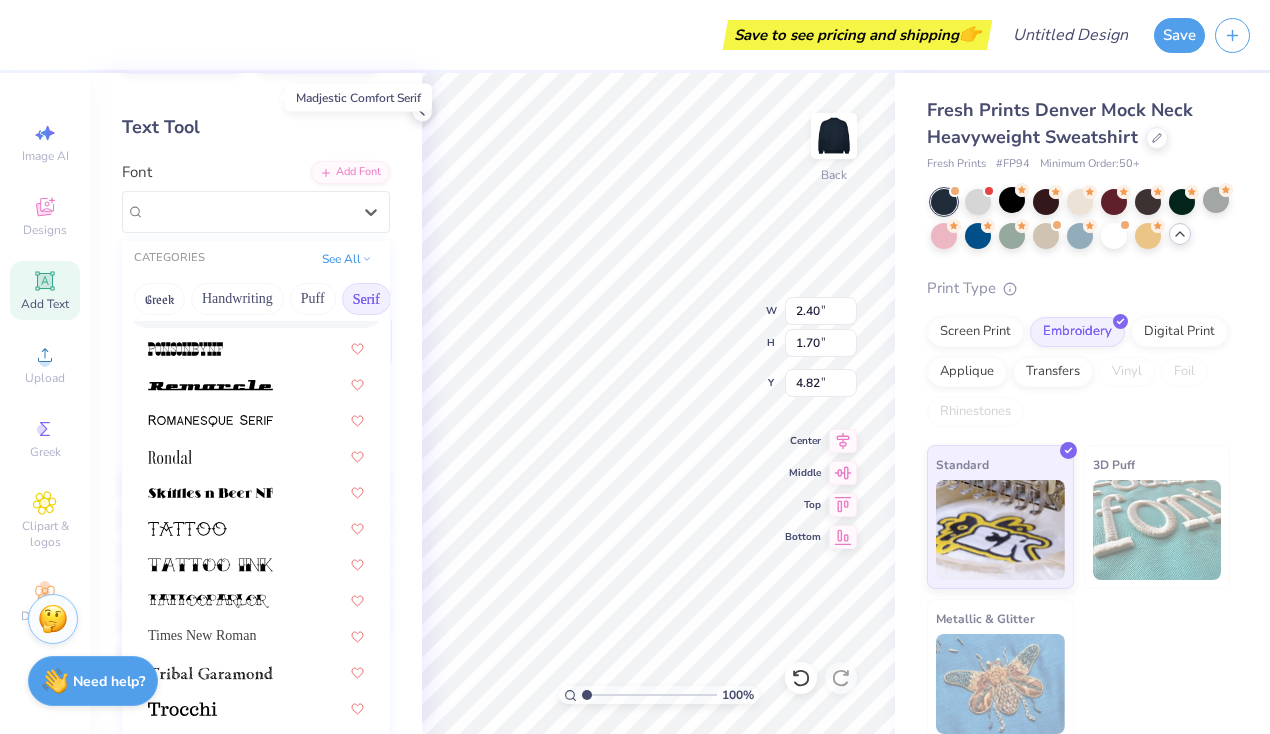 scroll, scrollTop: 2289, scrollLeft: 0, axis: vertical 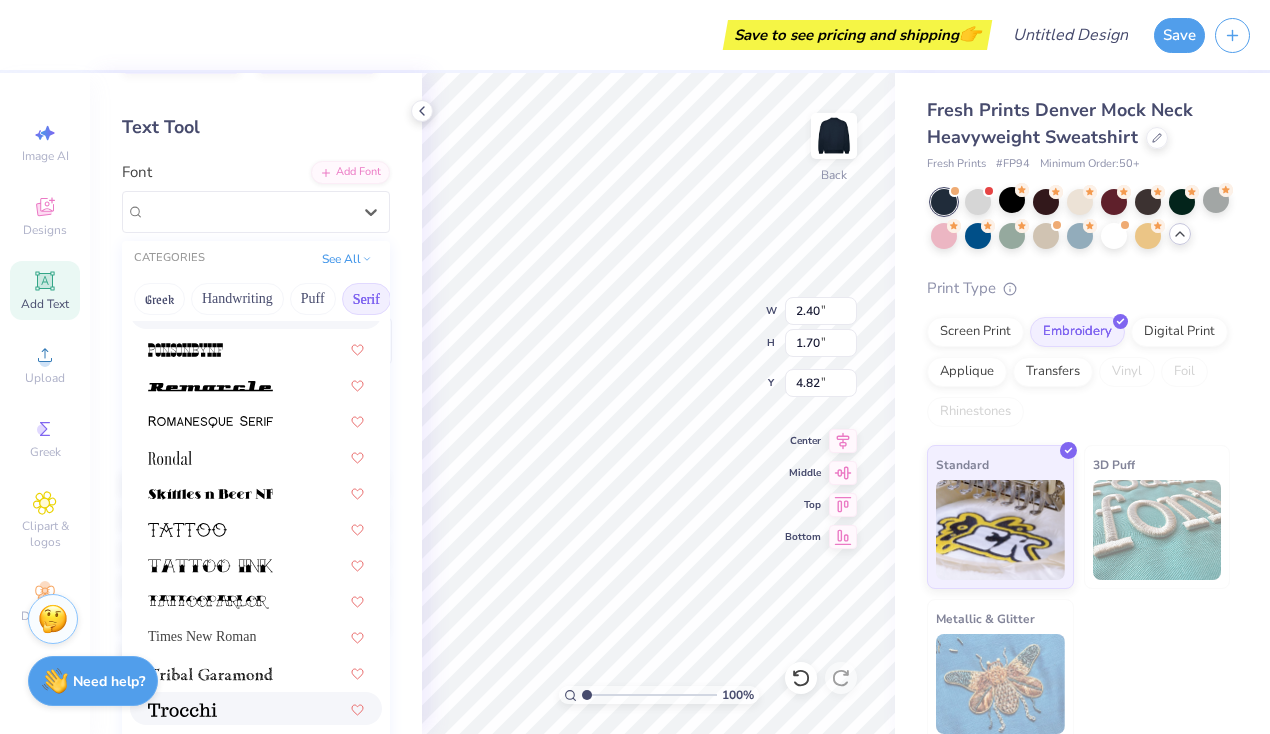 click at bounding box center [256, 708] 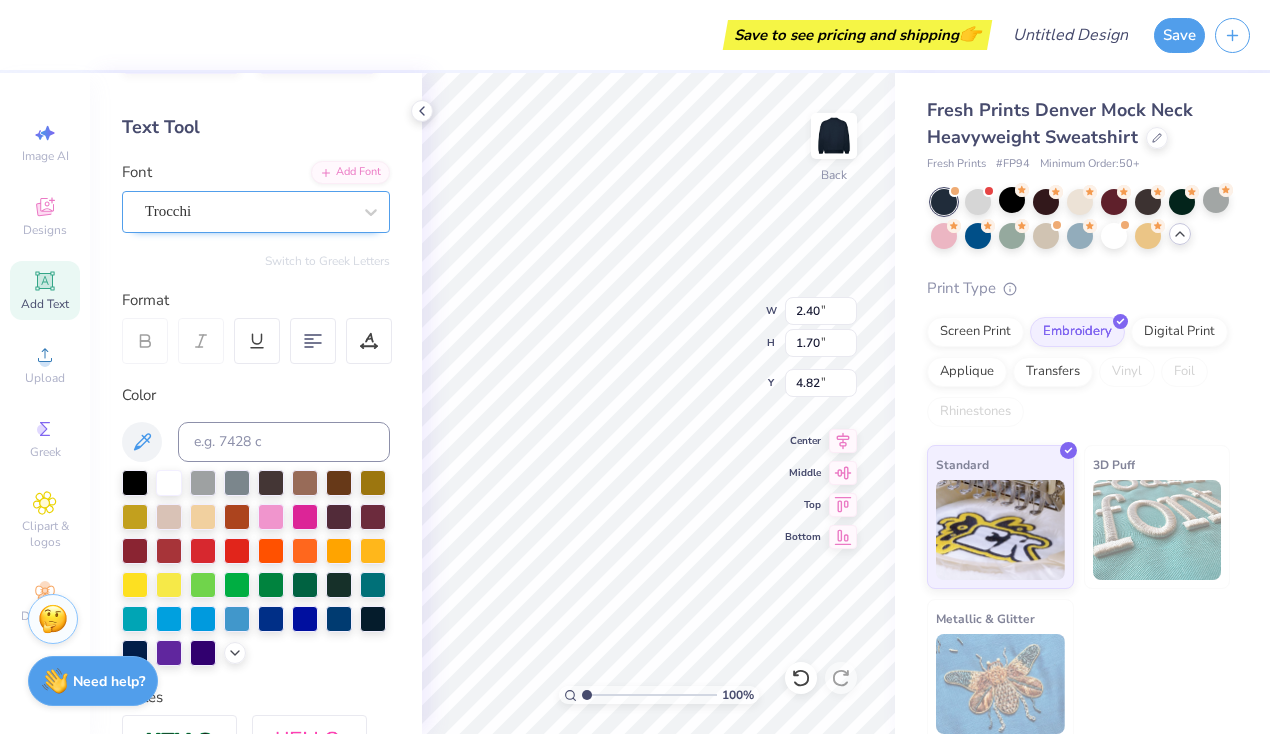 click on "Trocchi" at bounding box center (248, 211) 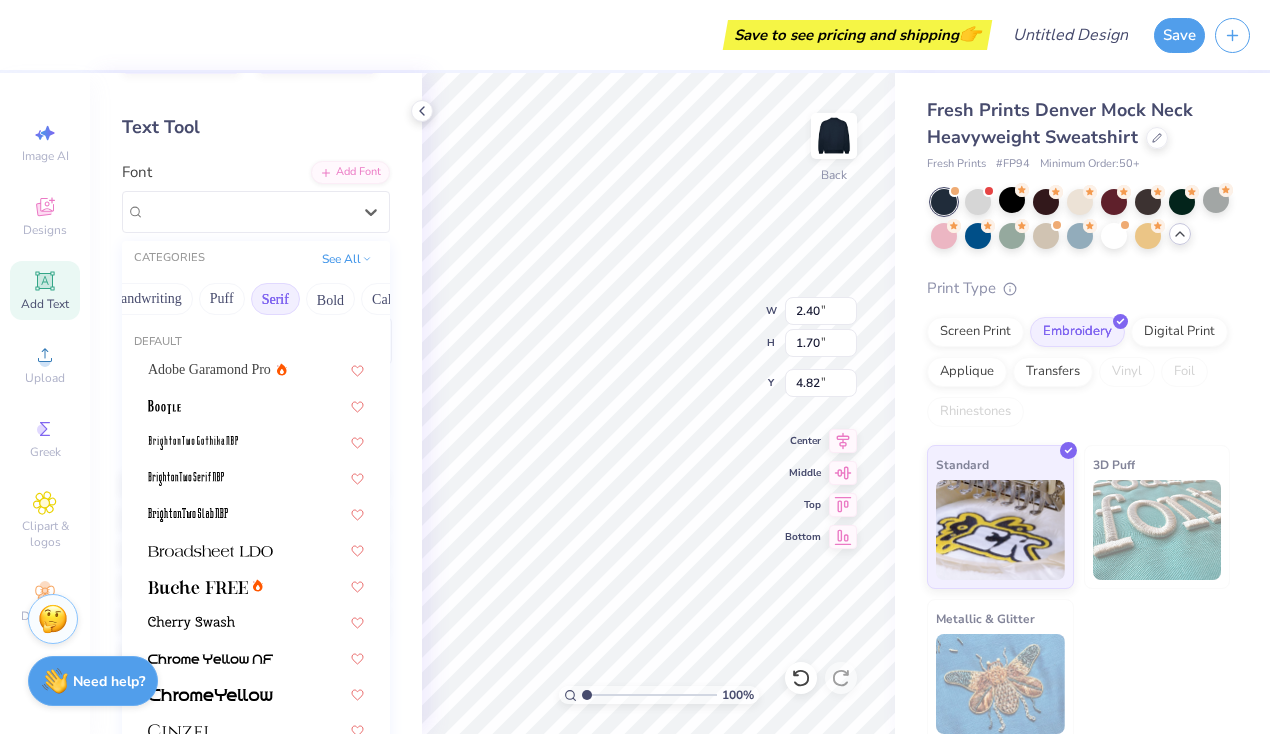 scroll, scrollTop: 0, scrollLeft: 102, axis: horizontal 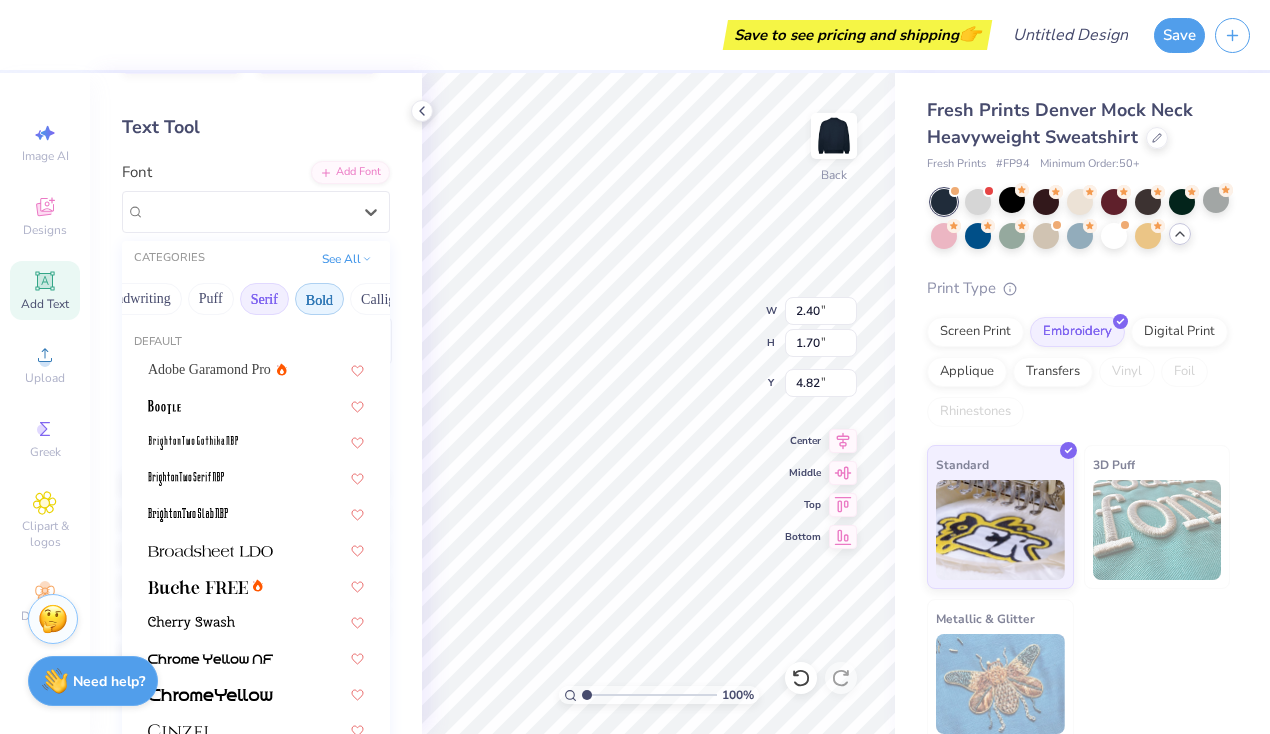 click on "Bold" at bounding box center [319, 299] 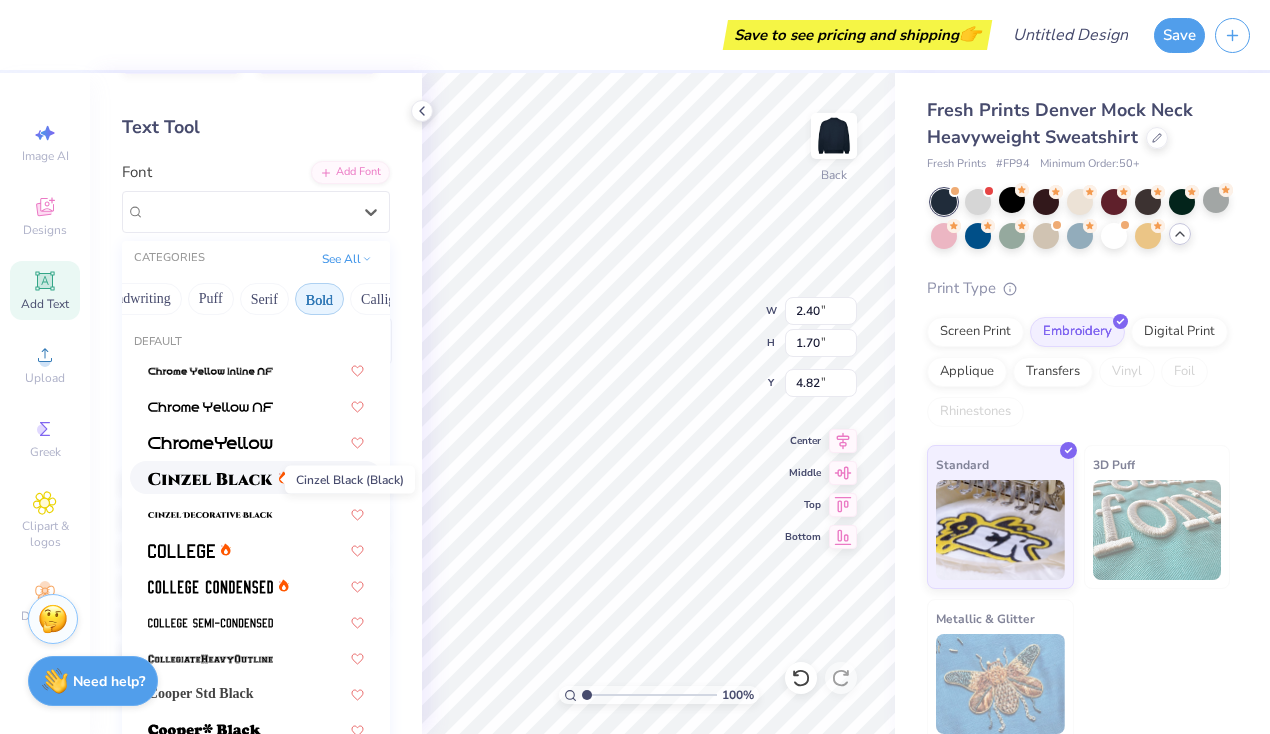 click at bounding box center (210, 479) 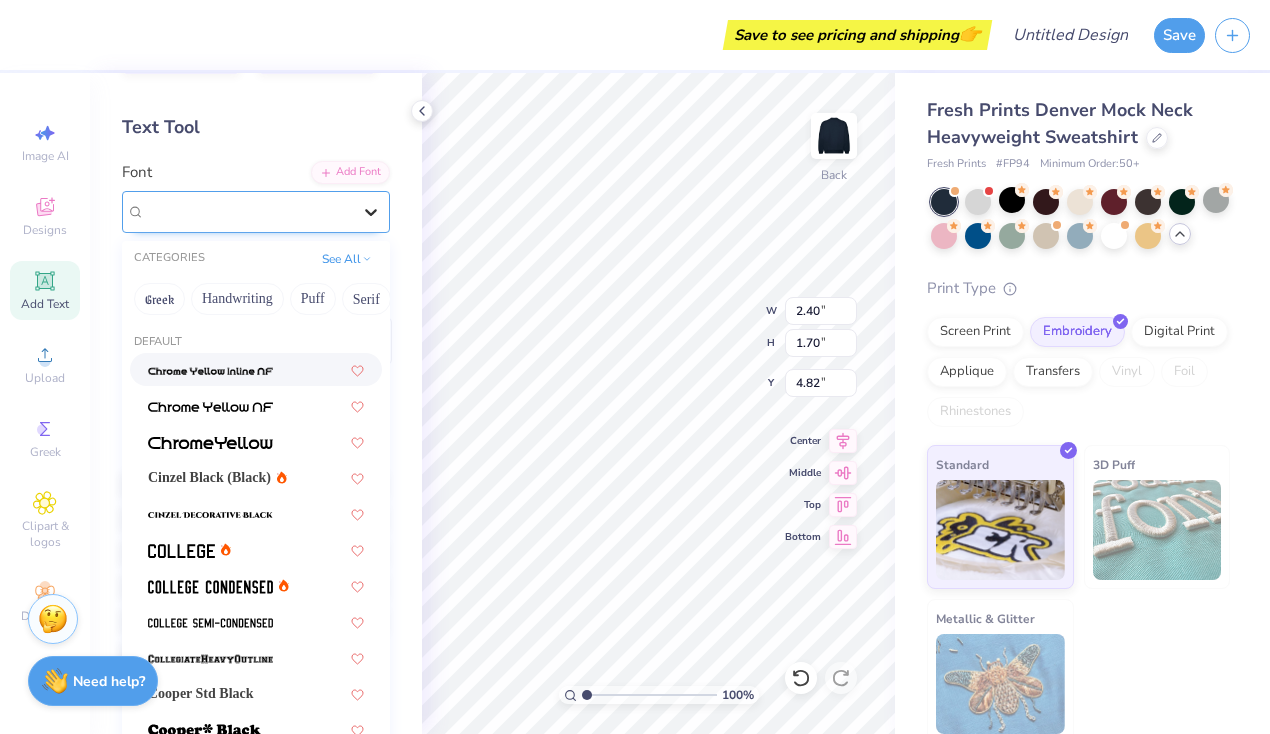 click 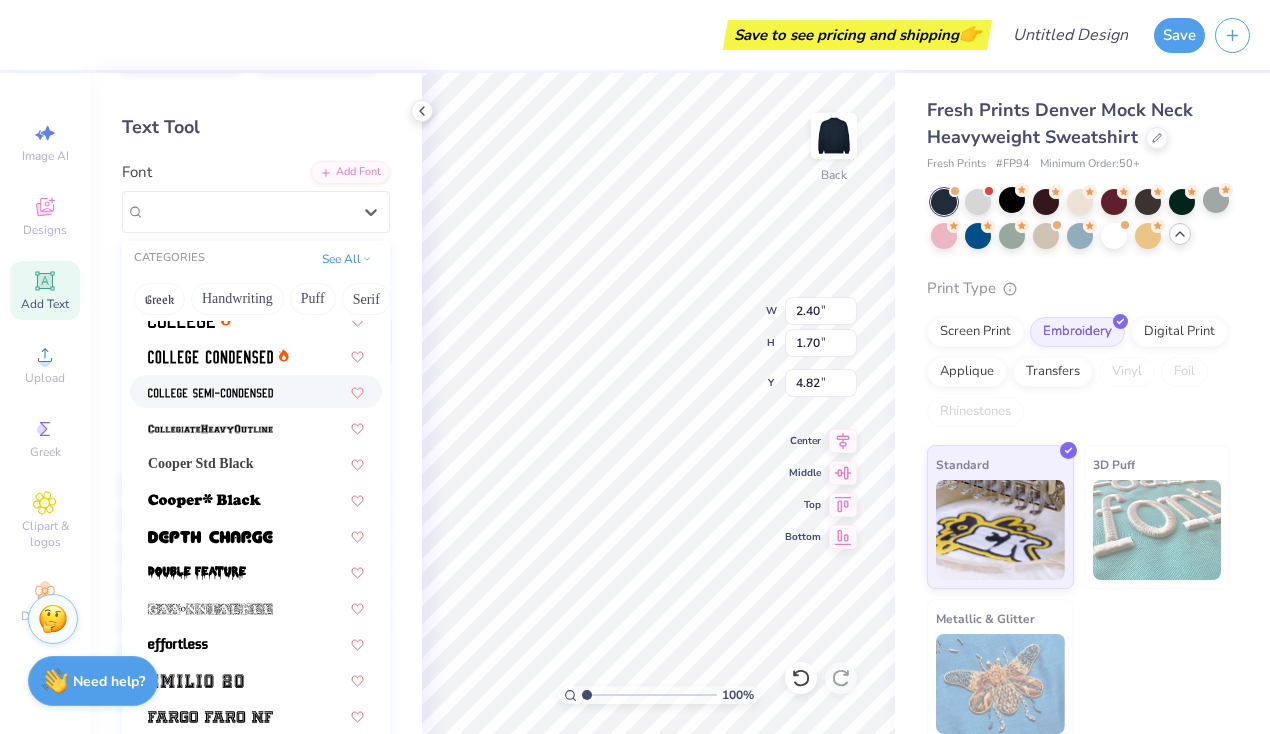 scroll, scrollTop: 245, scrollLeft: 0, axis: vertical 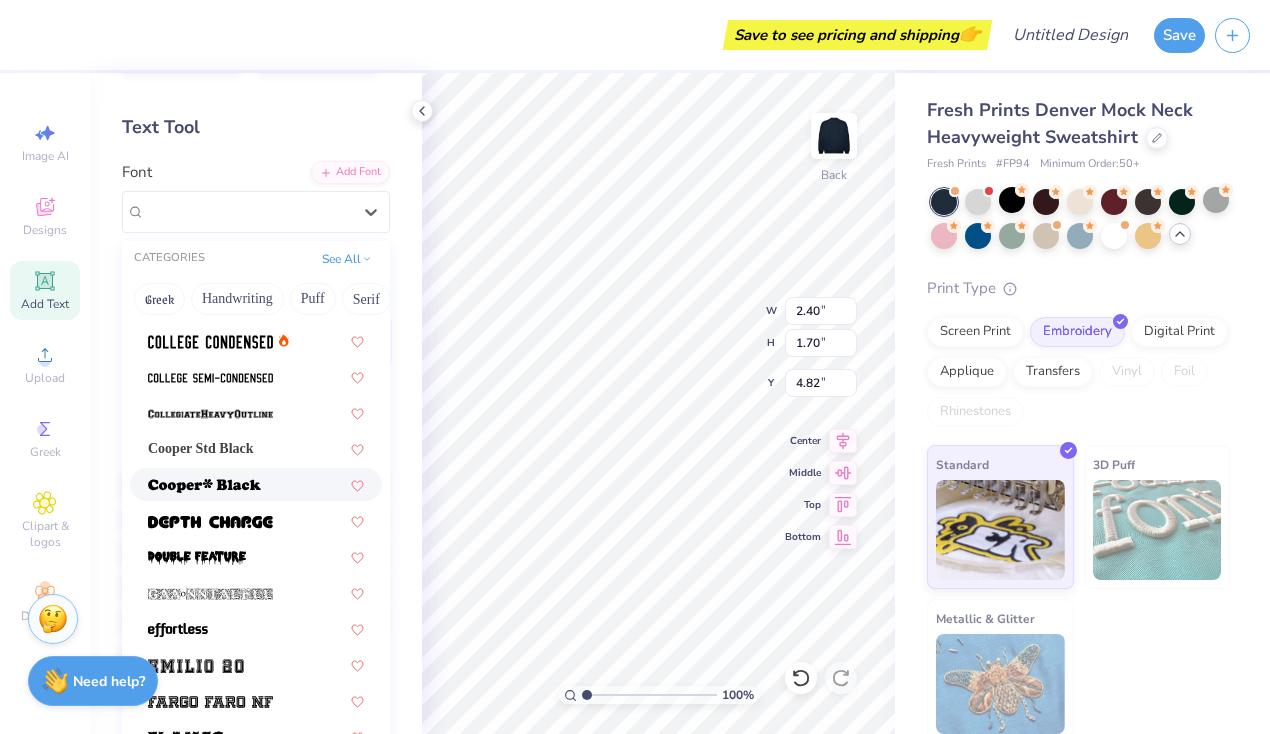 click at bounding box center [256, 484] 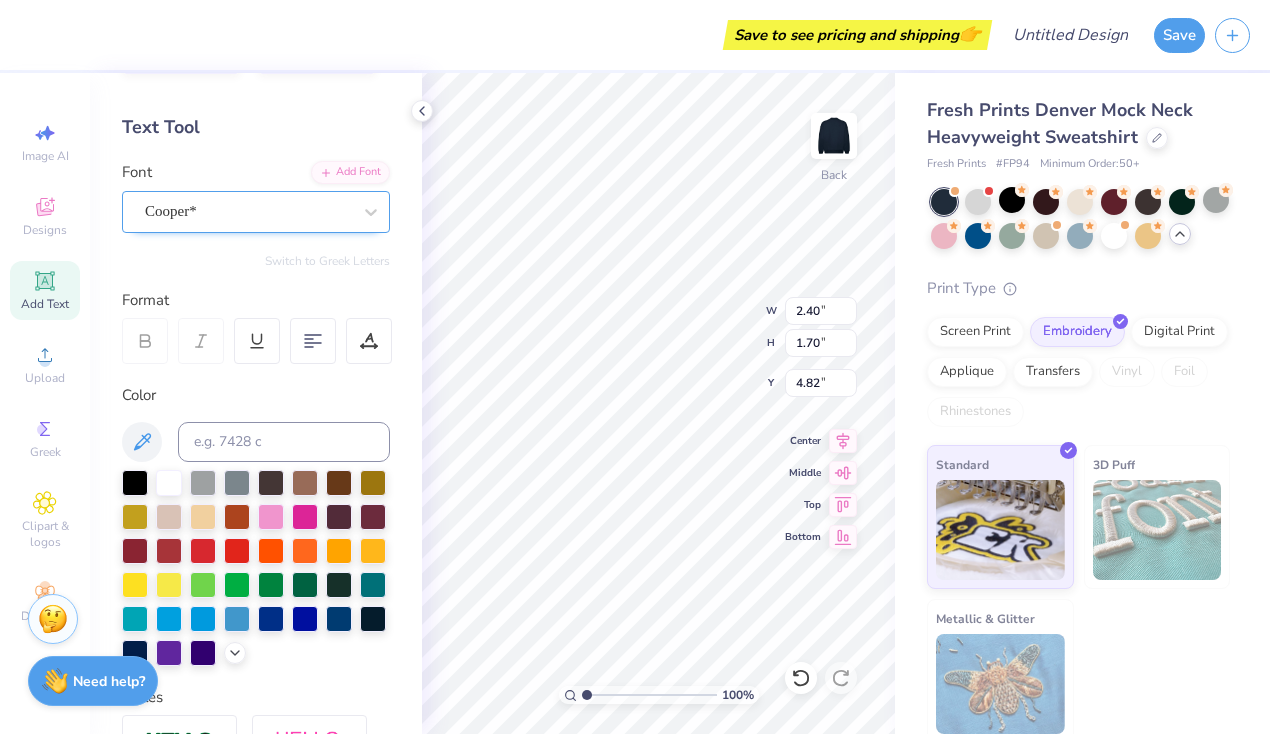 click on "Cooper*" at bounding box center [248, 211] 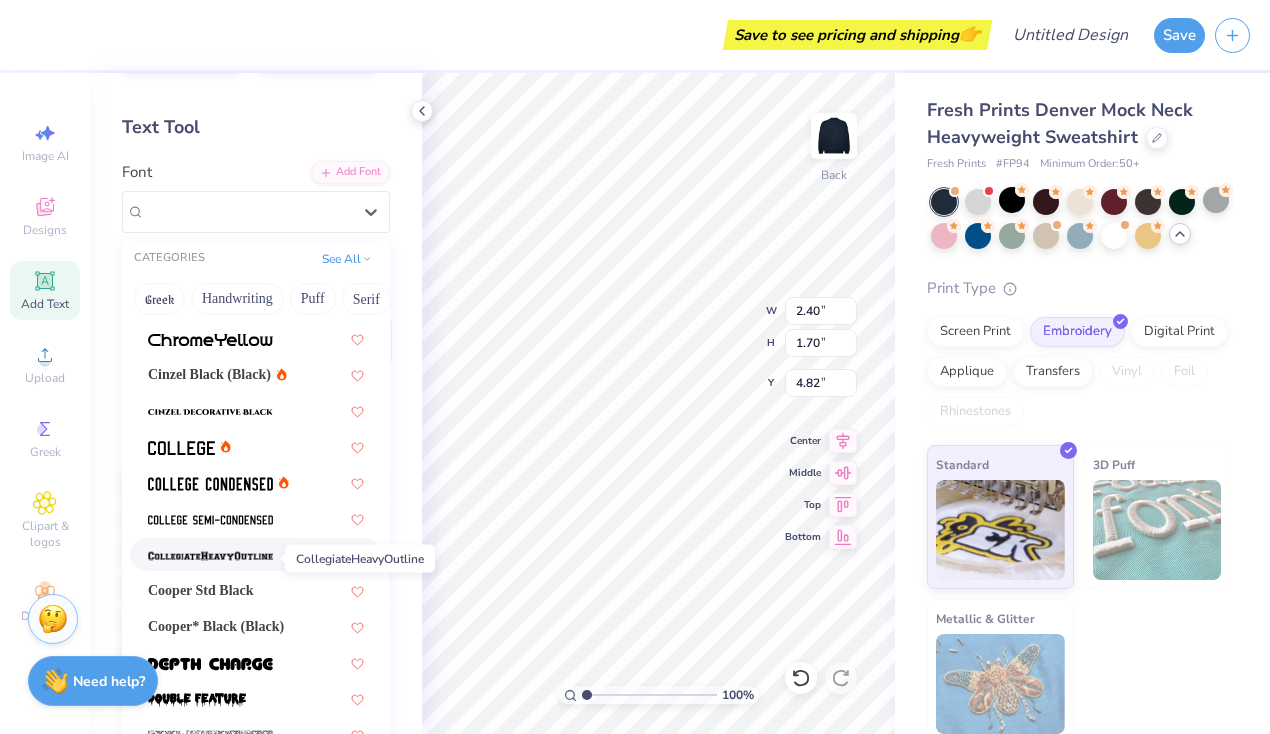 scroll, scrollTop: 101, scrollLeft: 0, axis: vertical 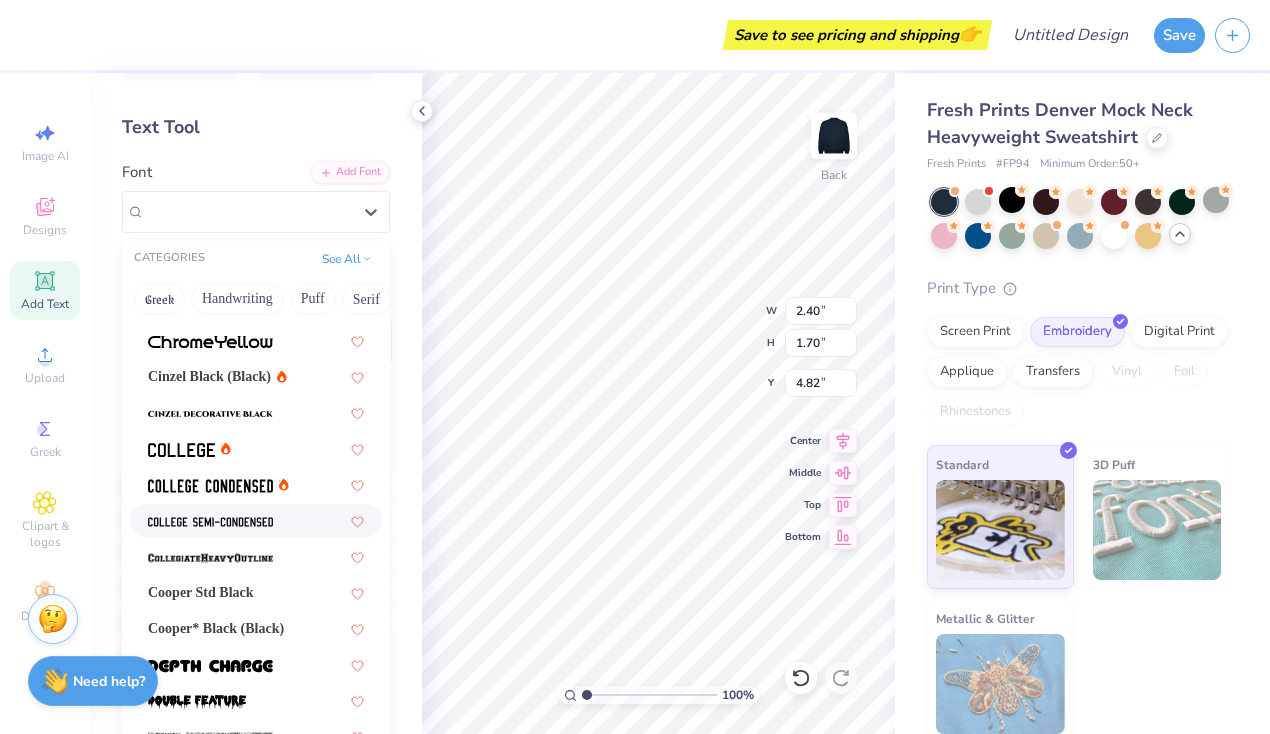click at bounding box center [210, 522] 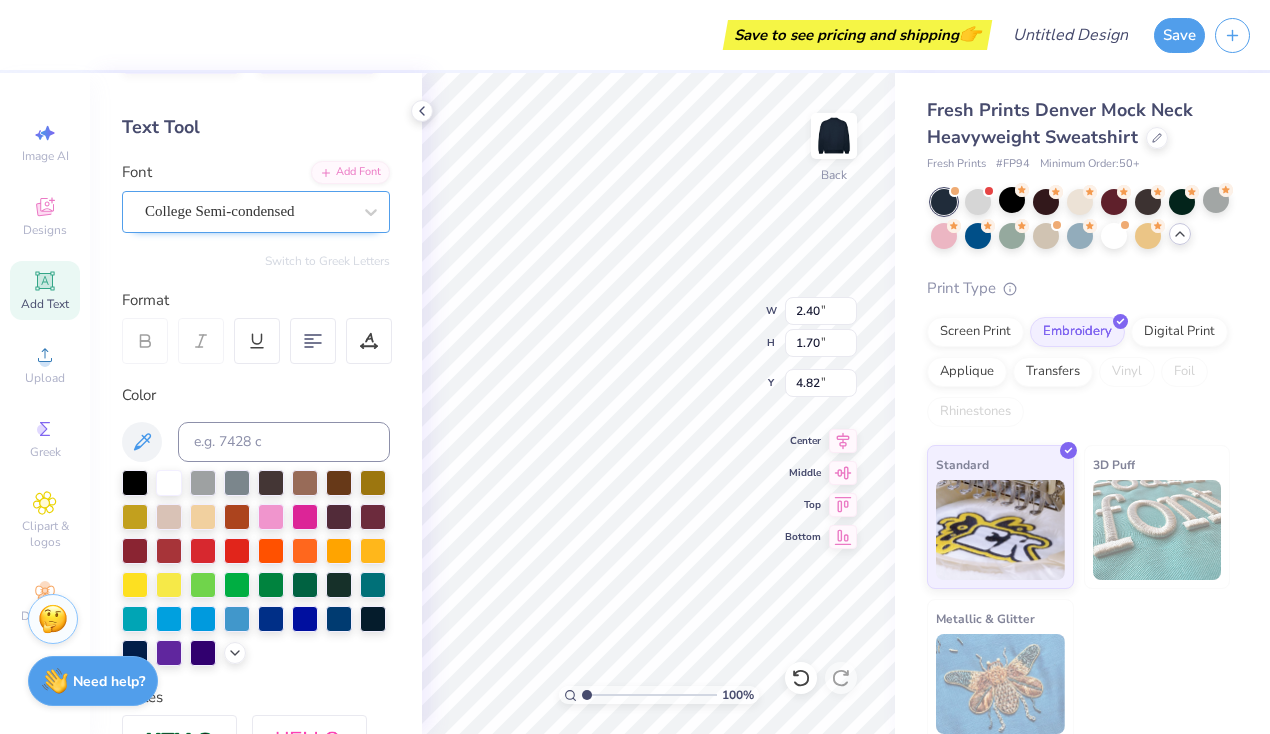 click on "College Semi-condensed" at bounding box center (220, 211) 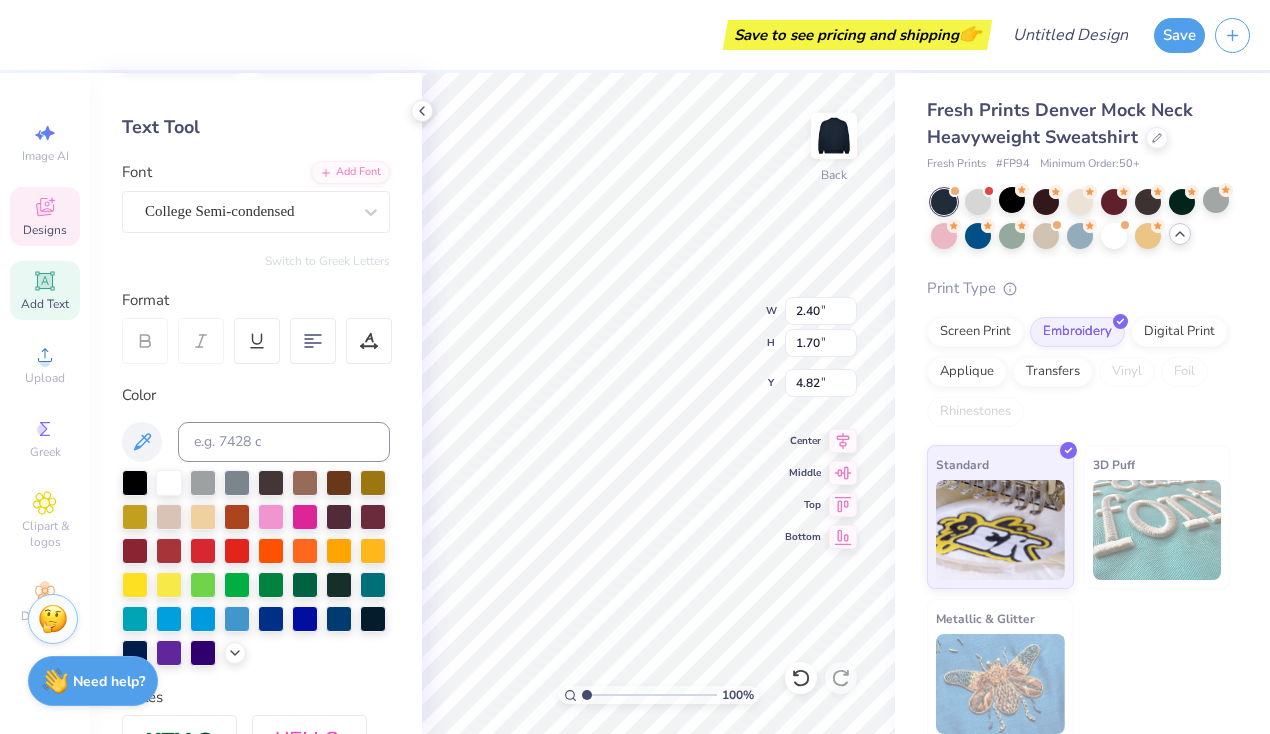 type on "7.54" 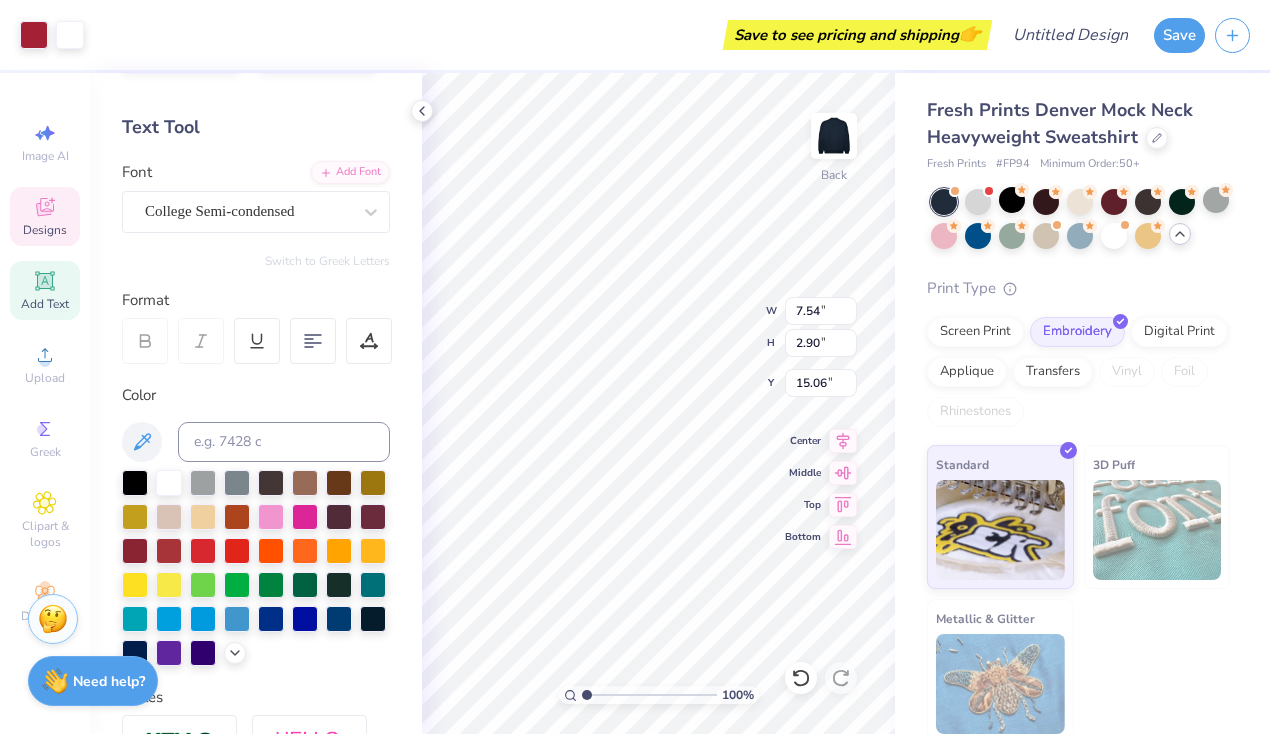 scroll, scrollTop: 0, scrollLeft: 0, axis: both 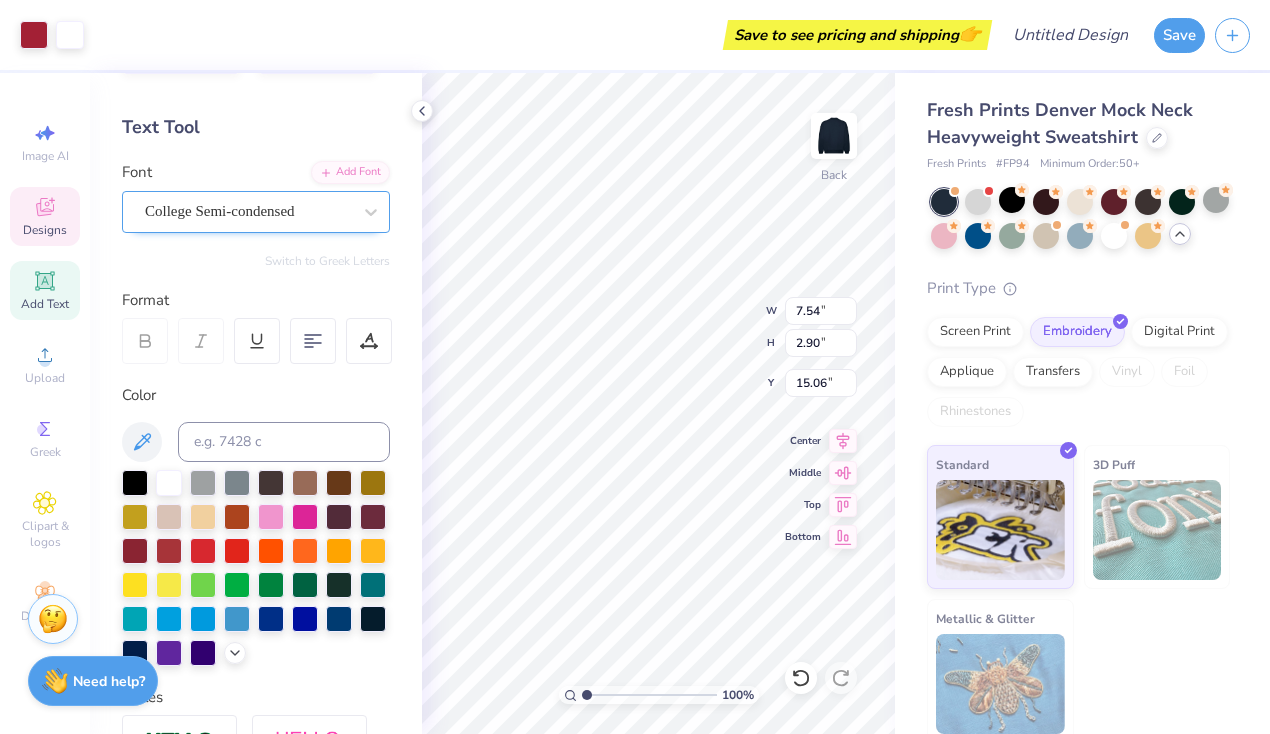 click on "College Semi-condensed" at bounding box center (220, 211) 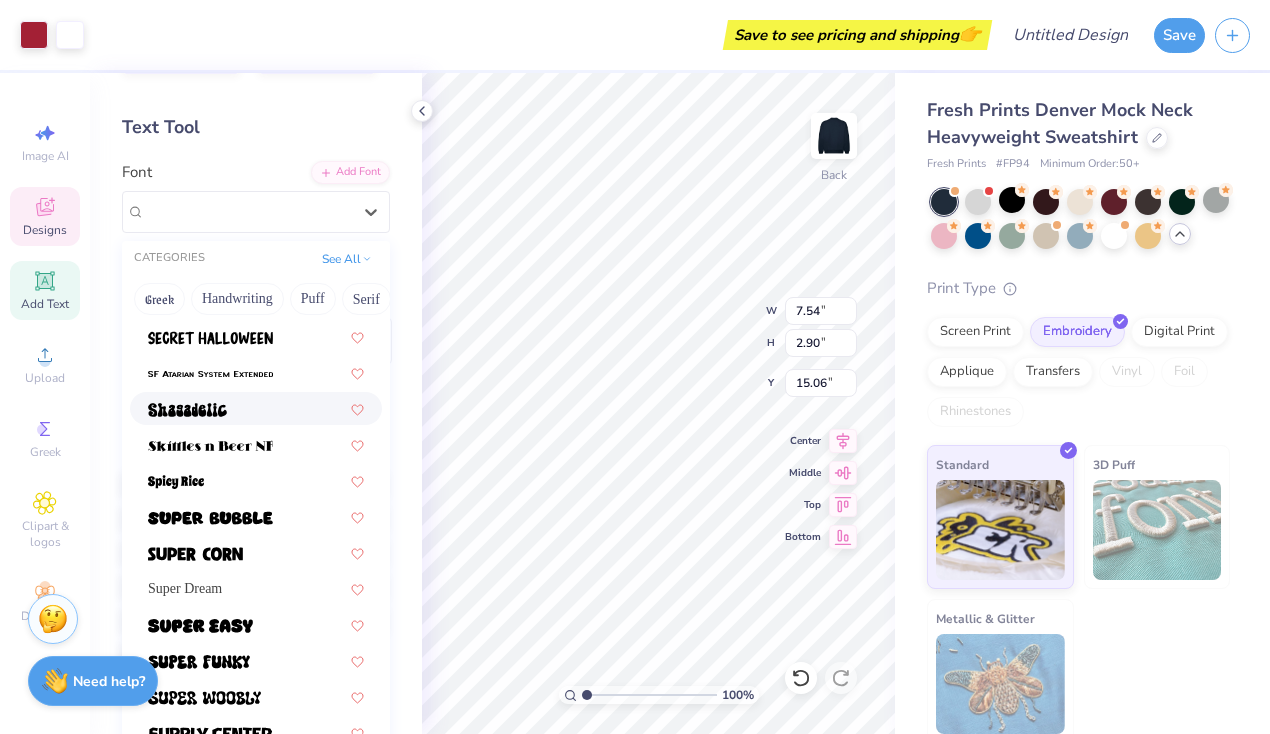 scroll, scrollTop: 2024, scrollLeft: 0, axis: vertical 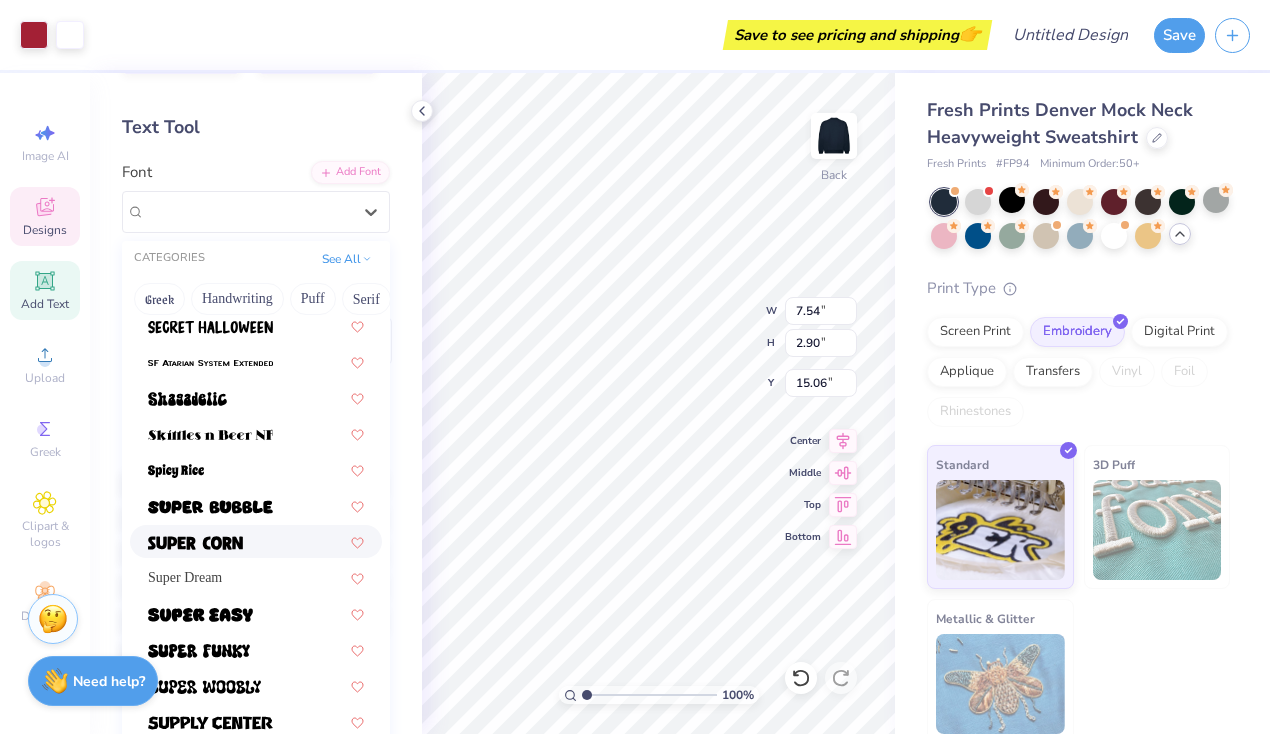 click at bounding box center (256, 541) 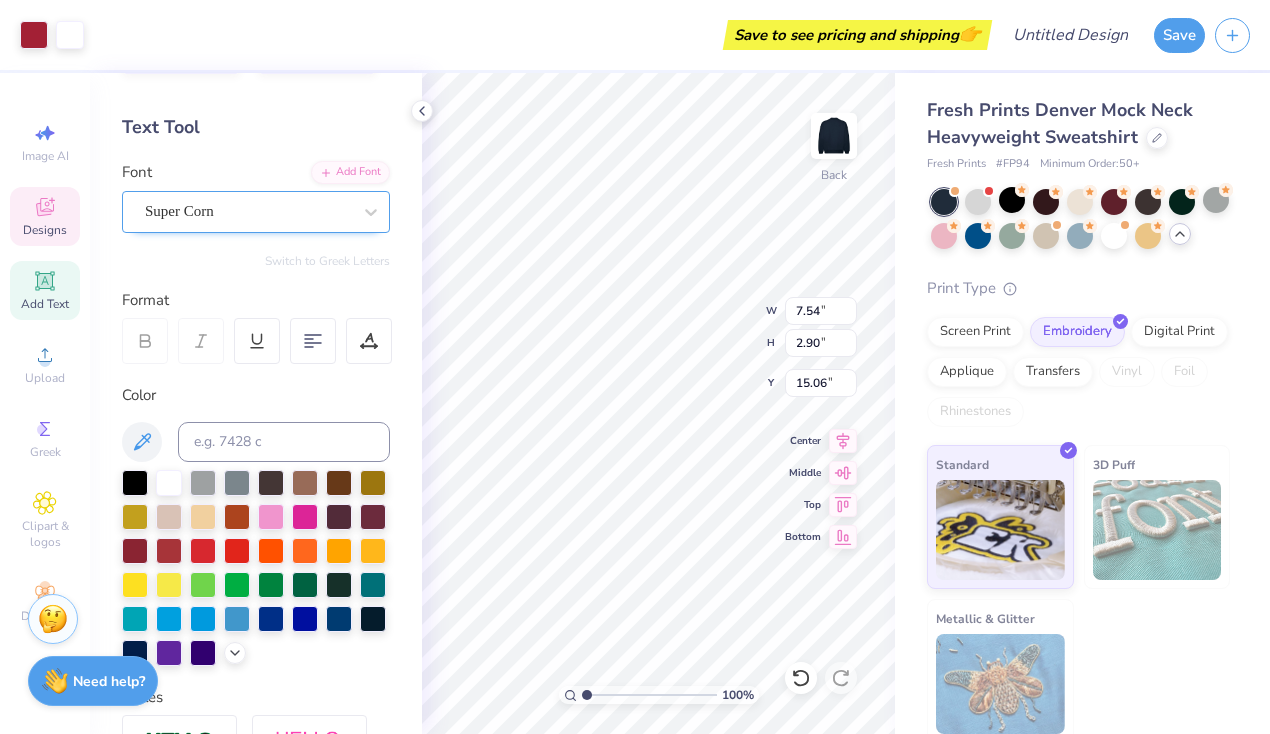click on "Super Corn" at bounding box center [248, 211] 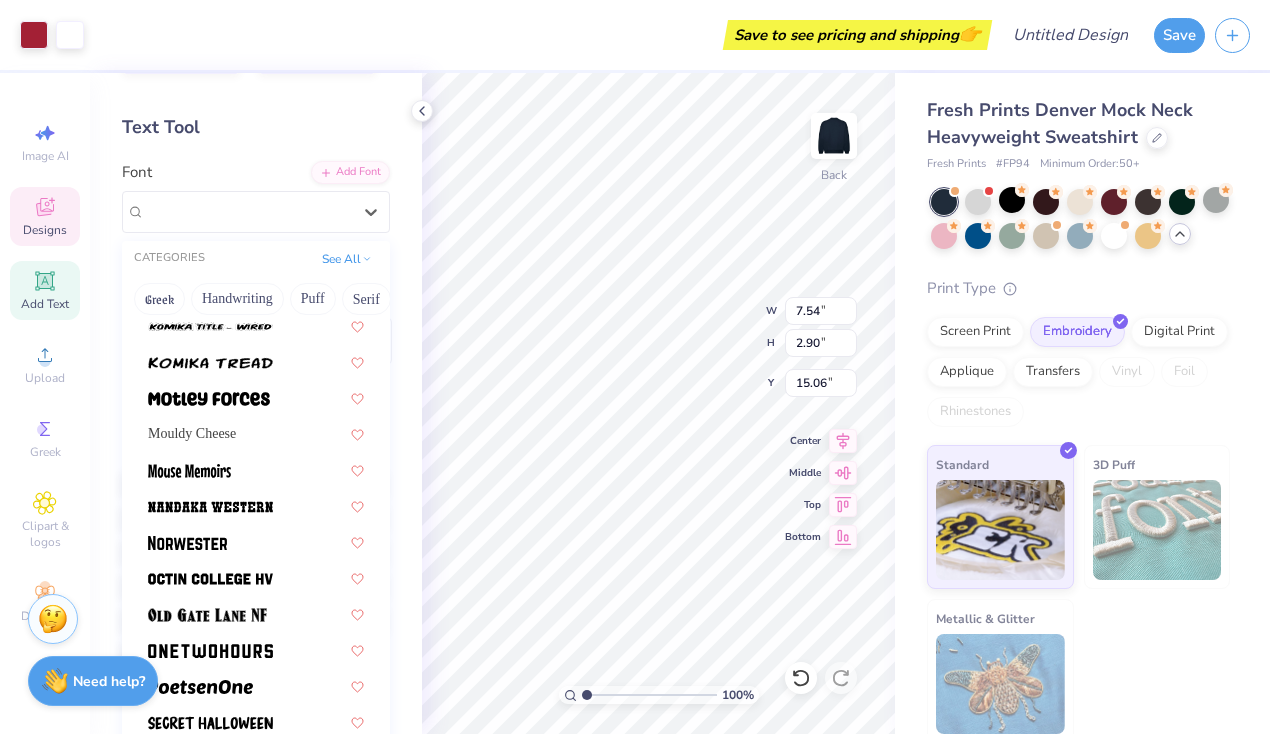 scroll, scrollTop: 1624, scrollLeft: 0, axis: vertical 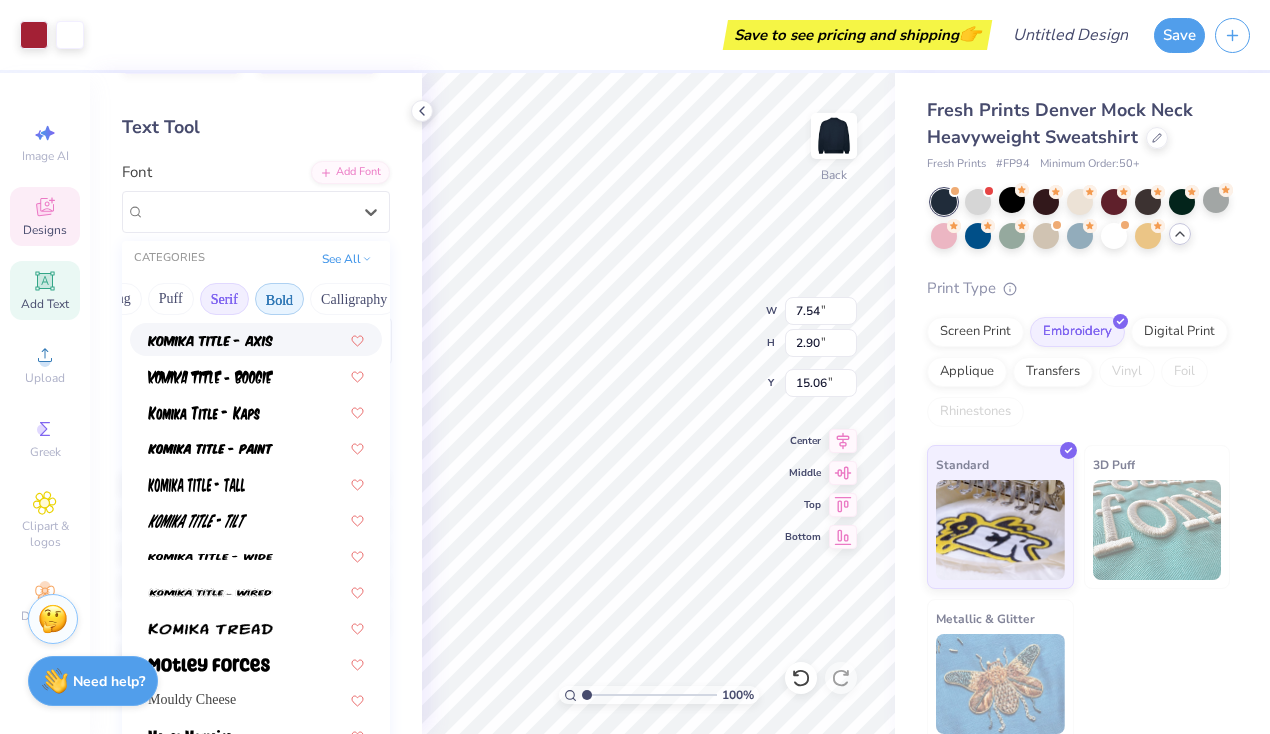 click on "Serif" at bounding box center [224, 299] 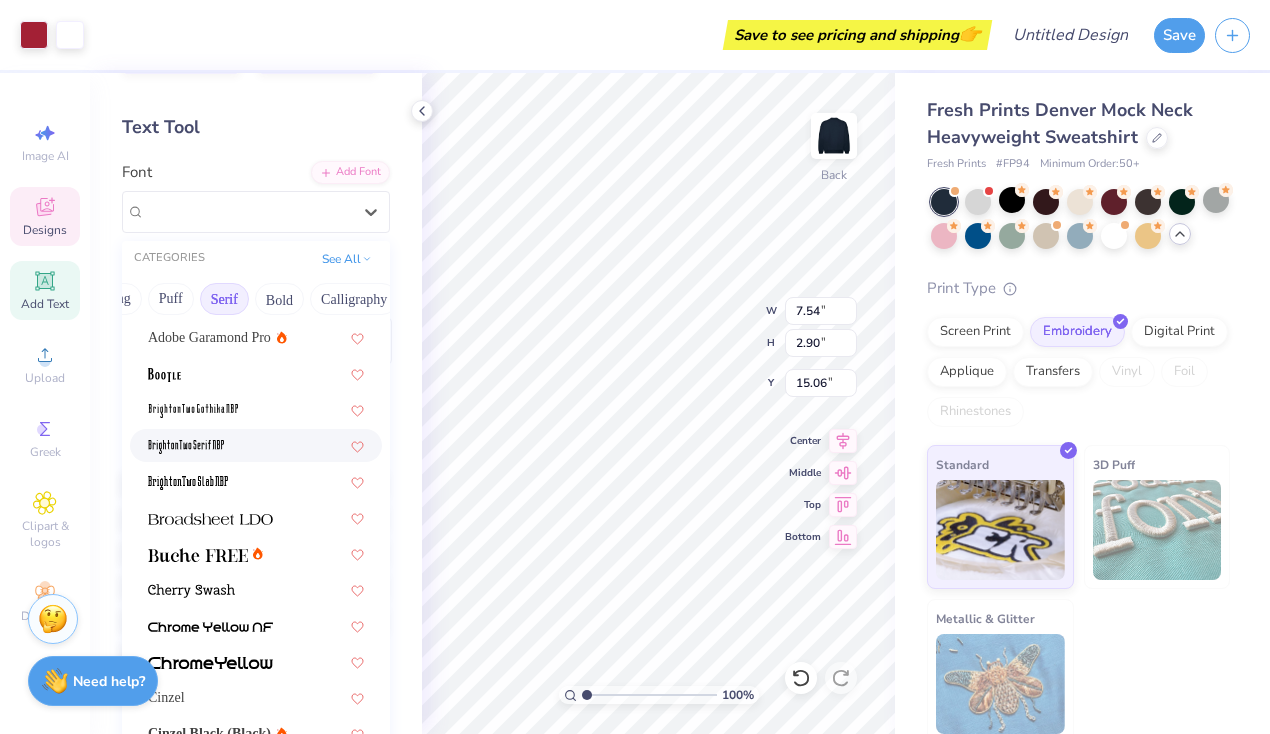scroll, scrollTop: 33, scrollLeft: 0, axis: vertical 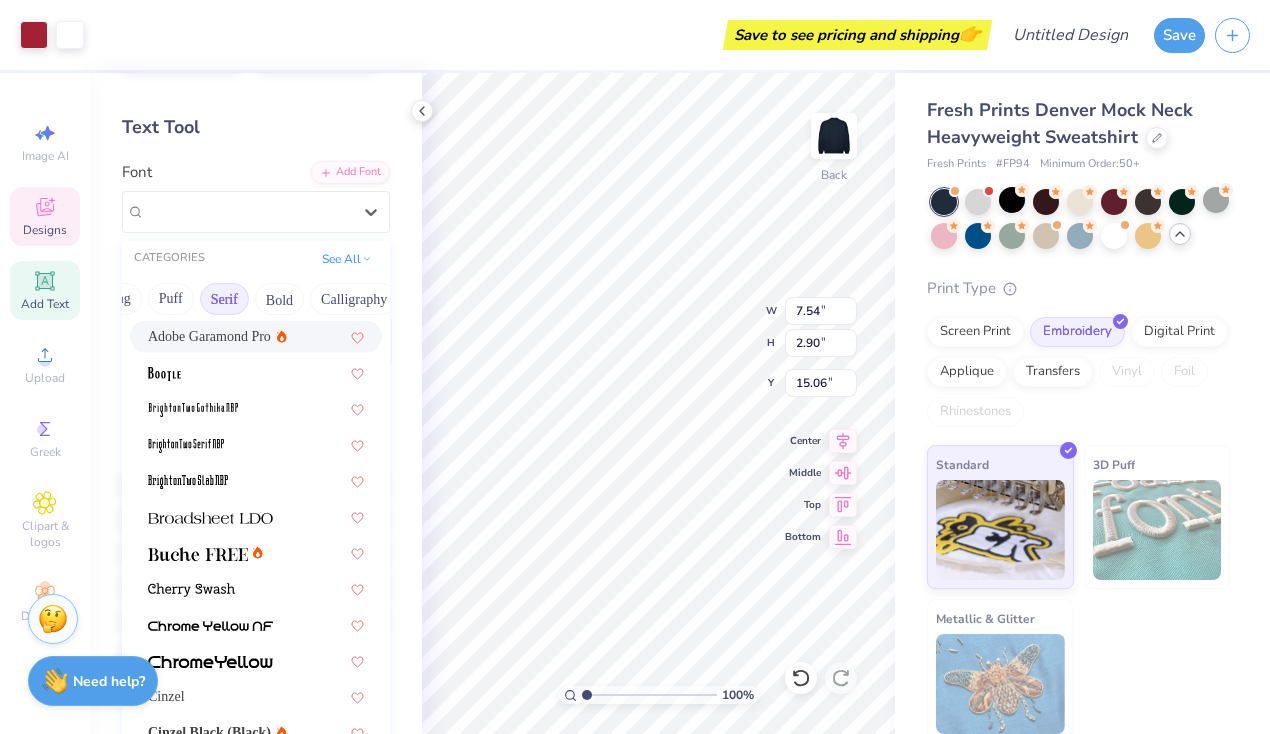 click on "Adobe Garamond Pro" at bounding box center [256, 336] 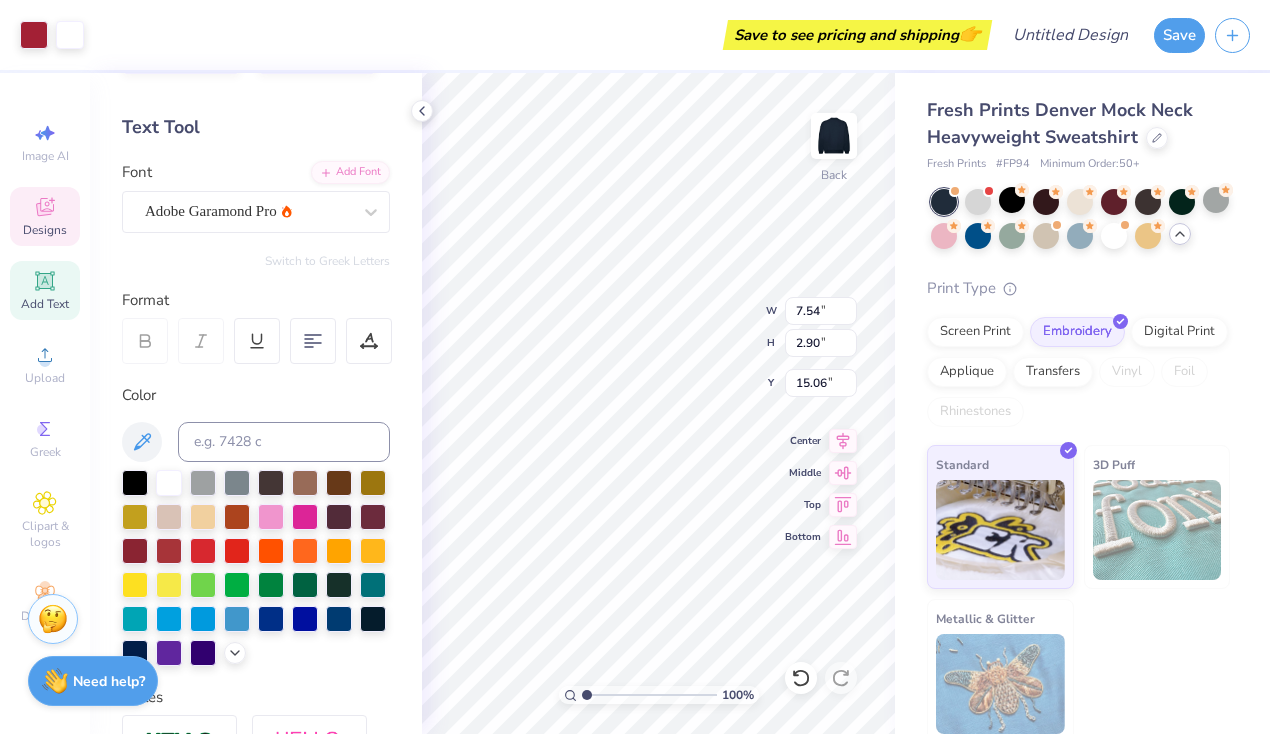 click on "Add Text" at bounding box center (45, 290) 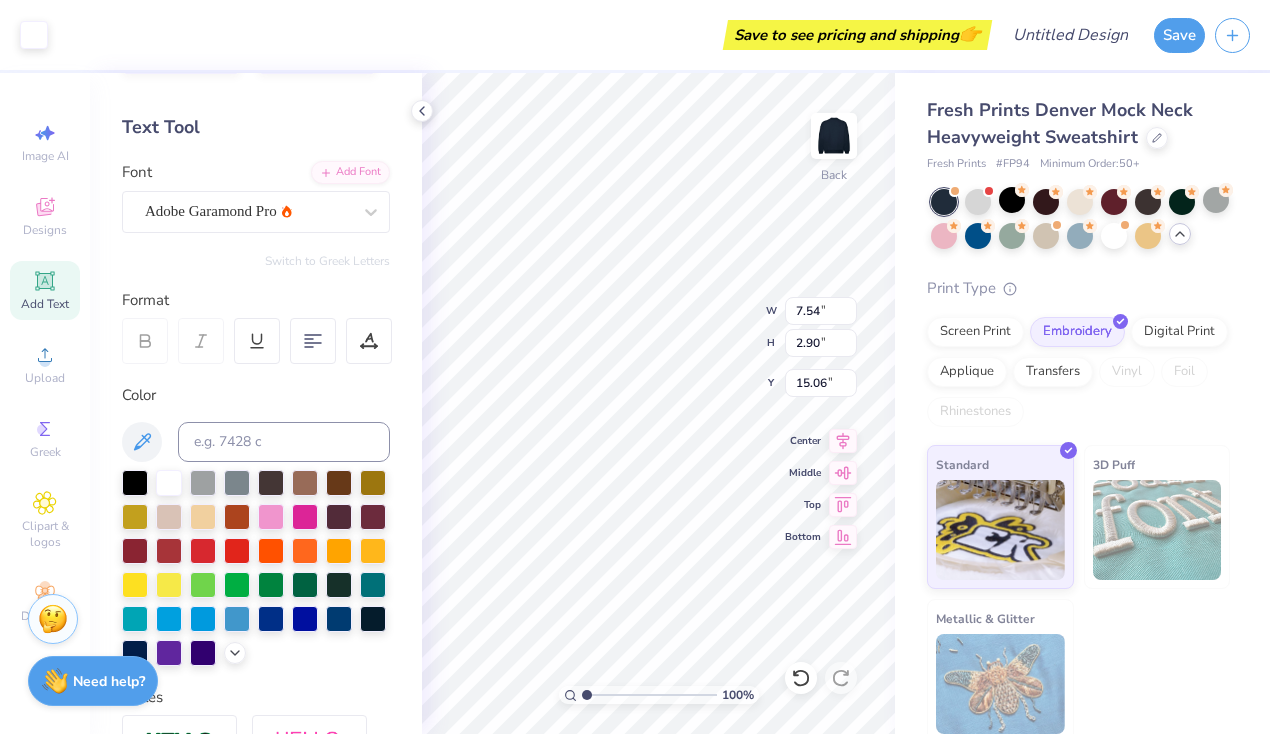 type on "5.84" 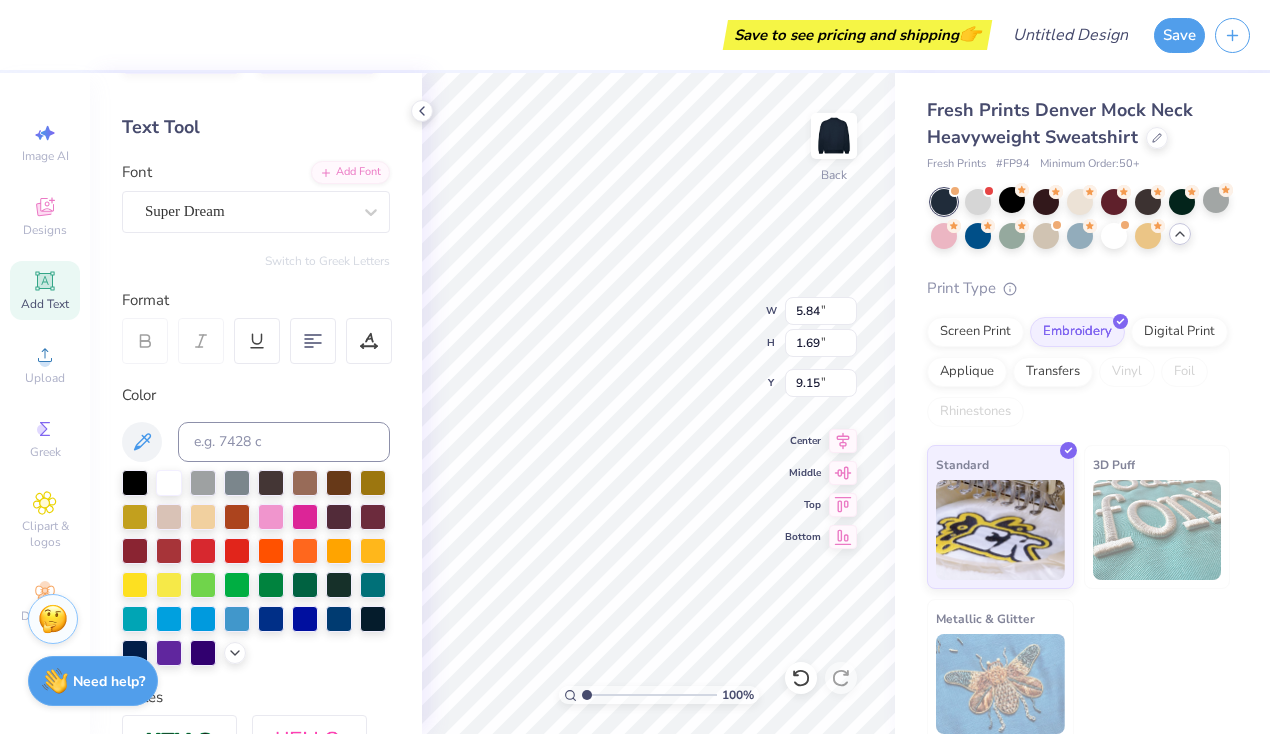 type on "4.34" 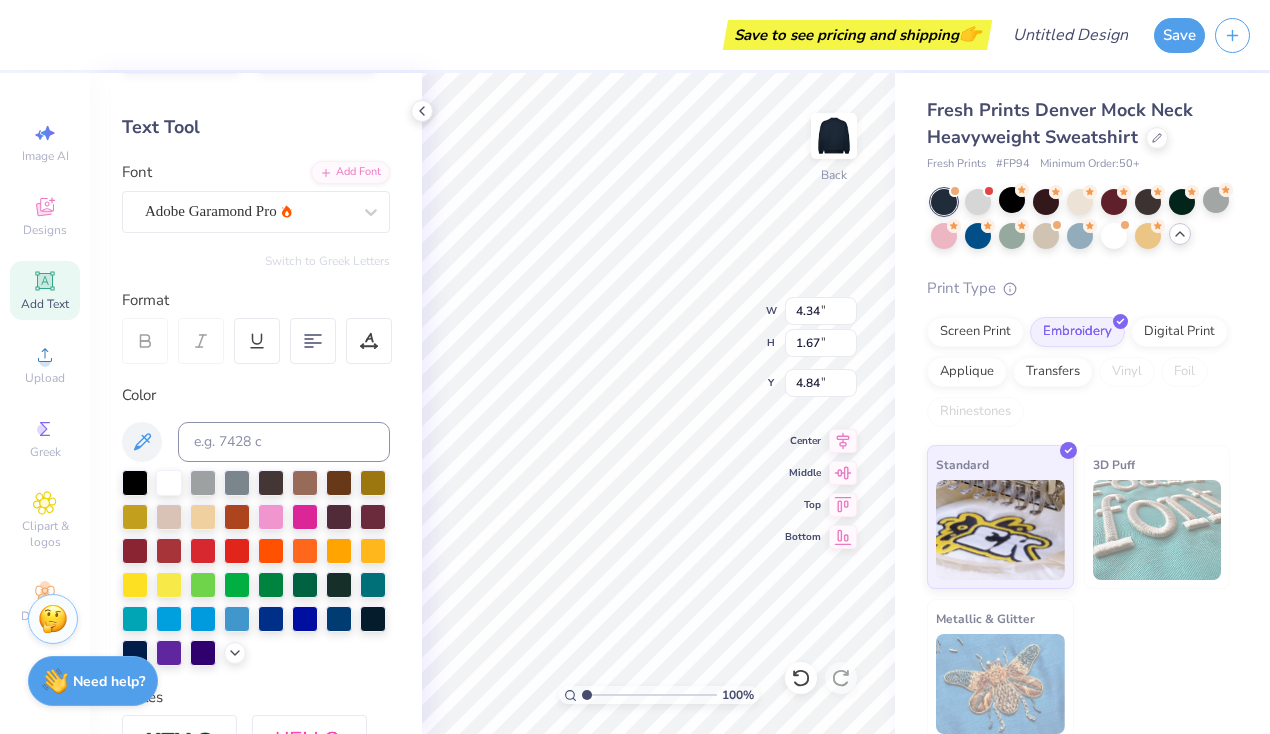 type on "13" 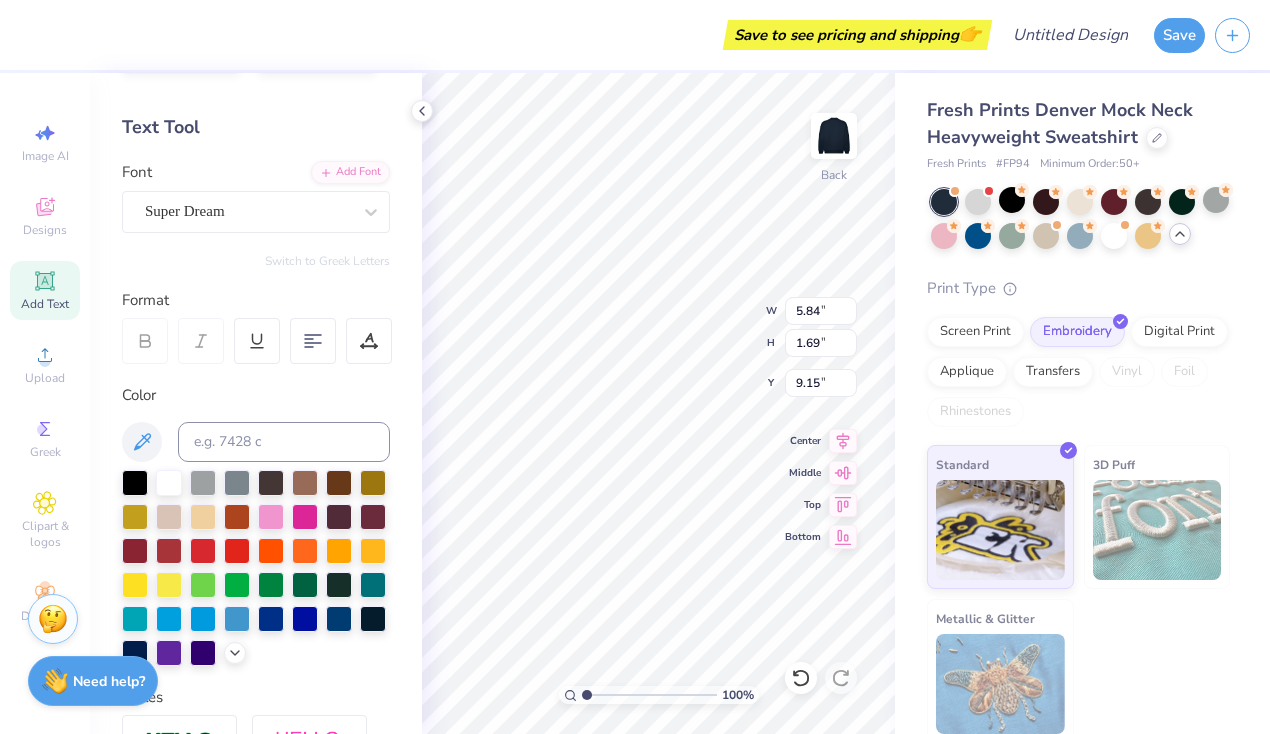scroll, scrollTop: 0, scrollLeft: 11, axis: horizontal 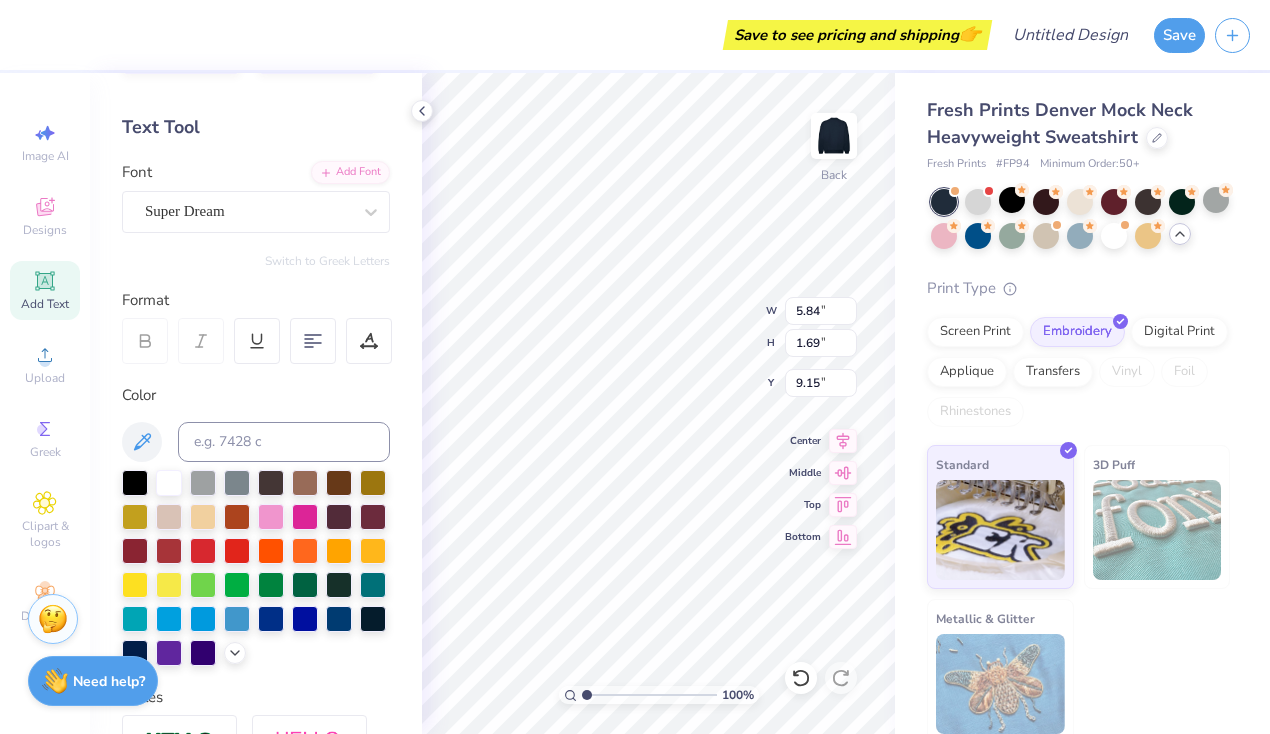 click on "Save to see pricing and shipping 👉 Design Title Save Image AI Designs Add Text Upload Greek Clipart & logos Decorate Personalized Names Personalized Numbers Text Tool Add Font Font Super Dream Switch to Greek Letters Format Color Styles Text Shape 100 % Back W 5.84 5.84 " H 1.69 1.69 " Y 9.15 9.15 " Center Middle Top Bottom Fresh Prints Denver Mock Neck Heavyweight Sweatshirt Fresh Prints # FP94 Minimum Order: 50 + Print Type Screen Print Embroidery Digital Print Applique Transfers Vinyl Foil Rhinestones Standard 3D Puff Metallic & Glitter Stuck? Our Art team will finish your design for free. Need help? Chat with us." at bounding box center (635, 367) 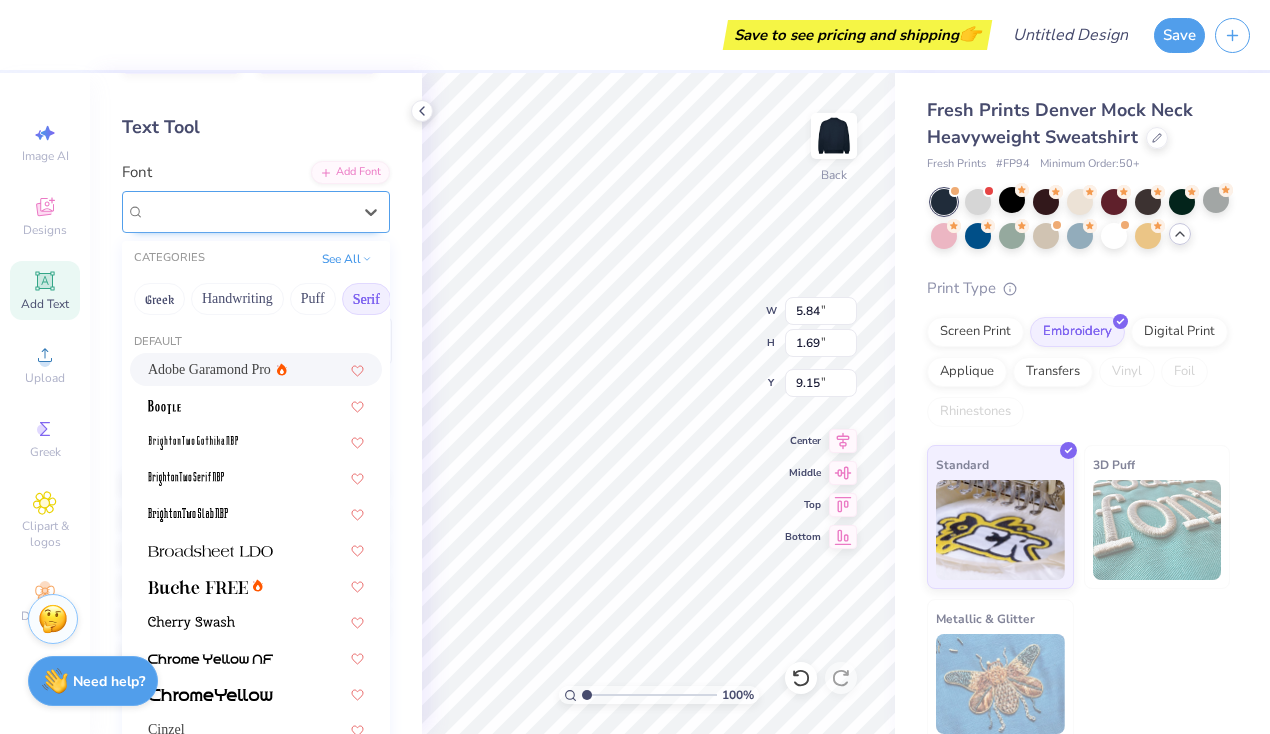 click at bounding box center [248, 211] 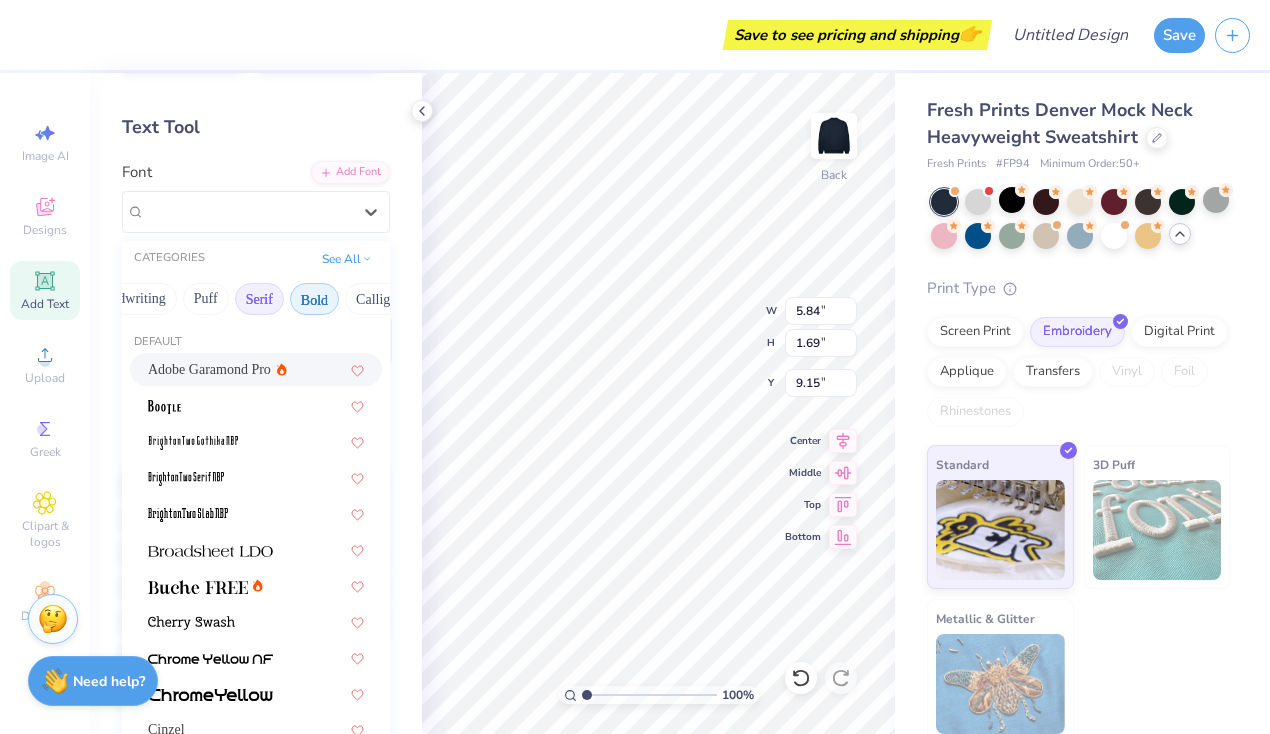 scroll, scrollTop: 0, scrollLeft: 160, axis: horizontal 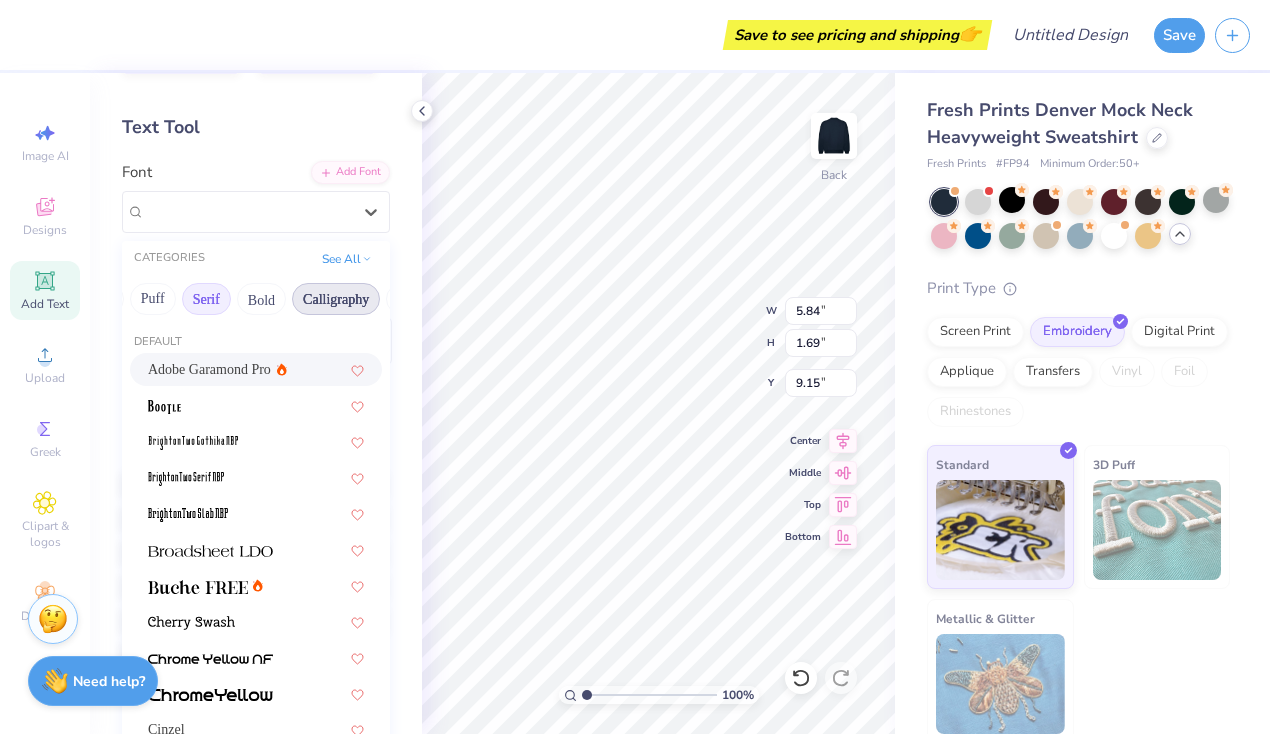 click on "Calligraphy" at bounding box center (336, 299) 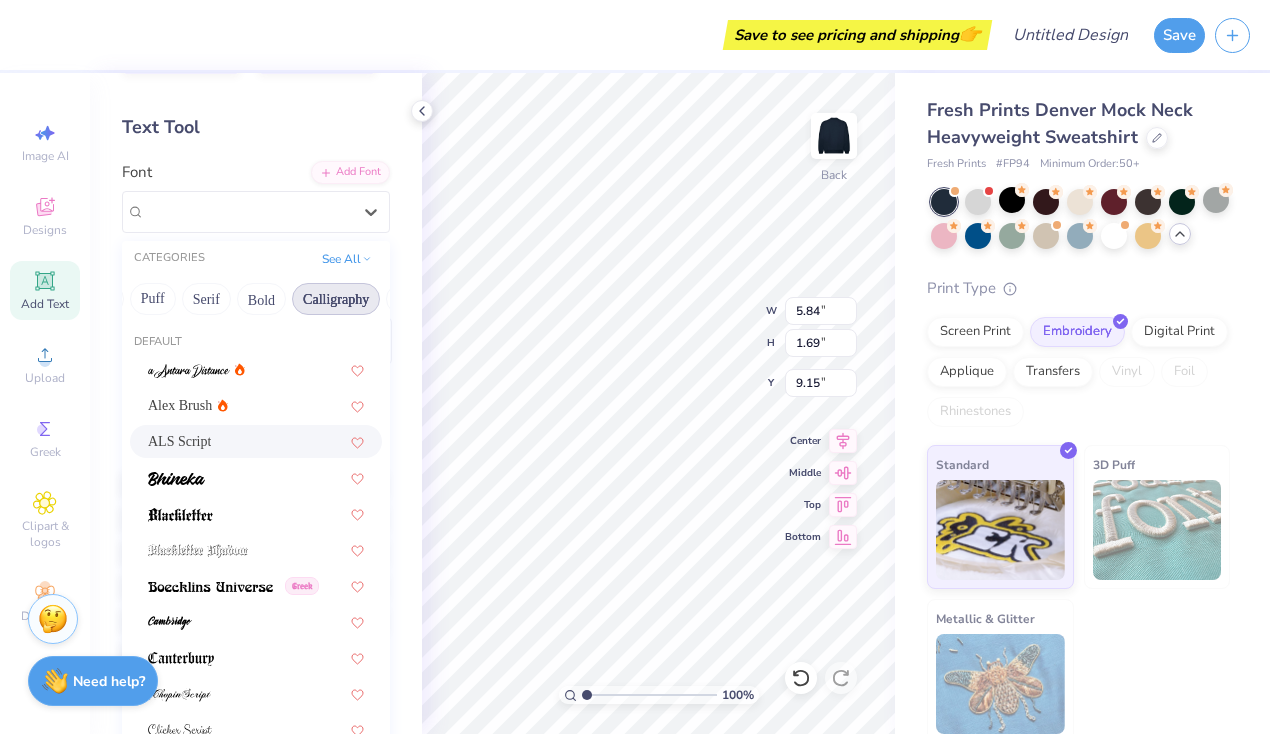 click on "ALS Script" at bounding box center [256, 441] 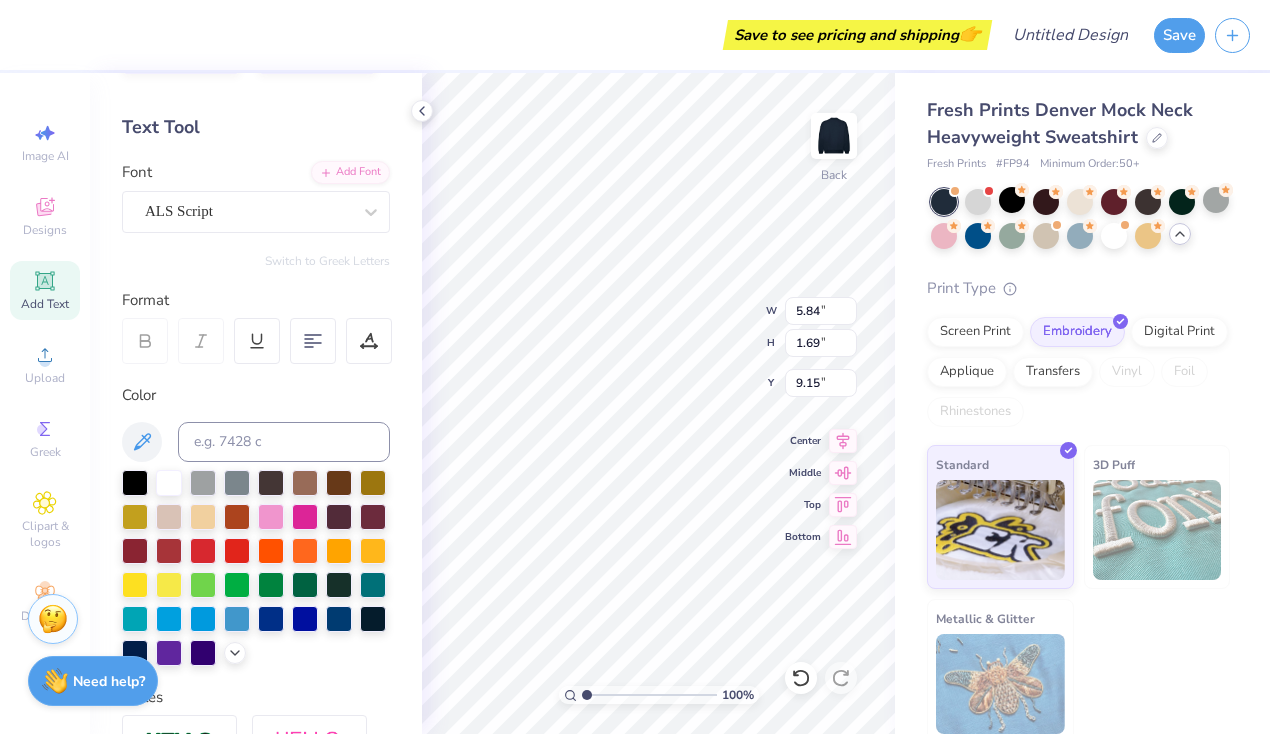 scroll, scrollTop: 0, scrollLeft: 6, axis: horizontal 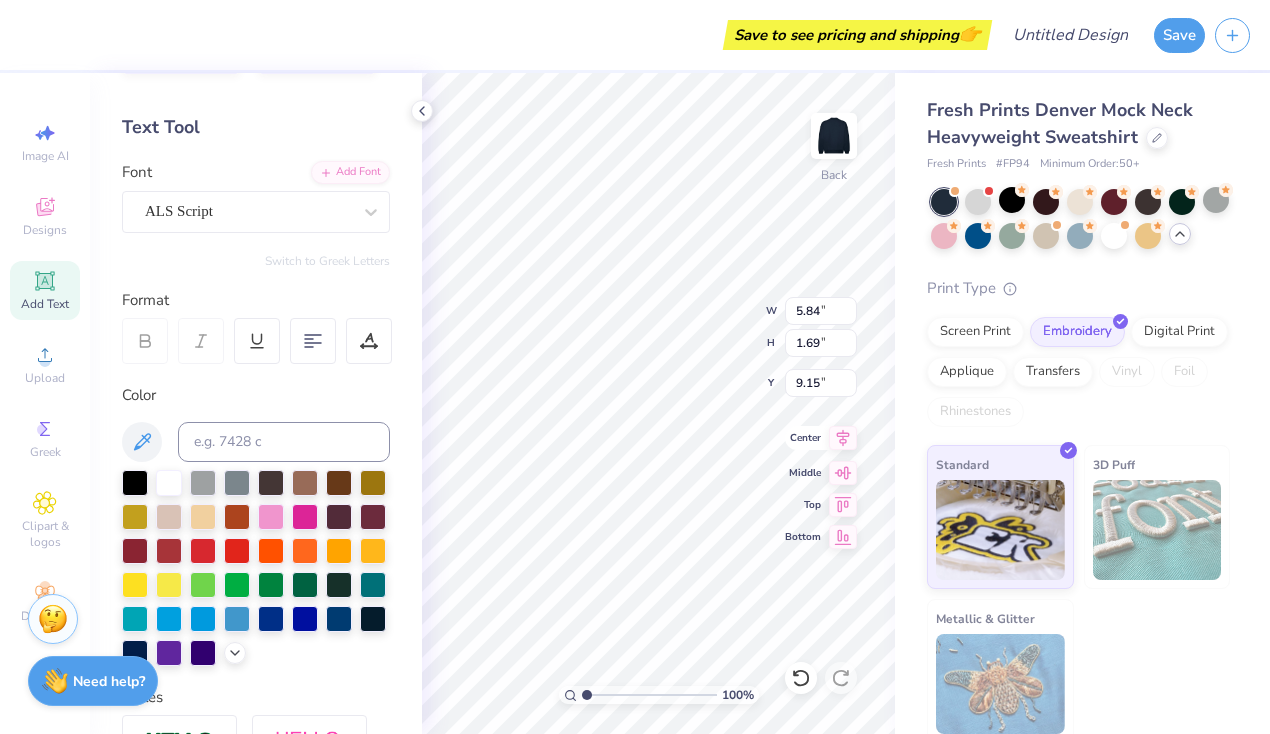 type on "AVENUE" 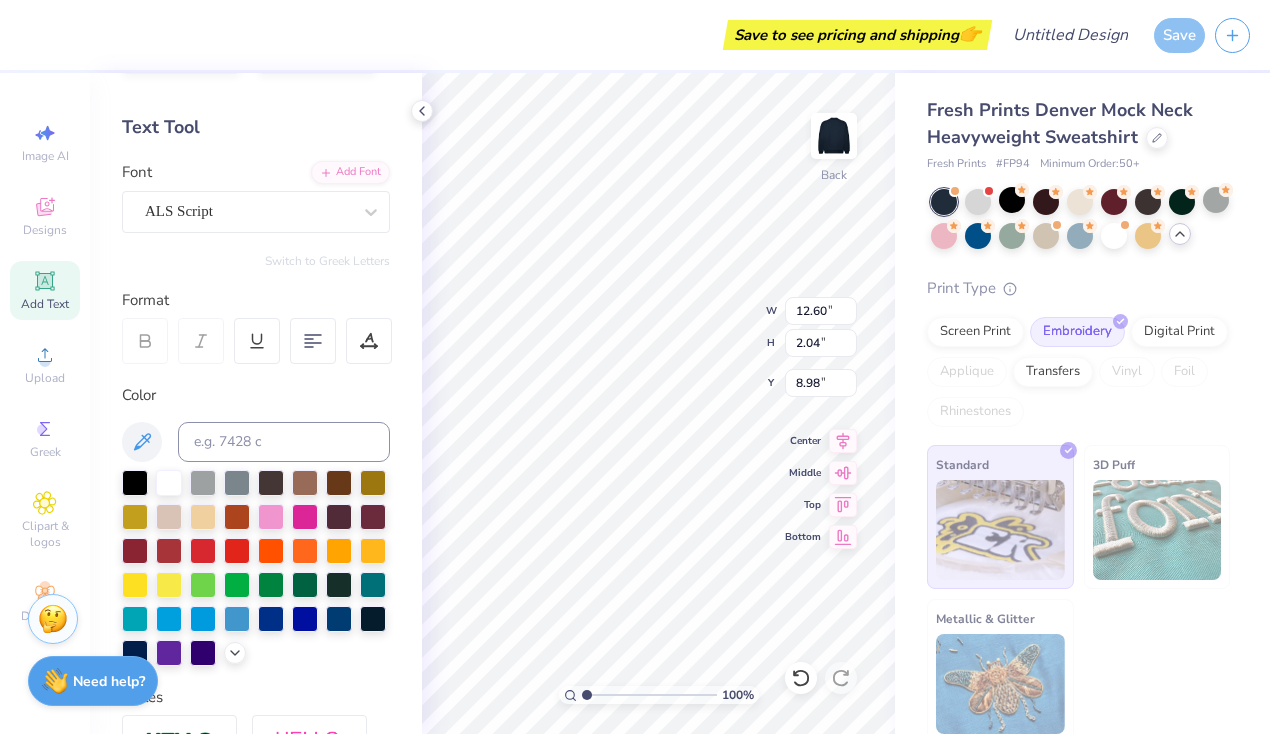 scroll, scrollTop: 0, scrollLeft: 0, axis: both 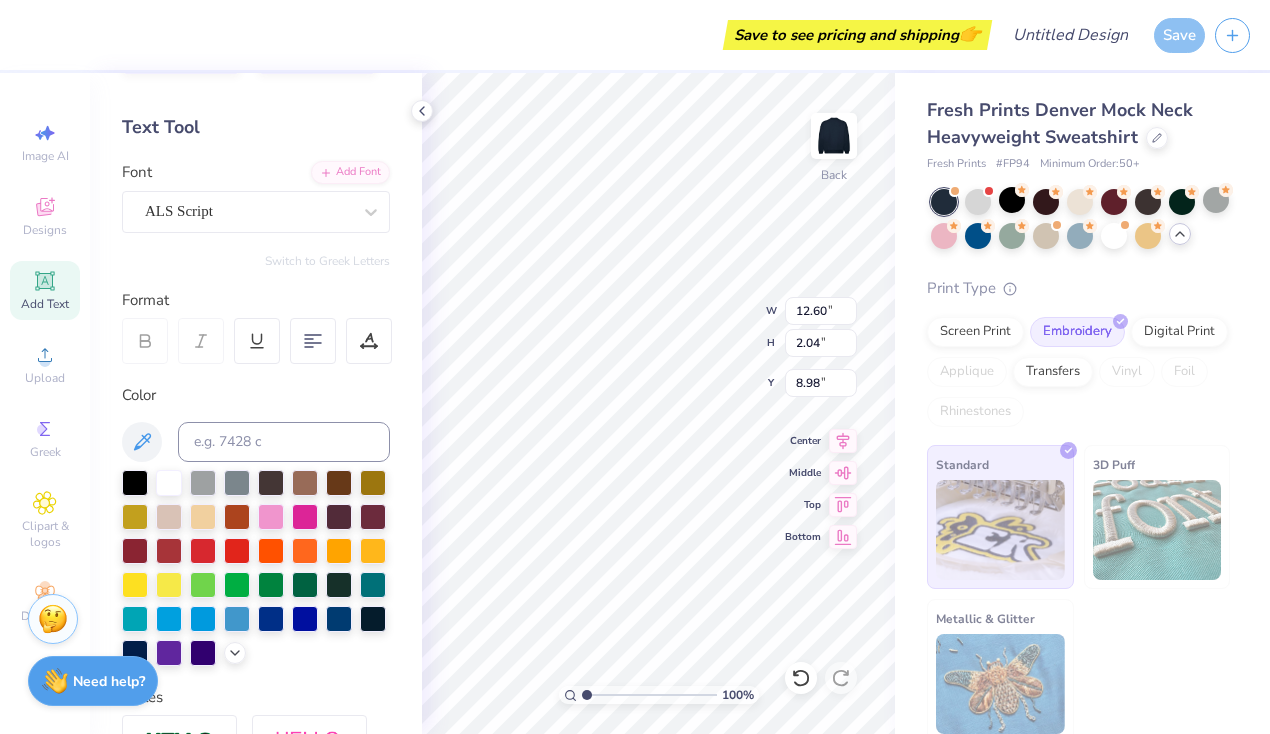 drag, startPoint x: 787, startPoint y: 446, endPoint x: 396, endPoint y: 420, distance: 391.8635 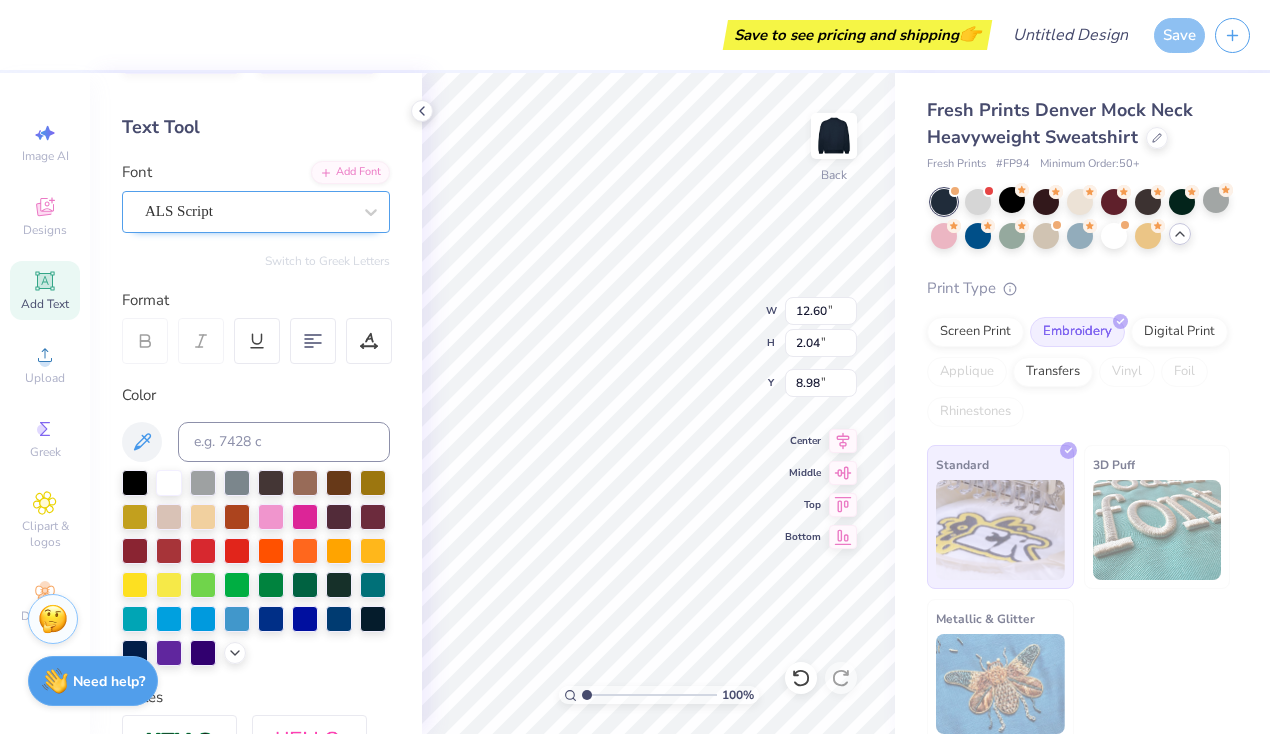 click on "ALS Script" at bounding box center [248, 211] 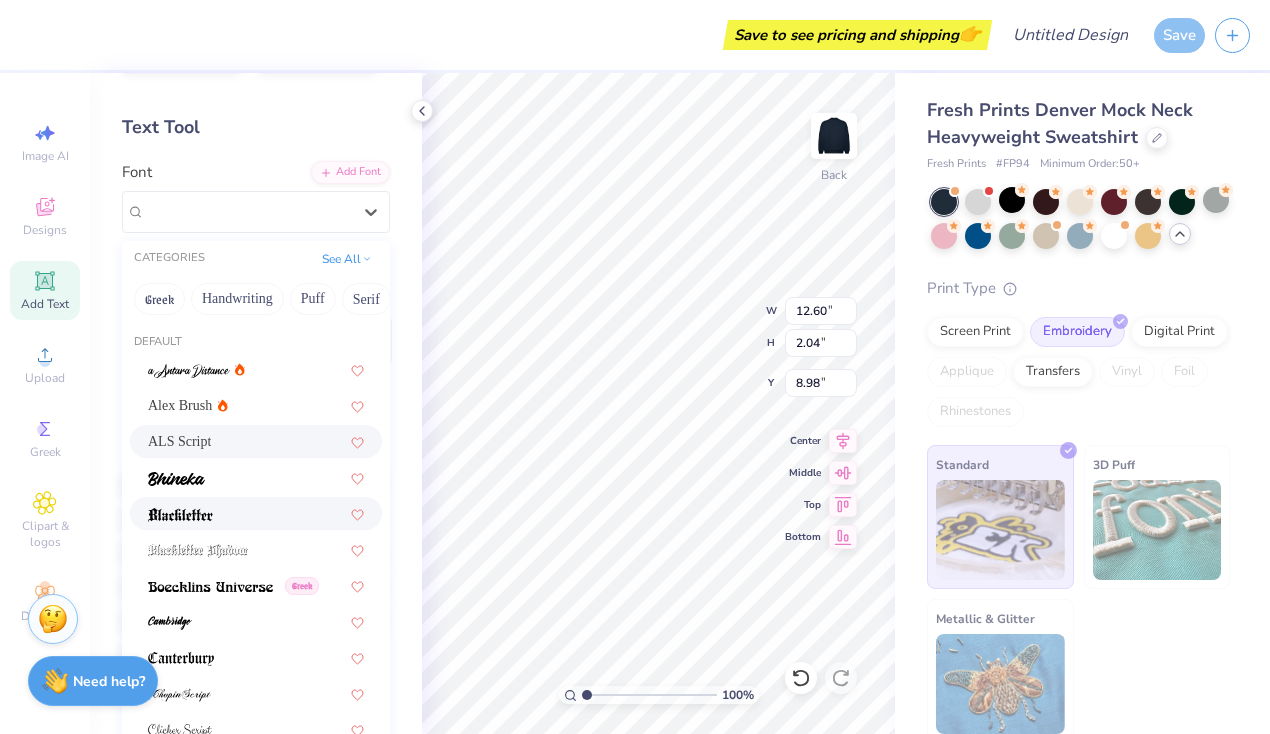 click at bounding box center (256, 513) 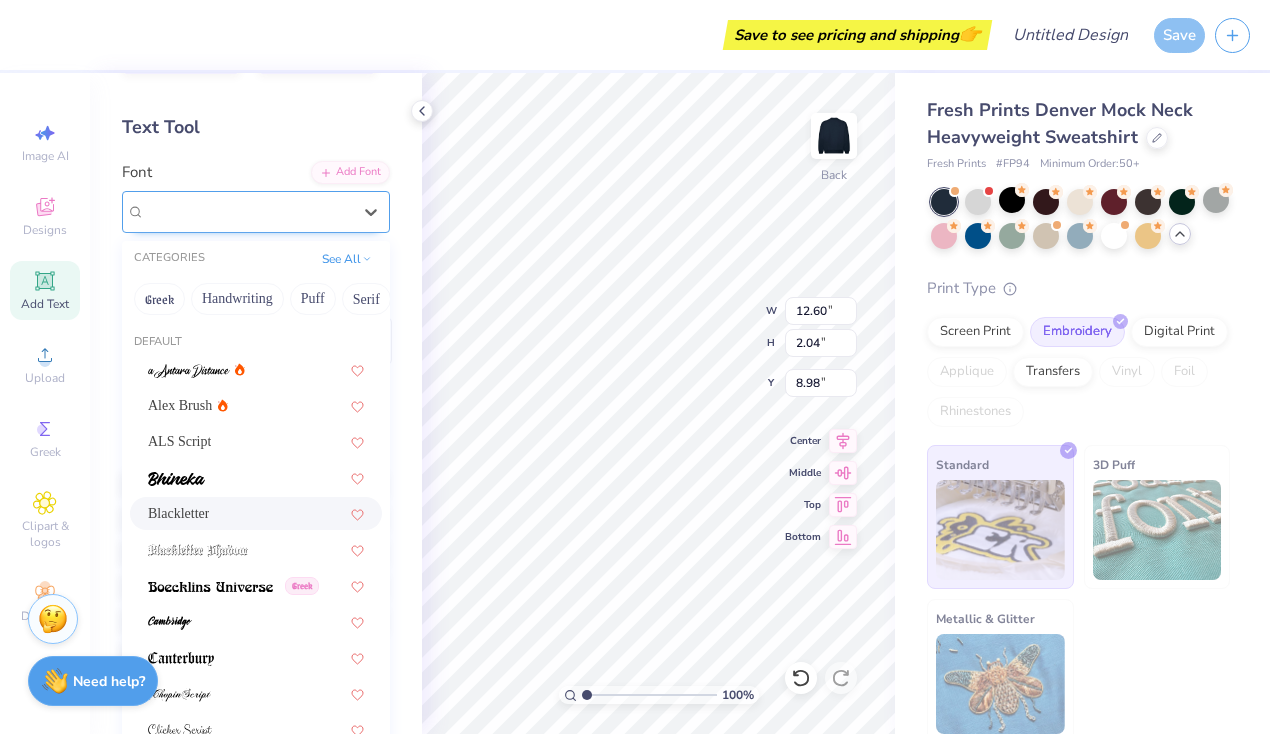 click on "Blackletter" at bounding box center [248, 211] 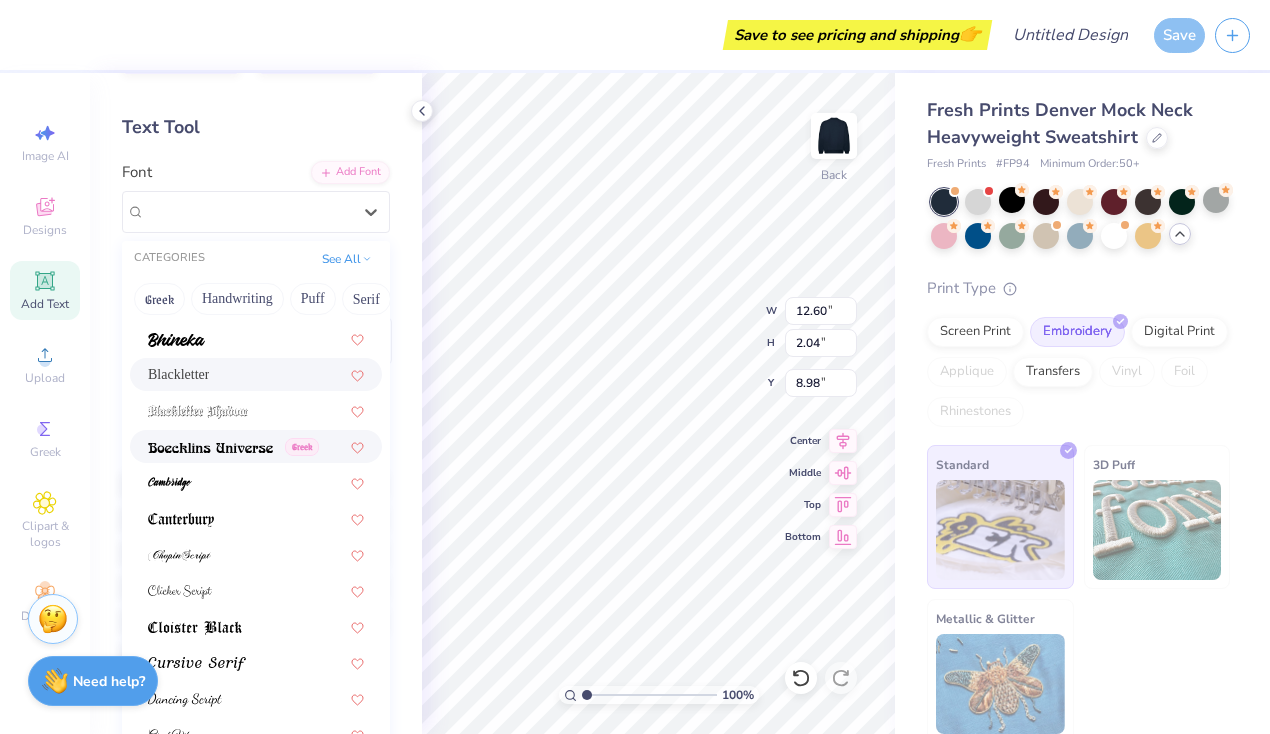 scroll, scrollTop: 138, scrollLeft: 0, axis: vertical 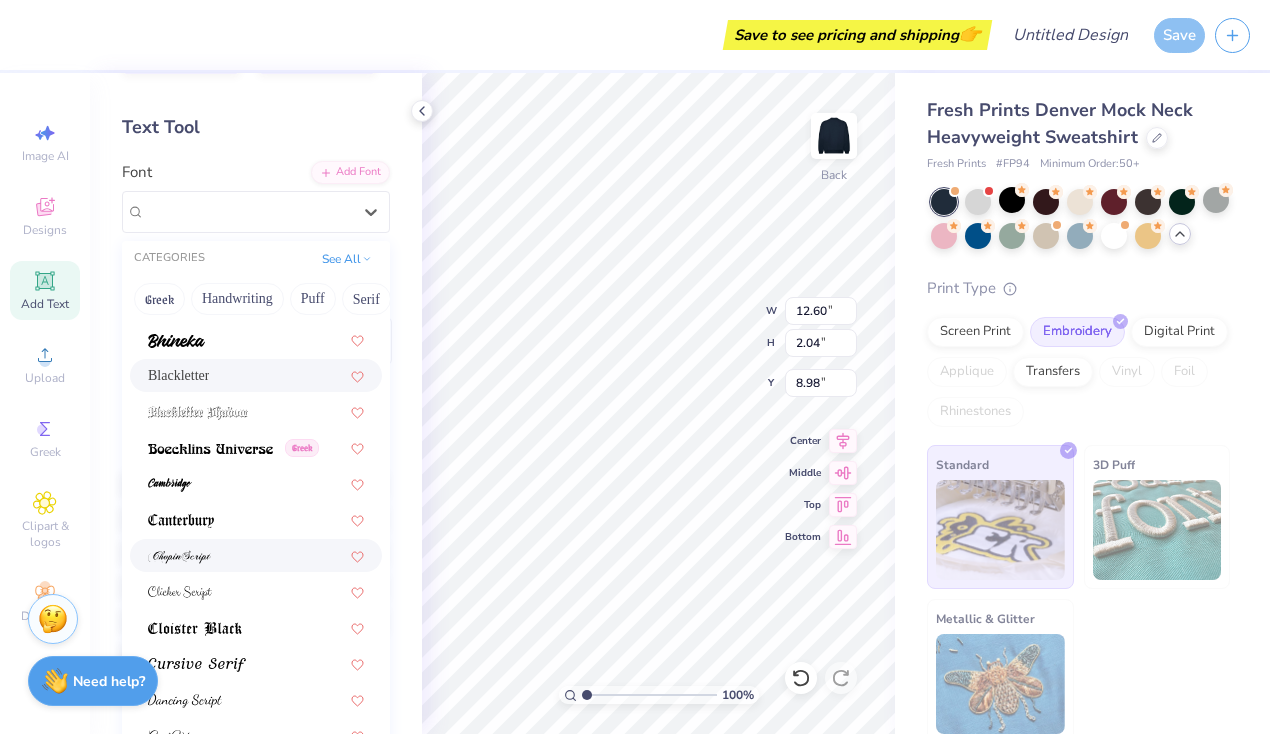 click at bounding box center (256, 555) 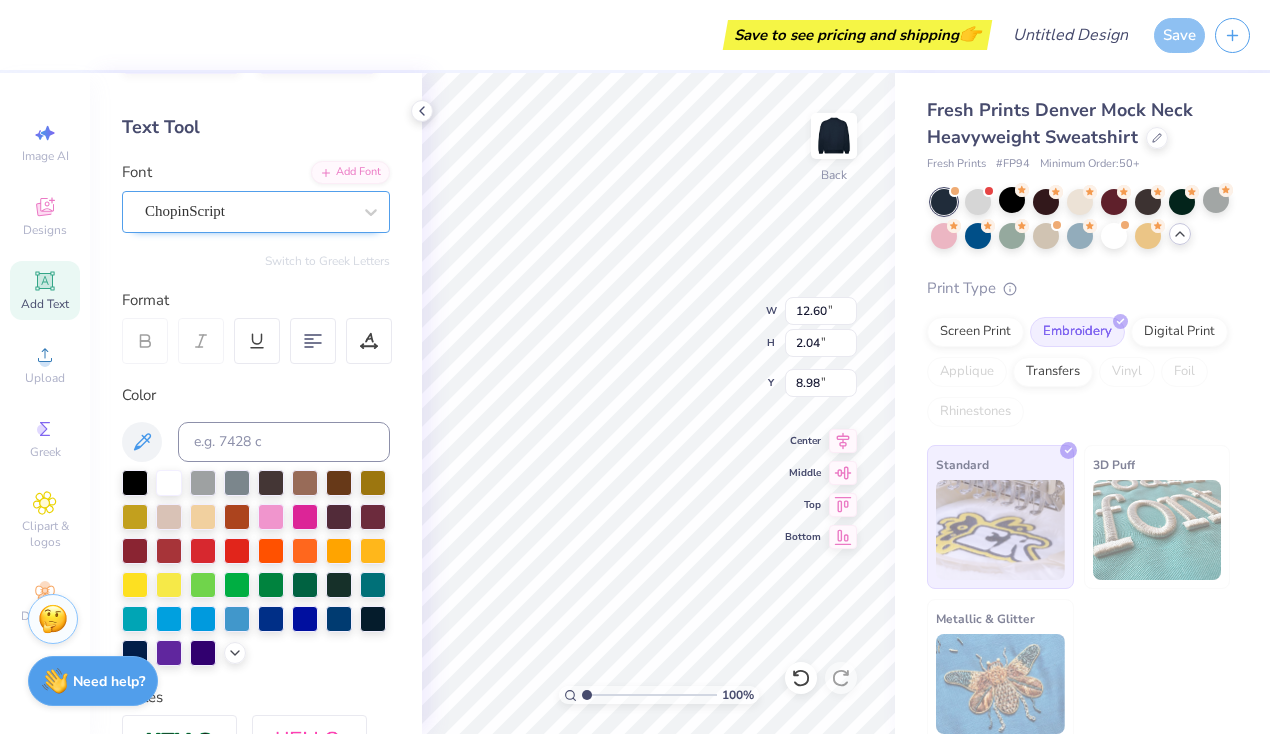 click on "ChopinScript" at bounding box center [248, 211] 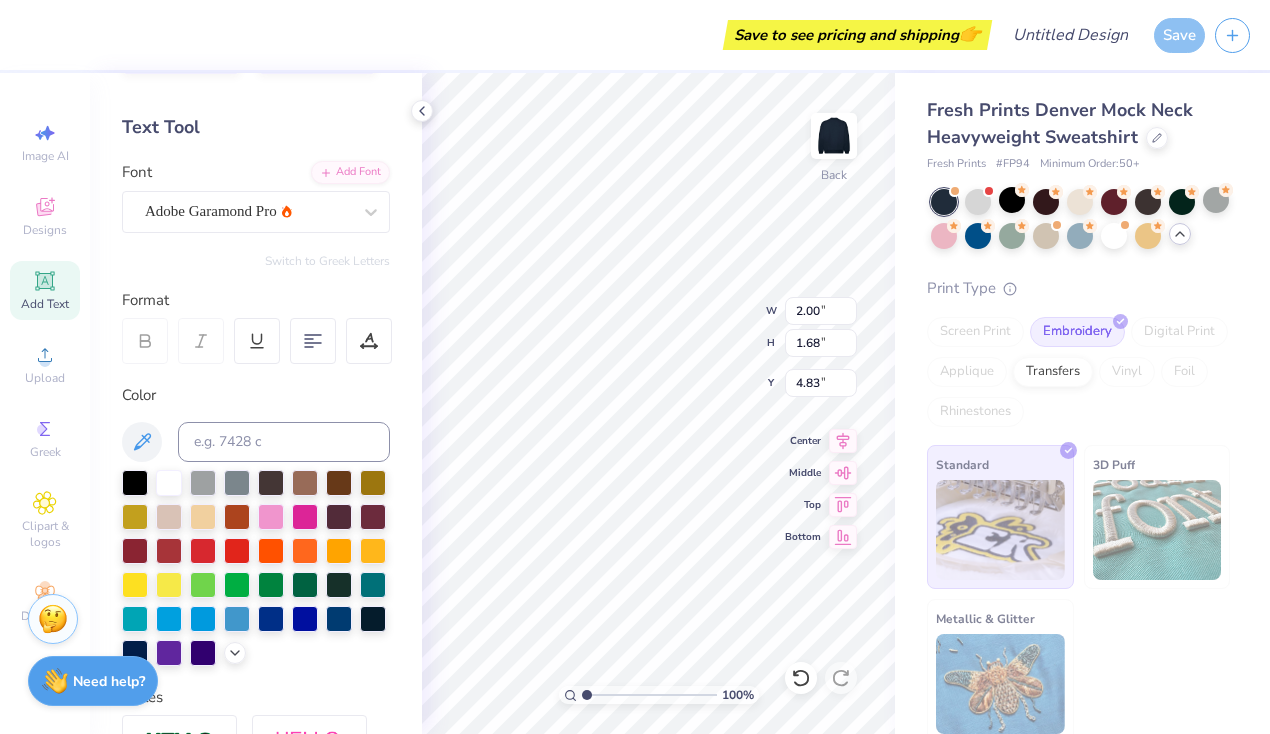 type on "16.27" 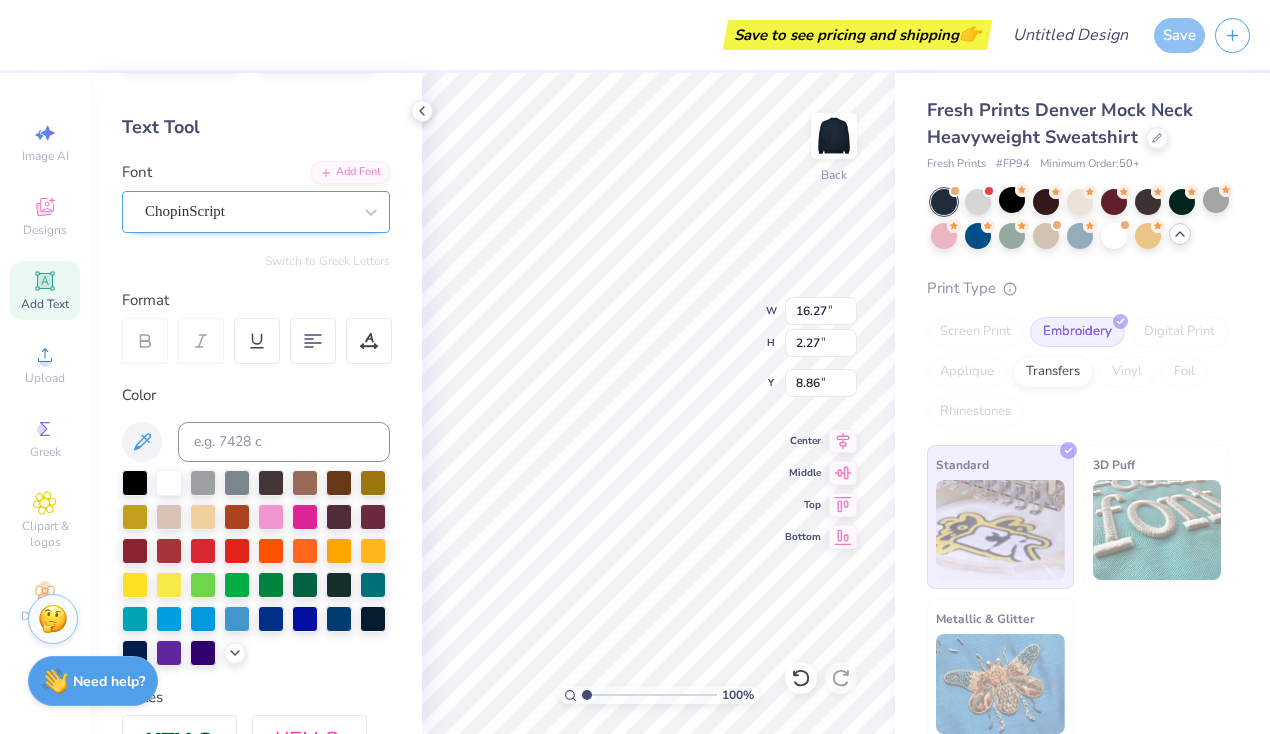 click on "ChopinScript" at bounding box center [248, 211] 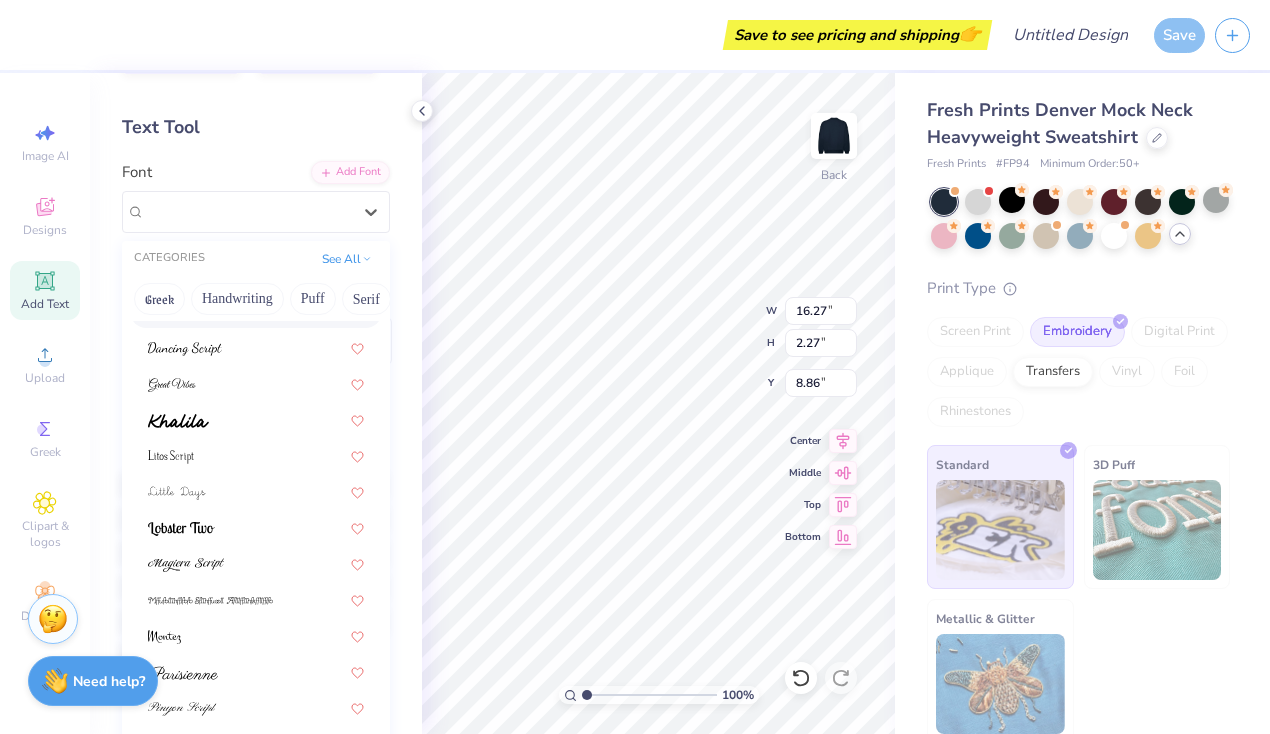 scroll, scrollTop: 489, scrollLeft: 0, axis: vertical 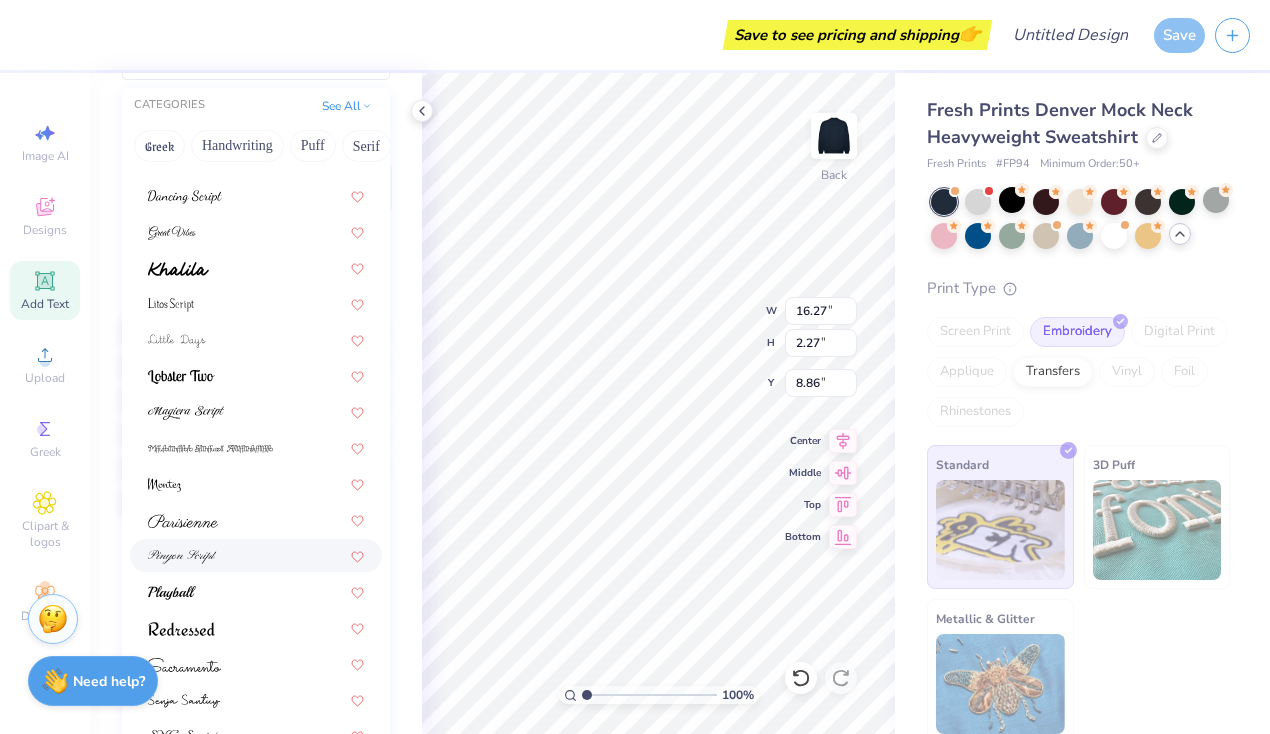 click at bounding box center [256, 555] 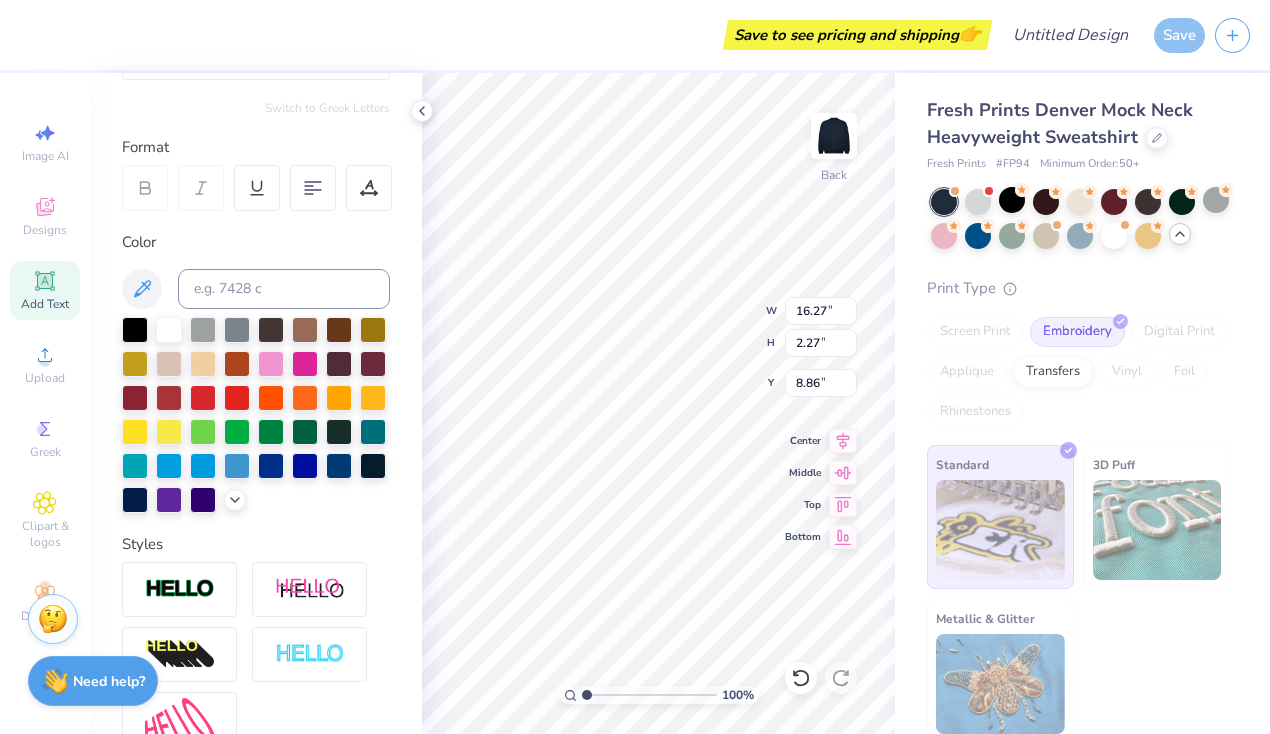 type on "16.26" 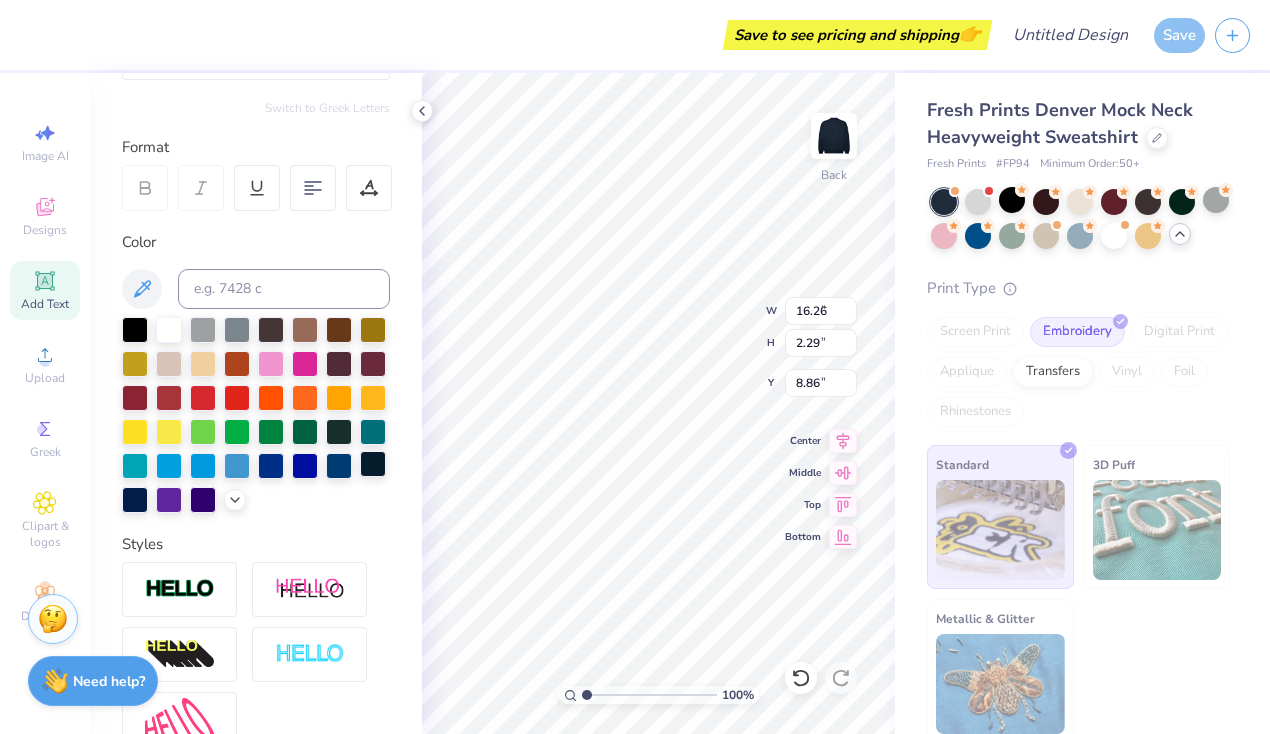 type on "2.00" 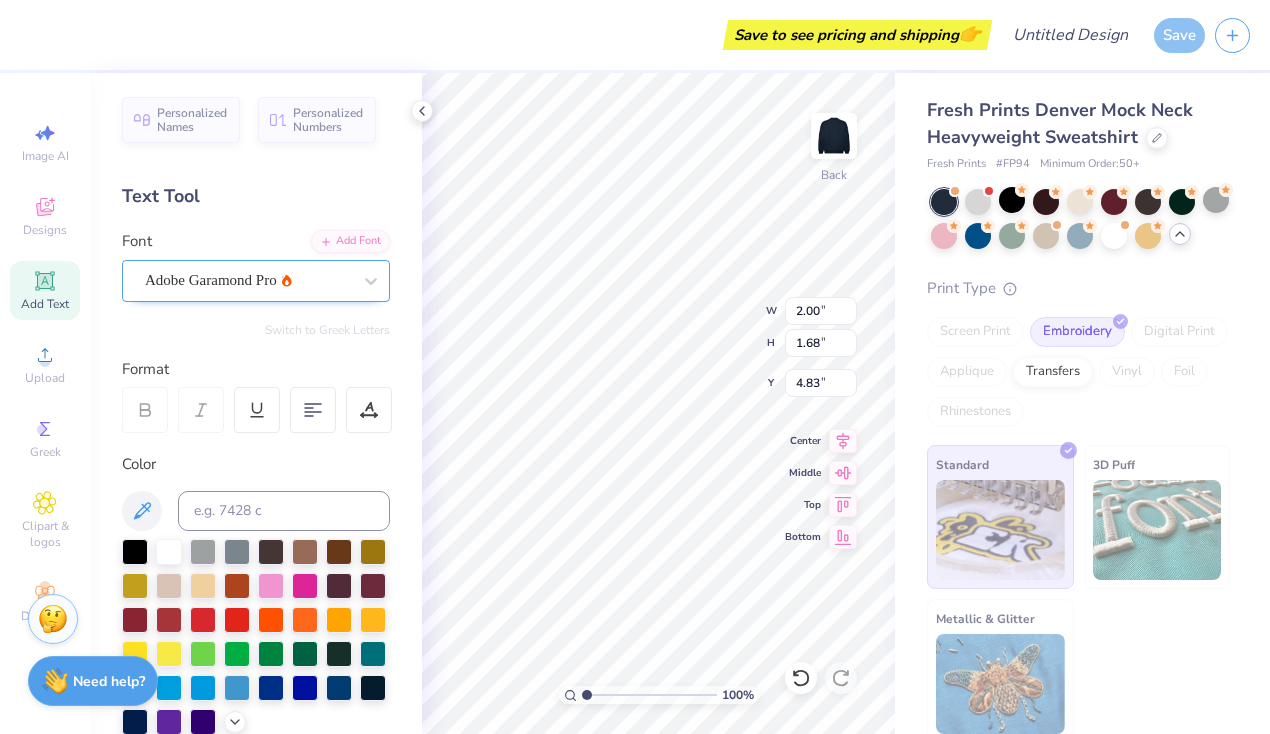 scroll, scrollTop: 0, scrollLeft: 0, axis: both 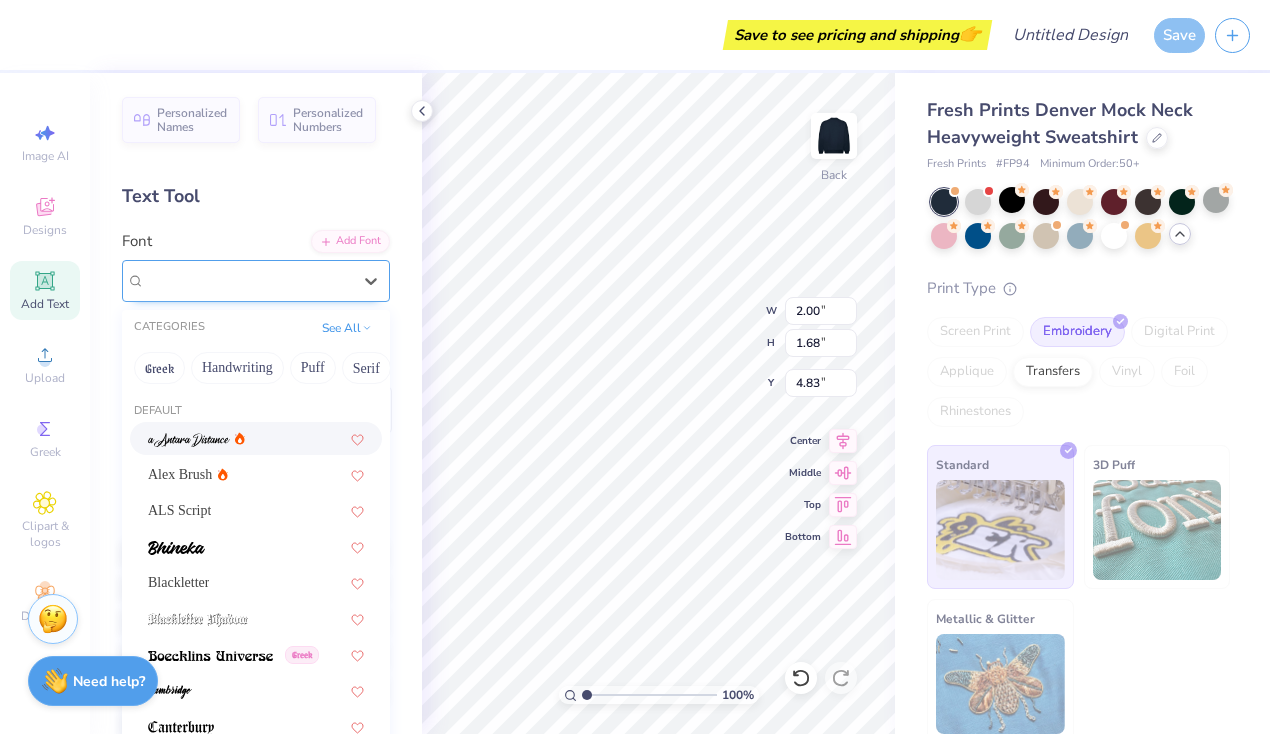 click on "Adobe Garamond Pro" at bounding box center [211, 280] 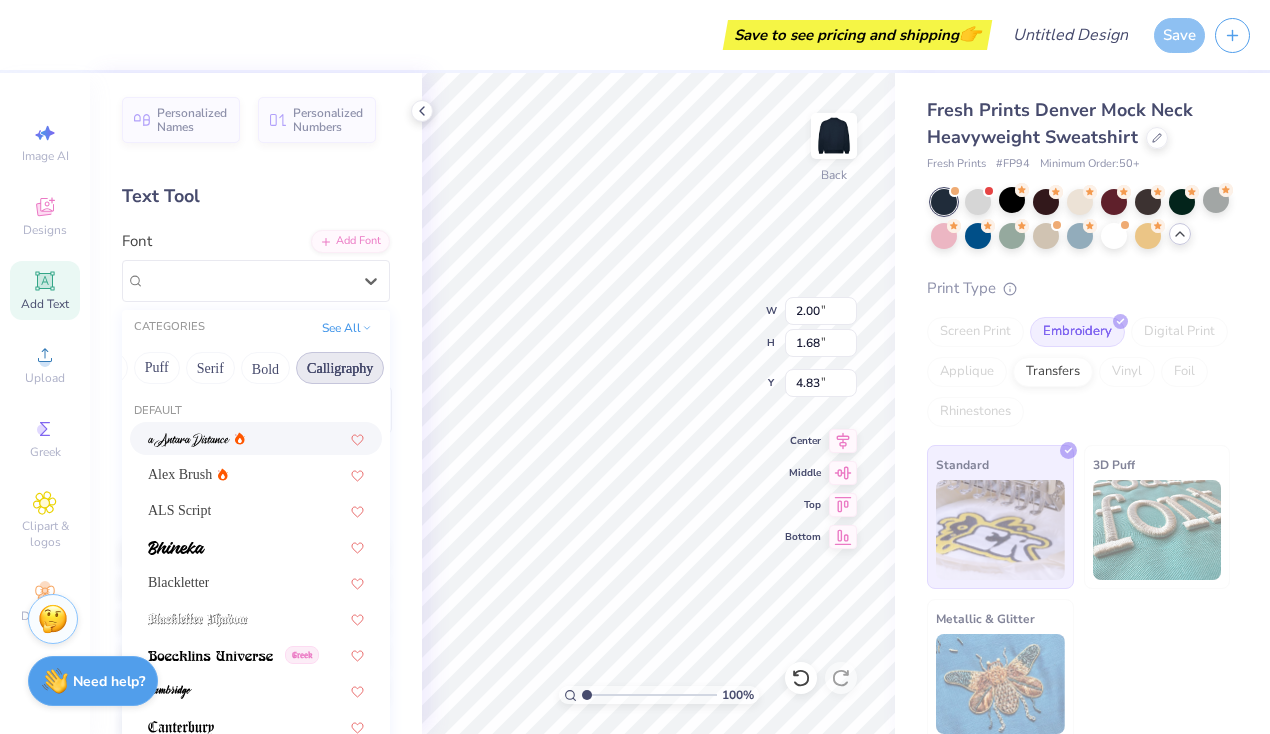 scroll, scrollTop: 0, scrollLeft: 164, axis: horizontal 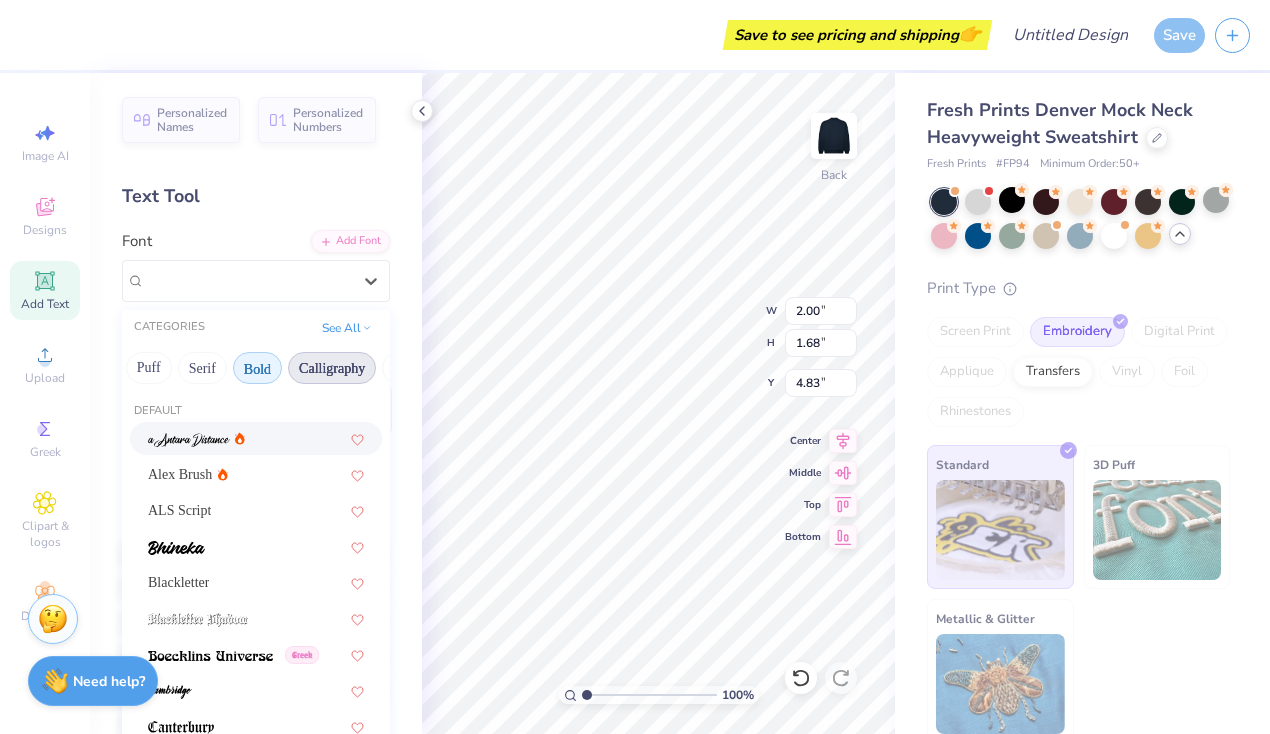 click on "Bold" at bounding box center [257, 368] 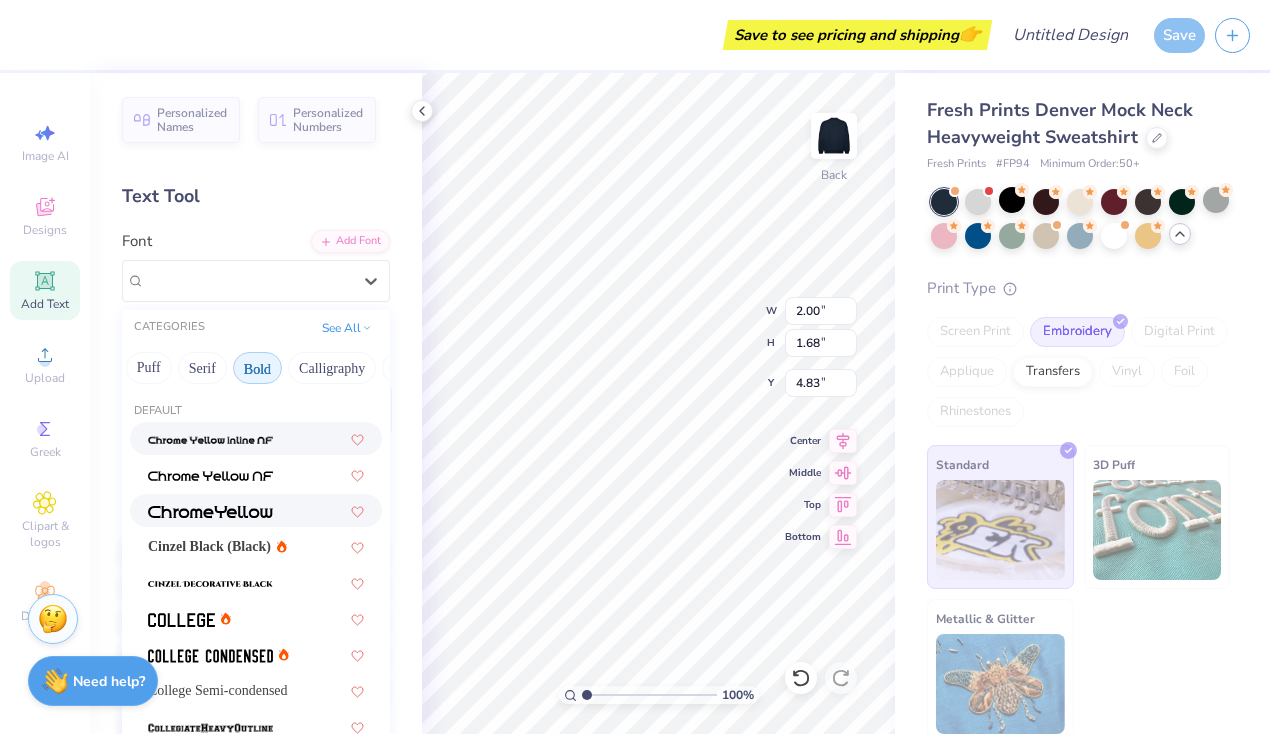 scroll, scrollTop: 28, scrollLeft: 0, axis: vertical 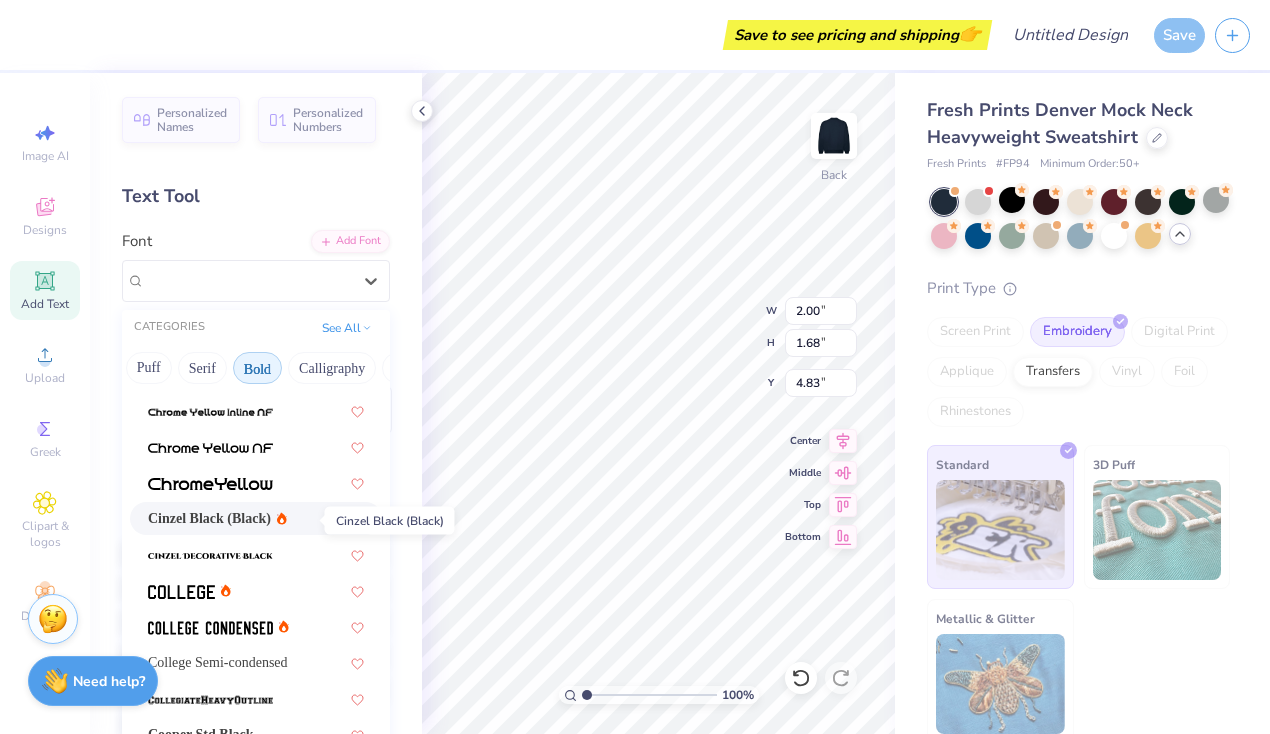 click on "Cinzel Black (Black)" at bounding box center (209, 518) 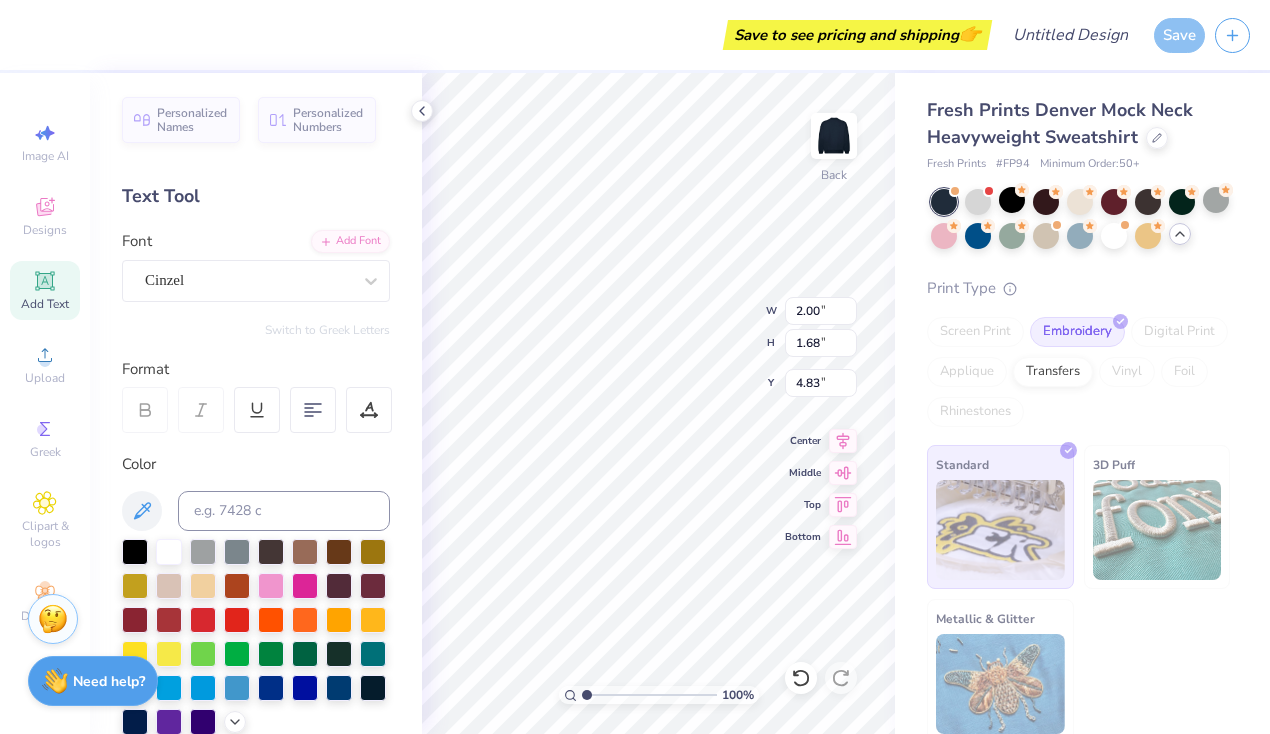 type on "2.31" 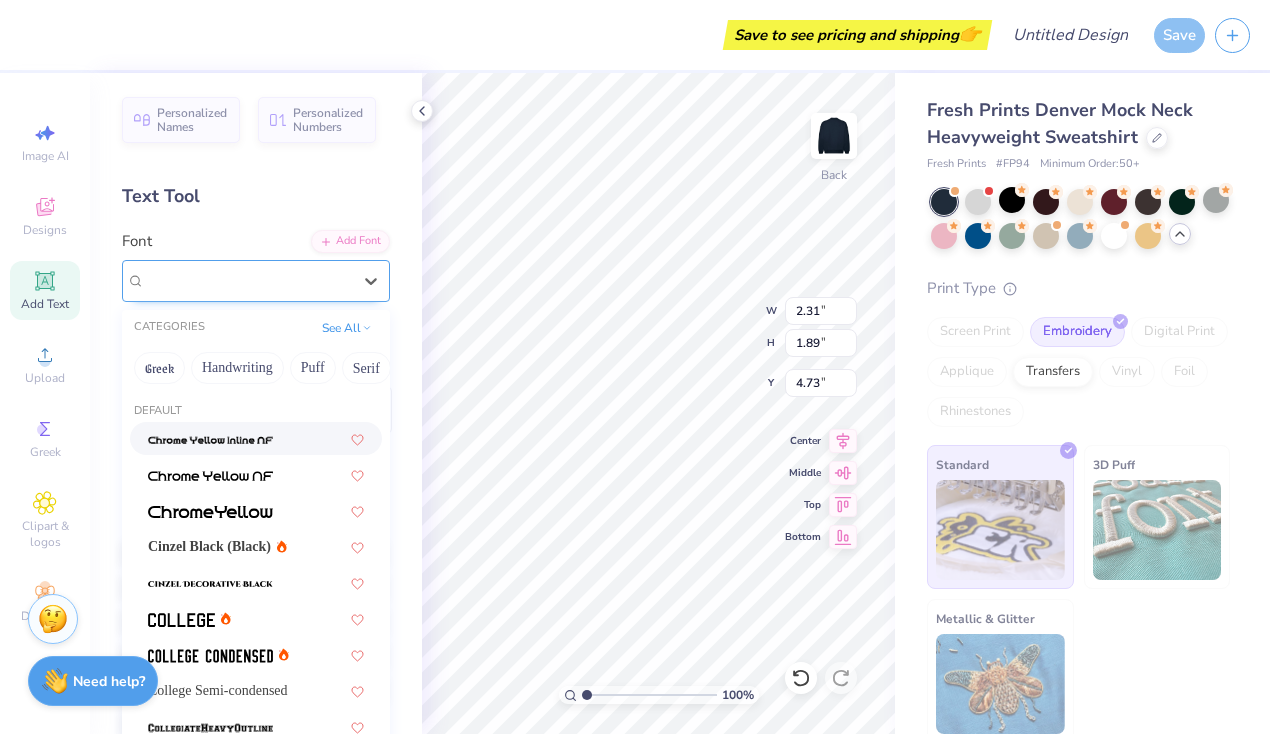 click on "Cinzel" at bounding box center (248, 280) 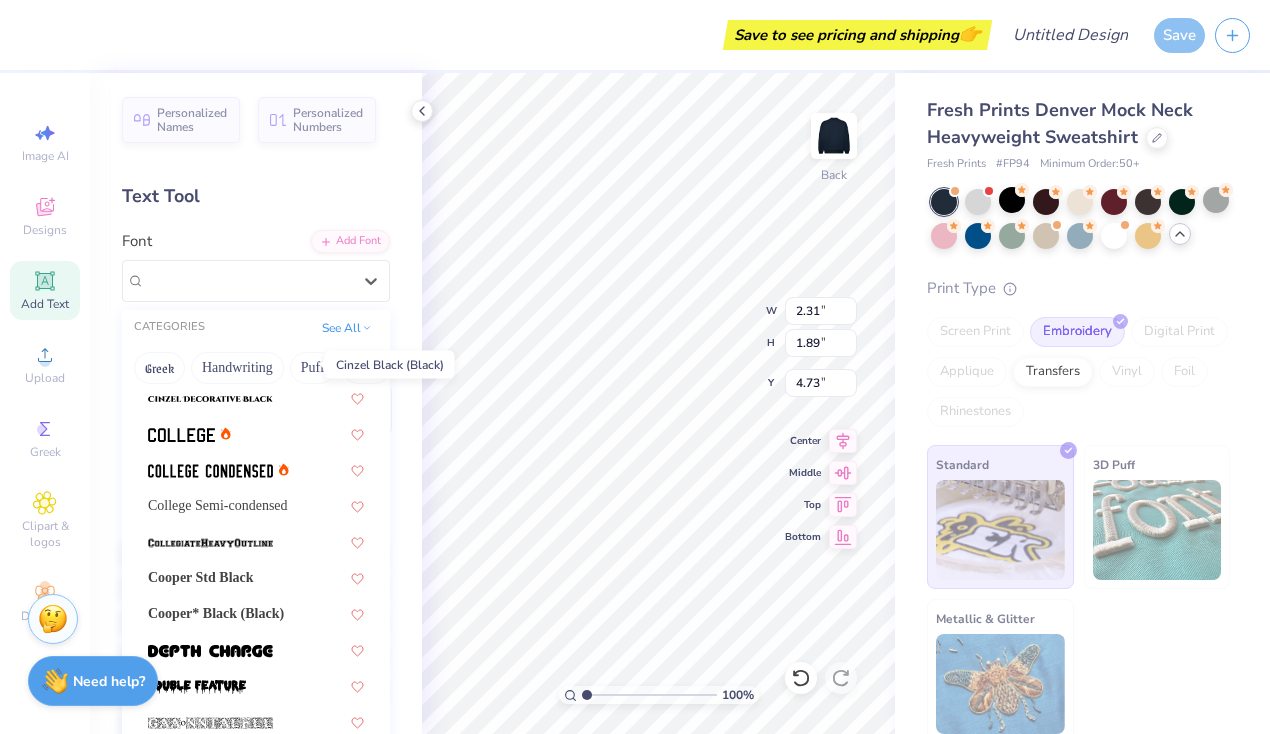 scroll, scrollTop: 184, scrollLeft: 0, axis: vertical 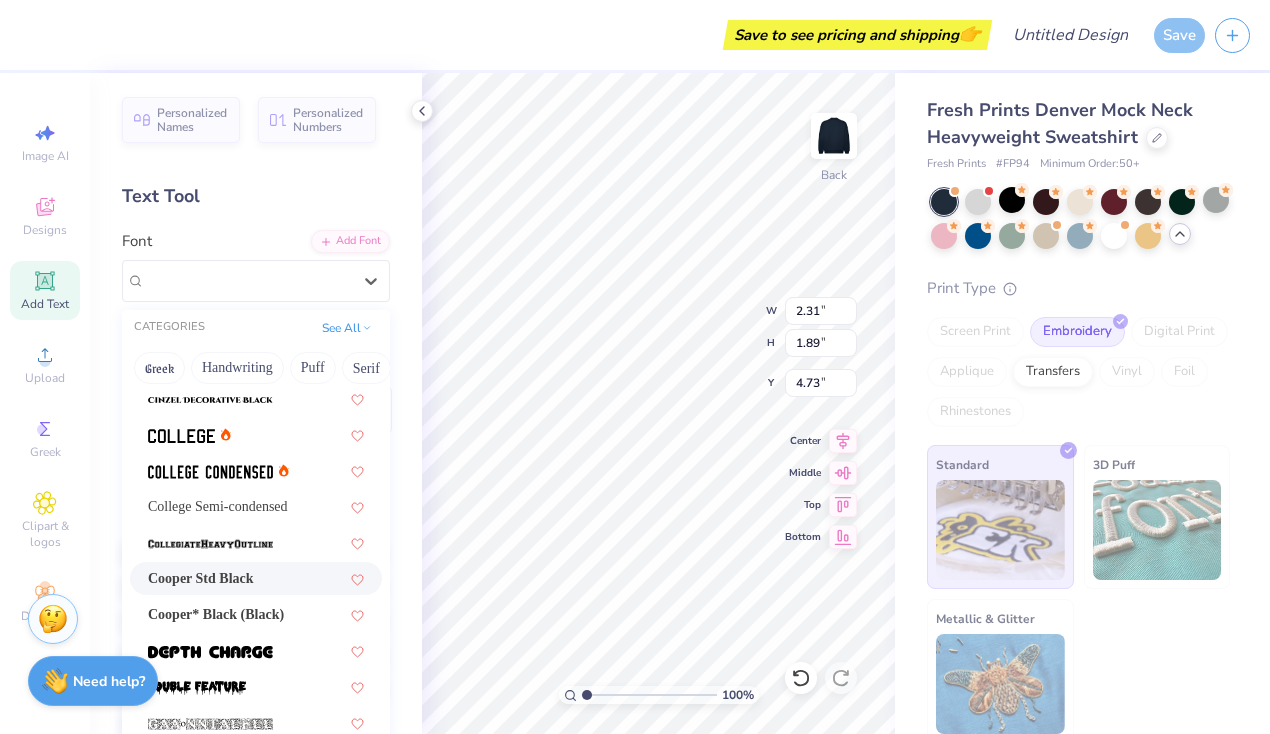 click on "Cooper Std Black" at bounding box center [256, 578] 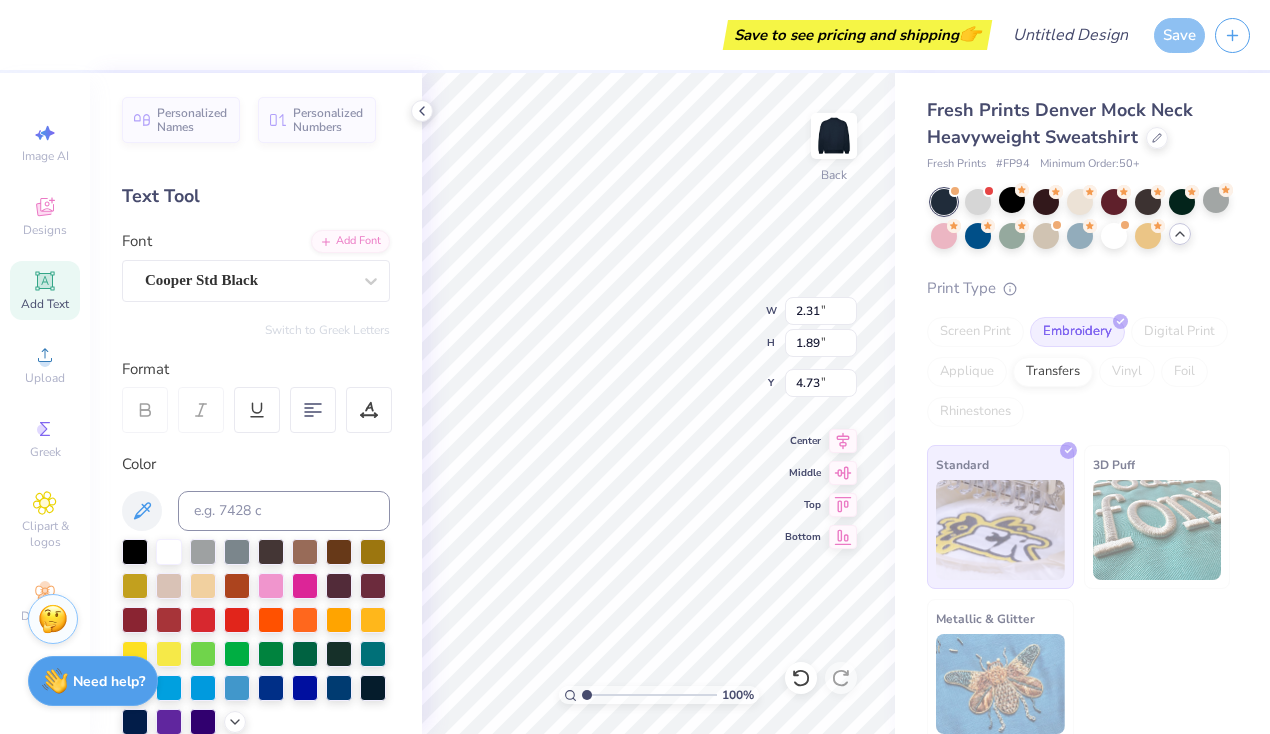 type on "2.88" 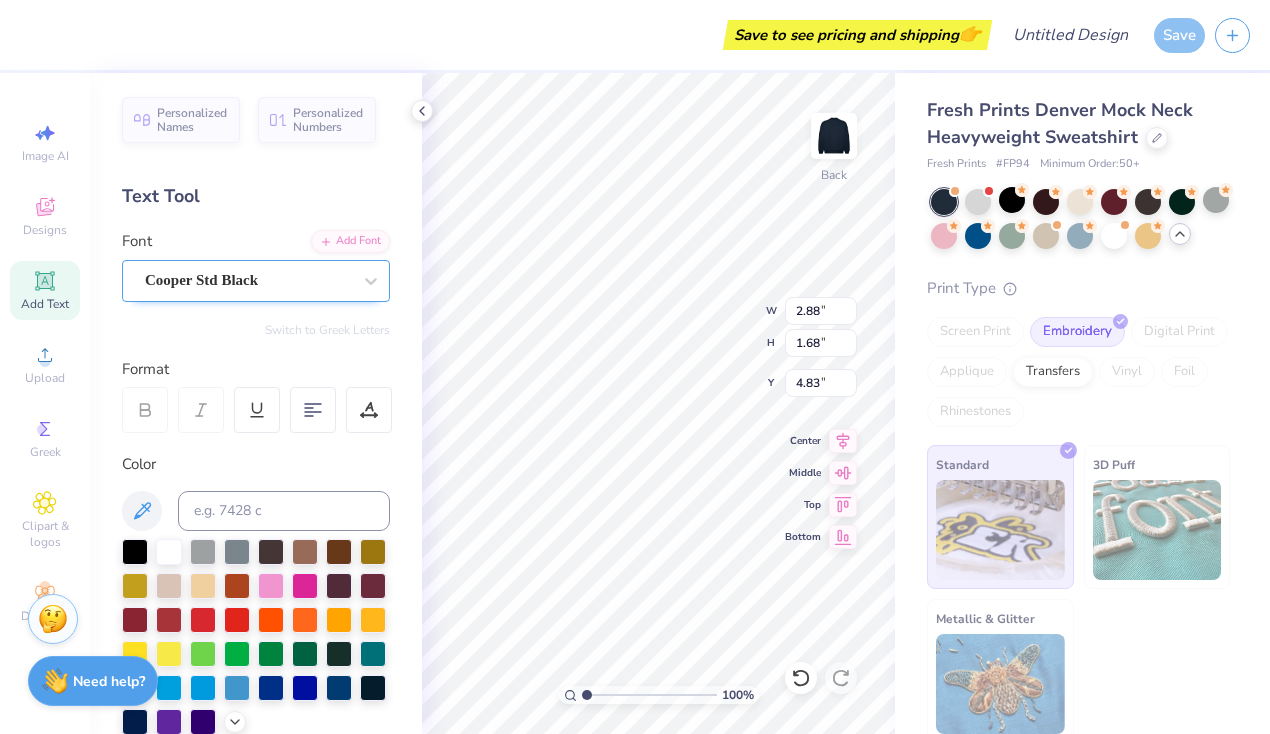 click on "Cooper Std Black" at bounding box center (201, 280) 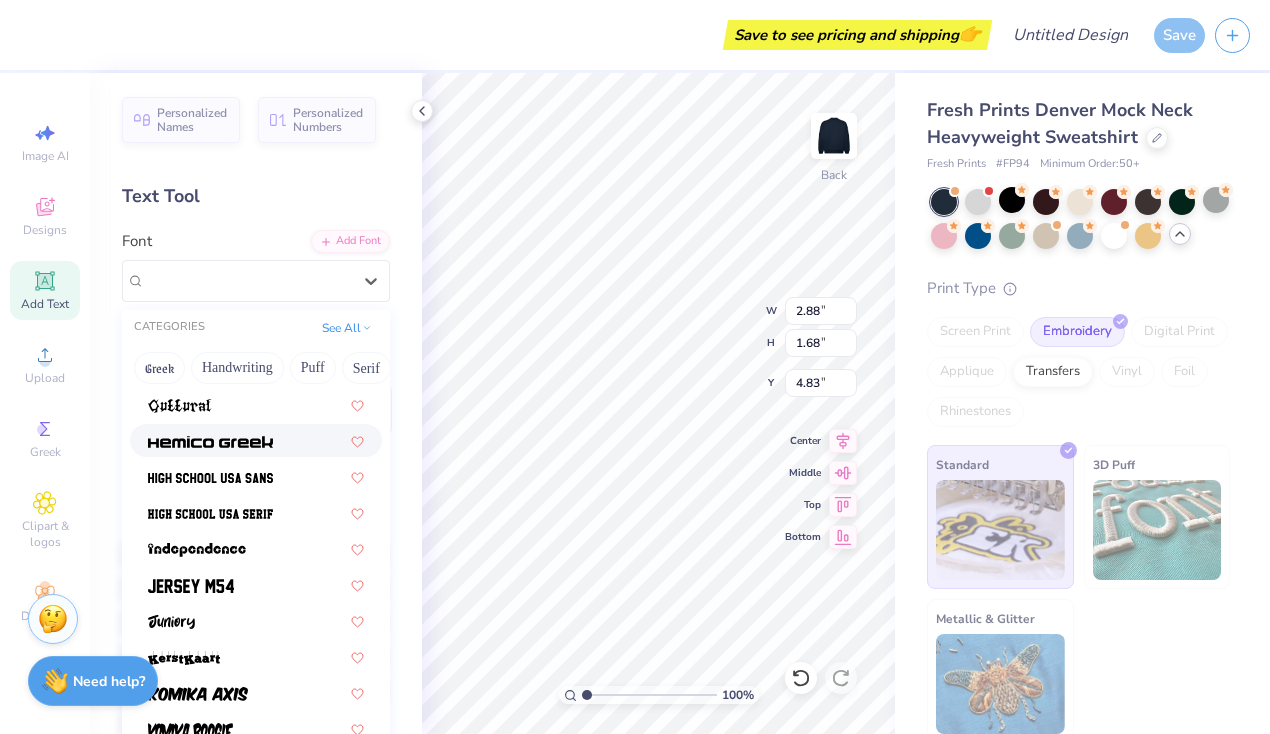 scroll, scrollTop: 1019, scrollLeft: 0, axis: vertical 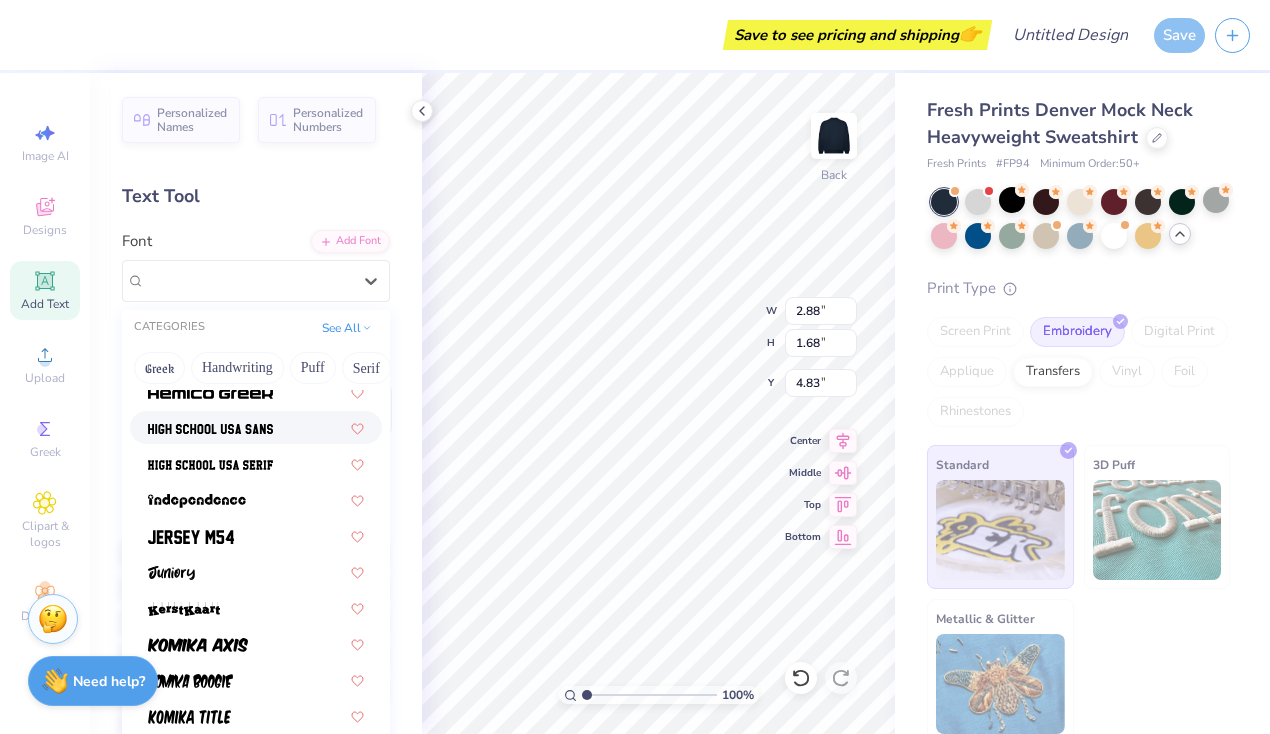 click at bounding box center (210, 427) 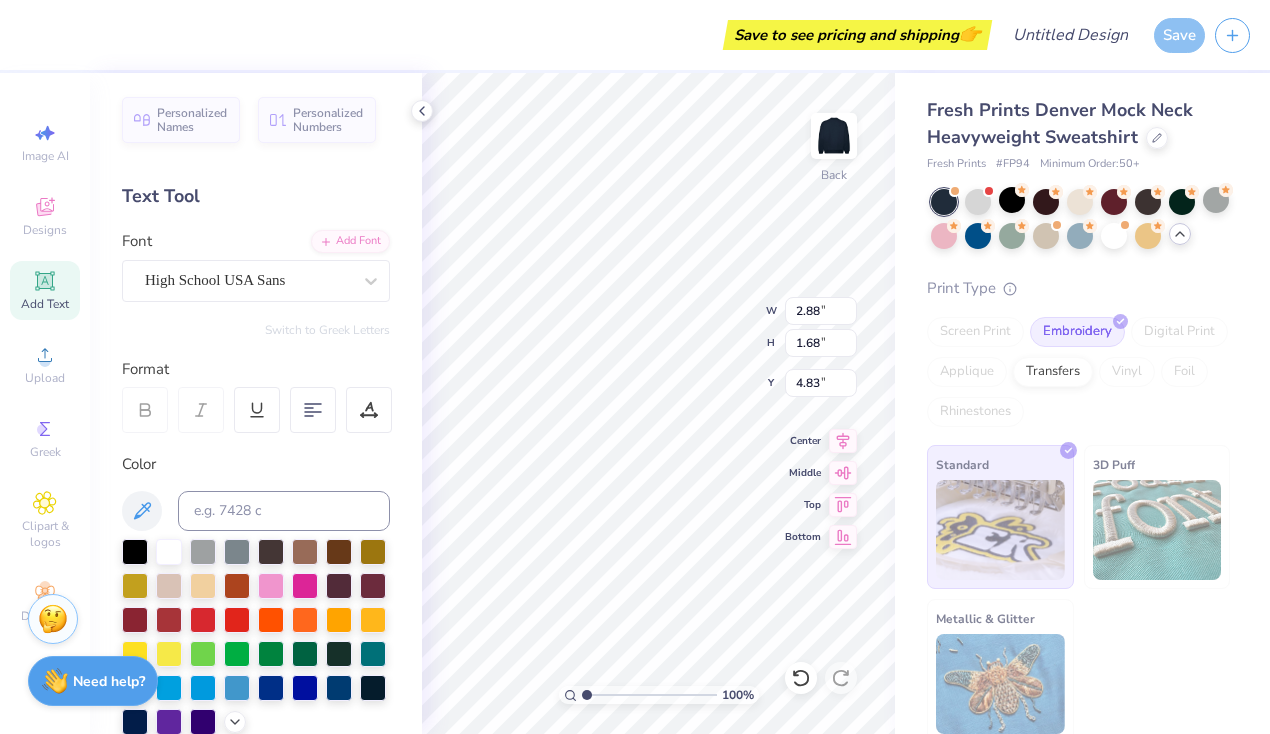 type on "2.02" 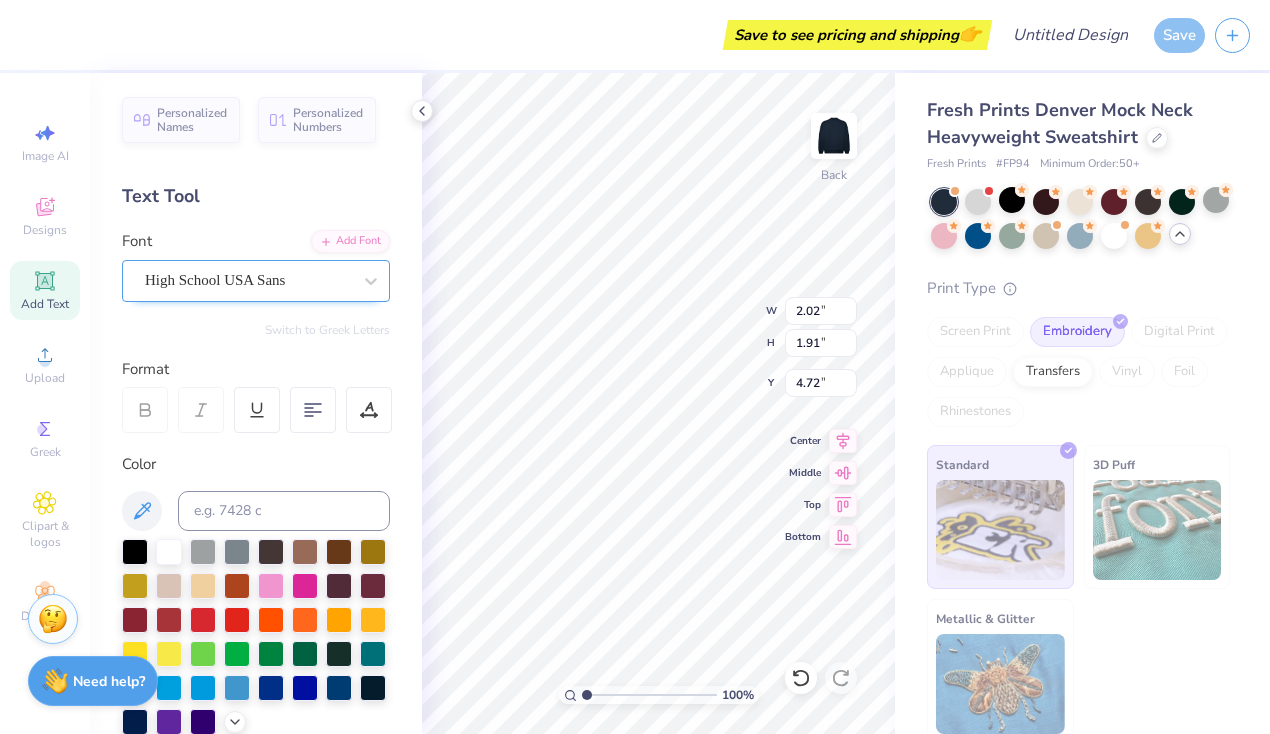 click on "High School USA Sans" at bounding box center (215, 280) 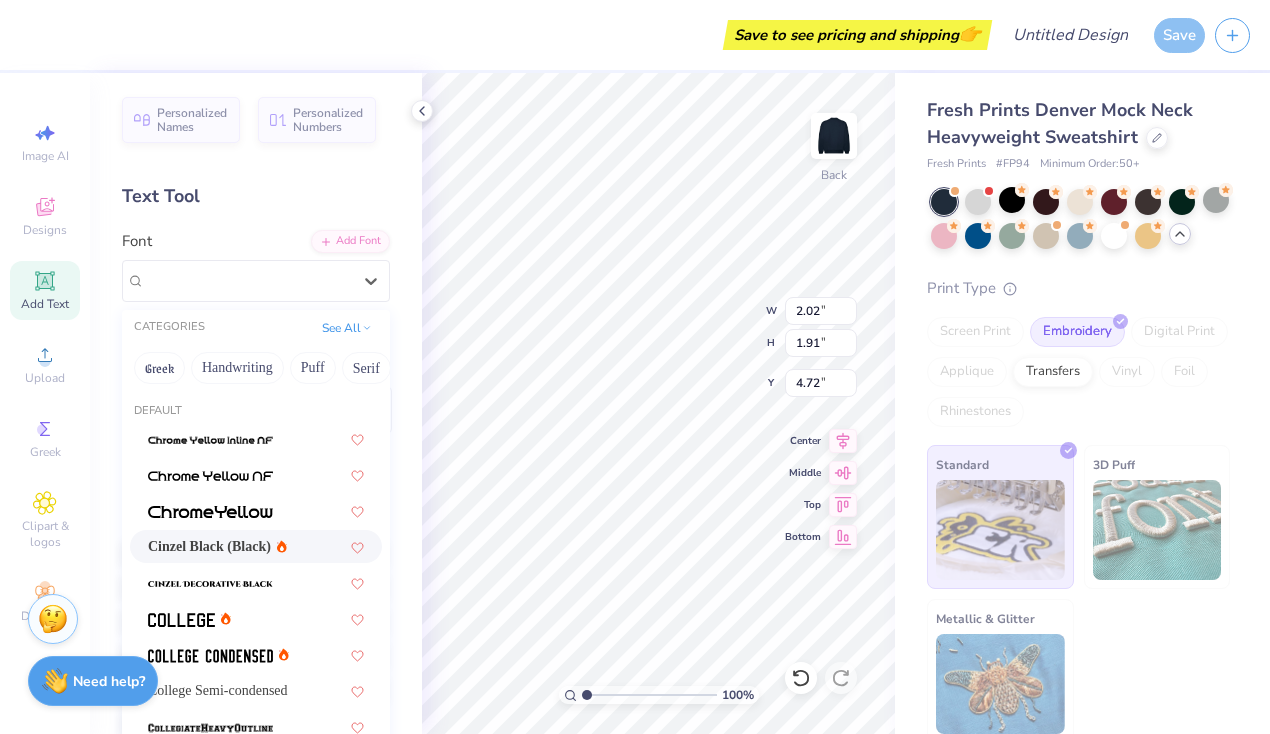 scroll, scrollTop: 0, scrollLeft: 0, axis: both 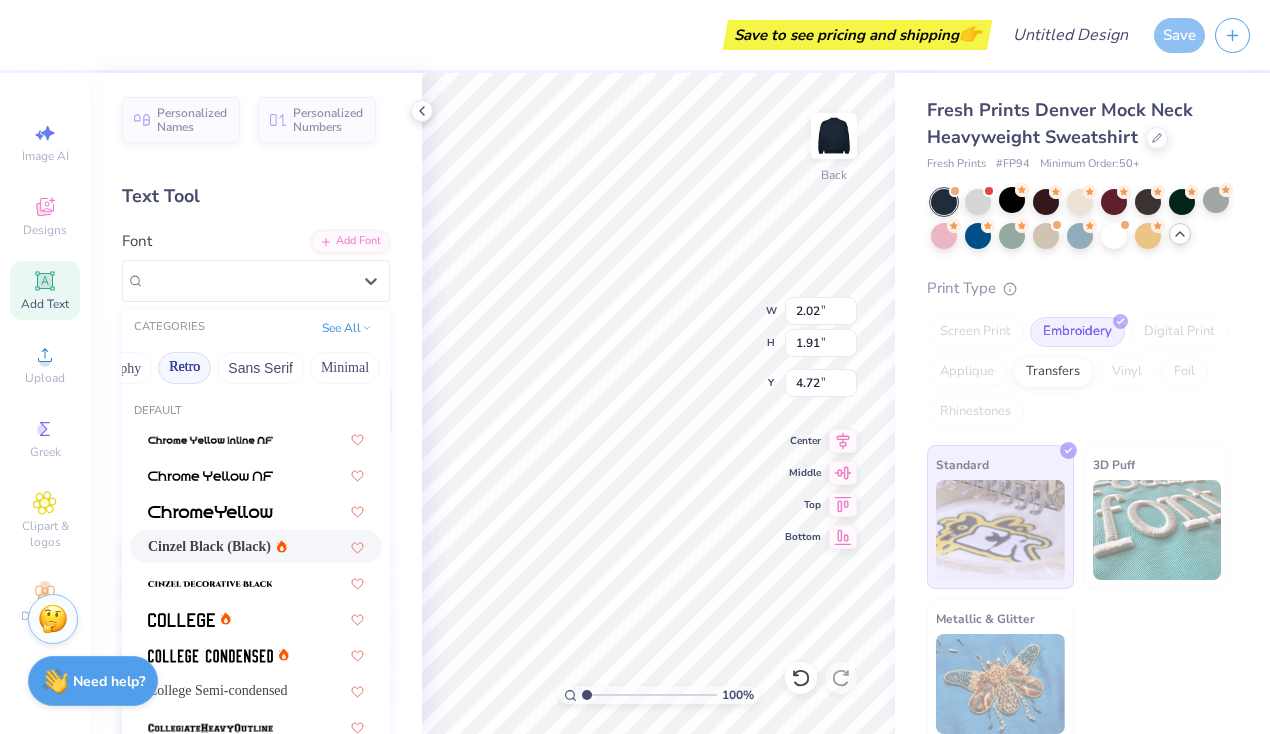click on "Retro" at bounding box center (184, 368) 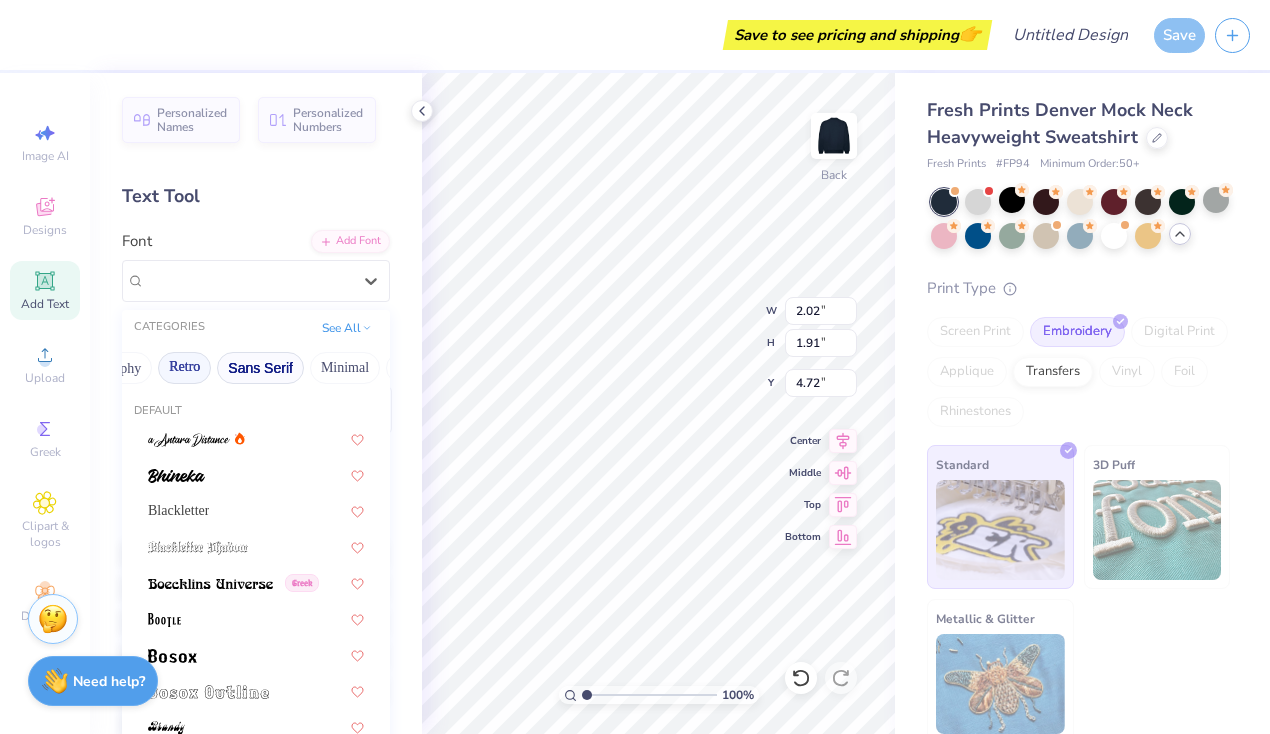 click on "Sans Serif" at bounding box center (260, 368) 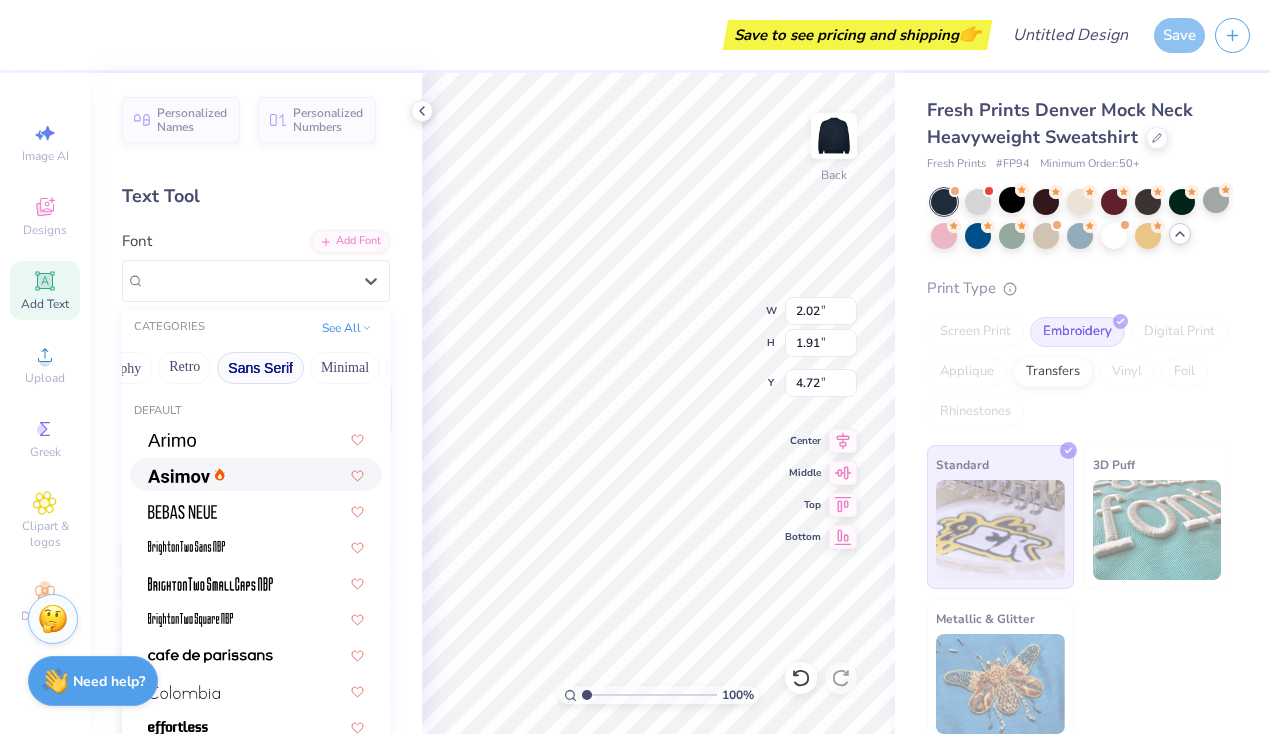 click at bounding box center [256, 474] 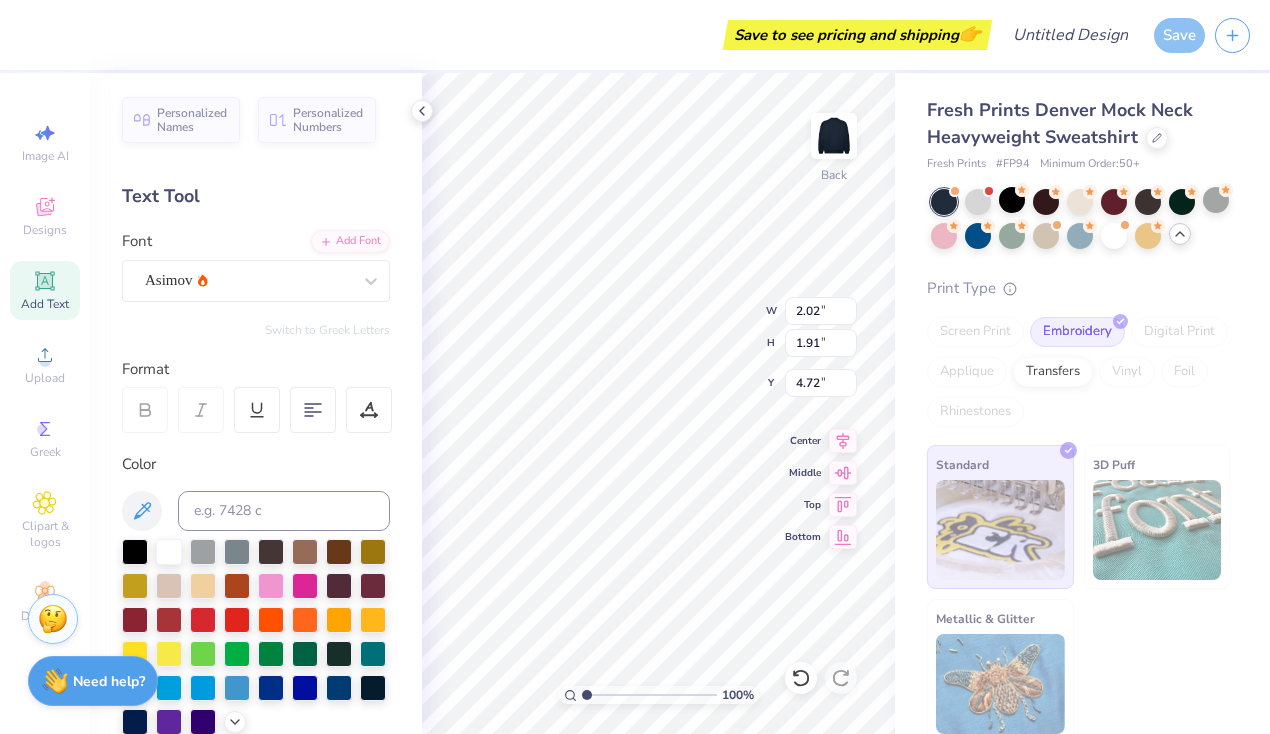 type on "2.45" 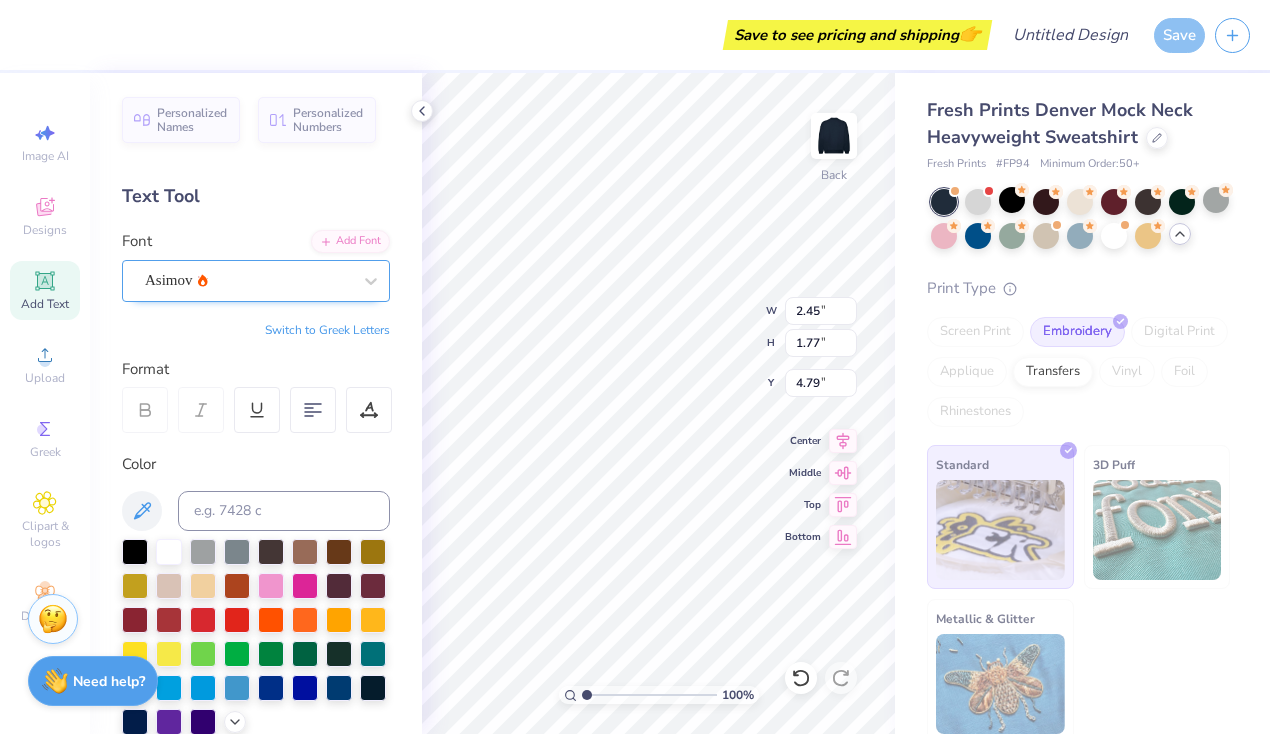 click on "Asimov" at bounding box center [248, 280] 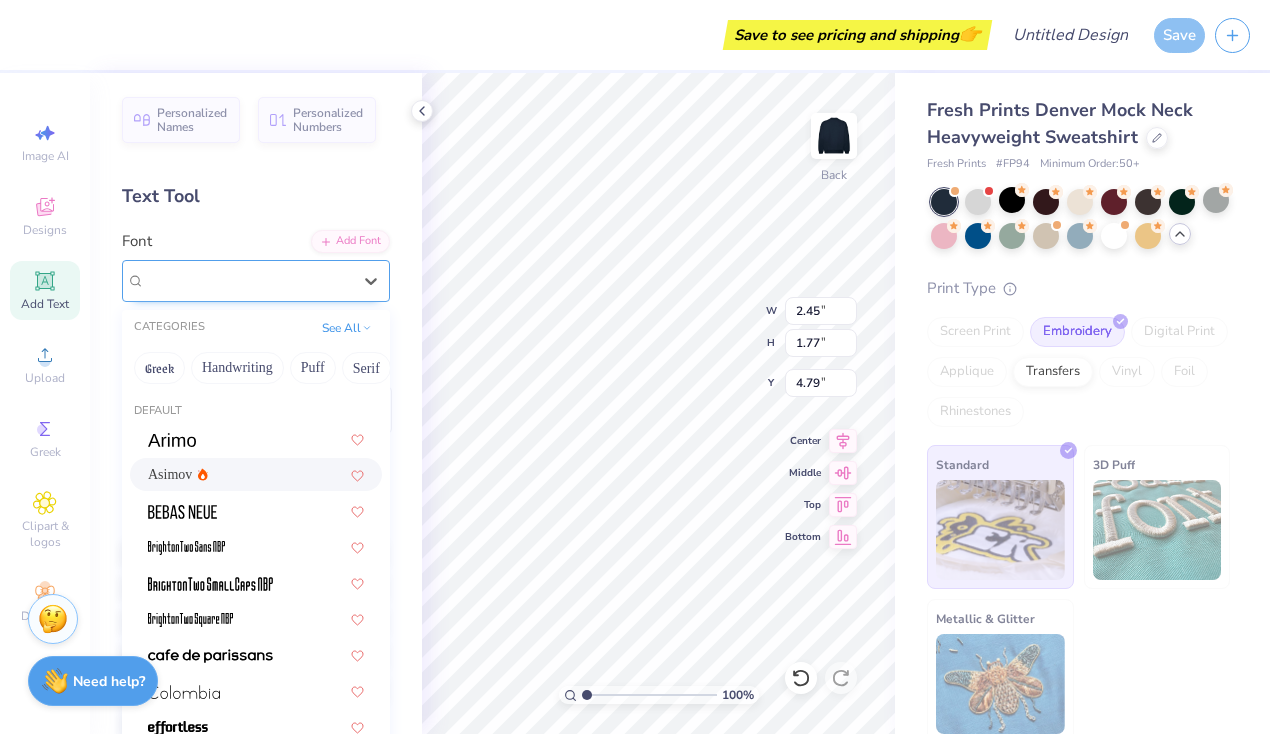 click at bounding box center (248, 280) 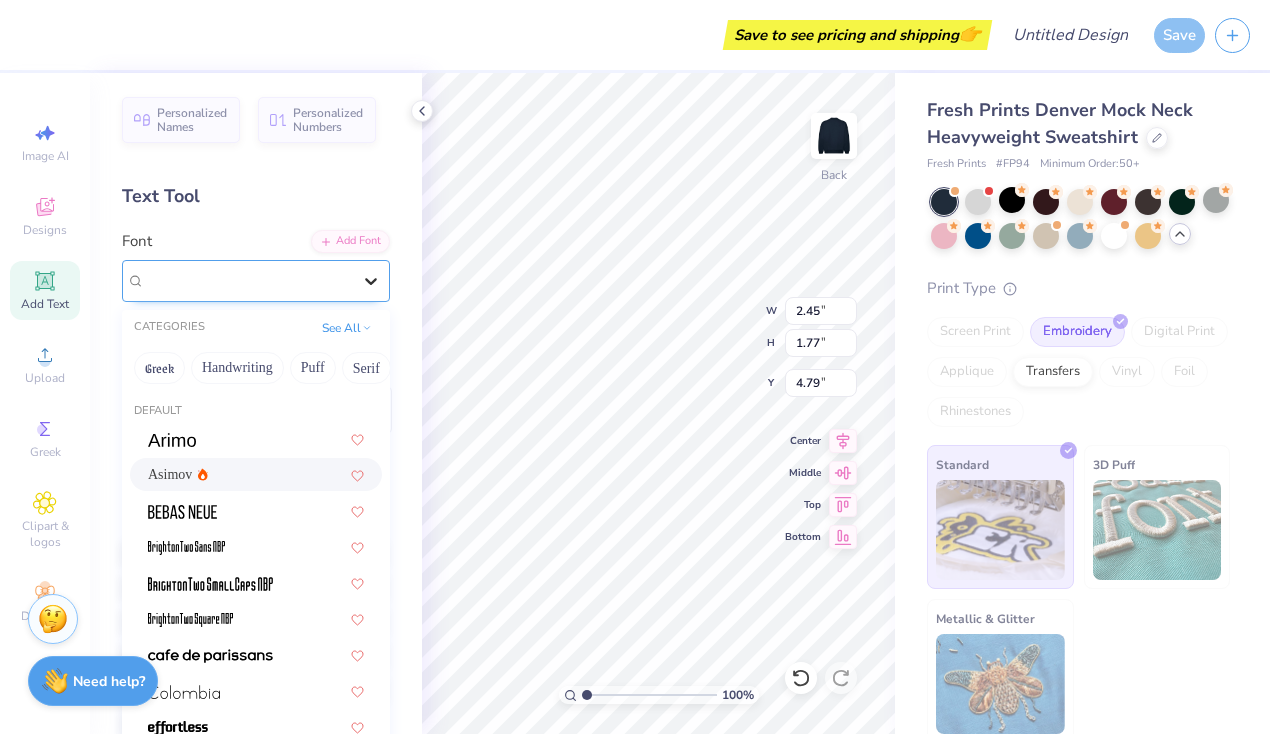 click at bounding box center (371, 281) 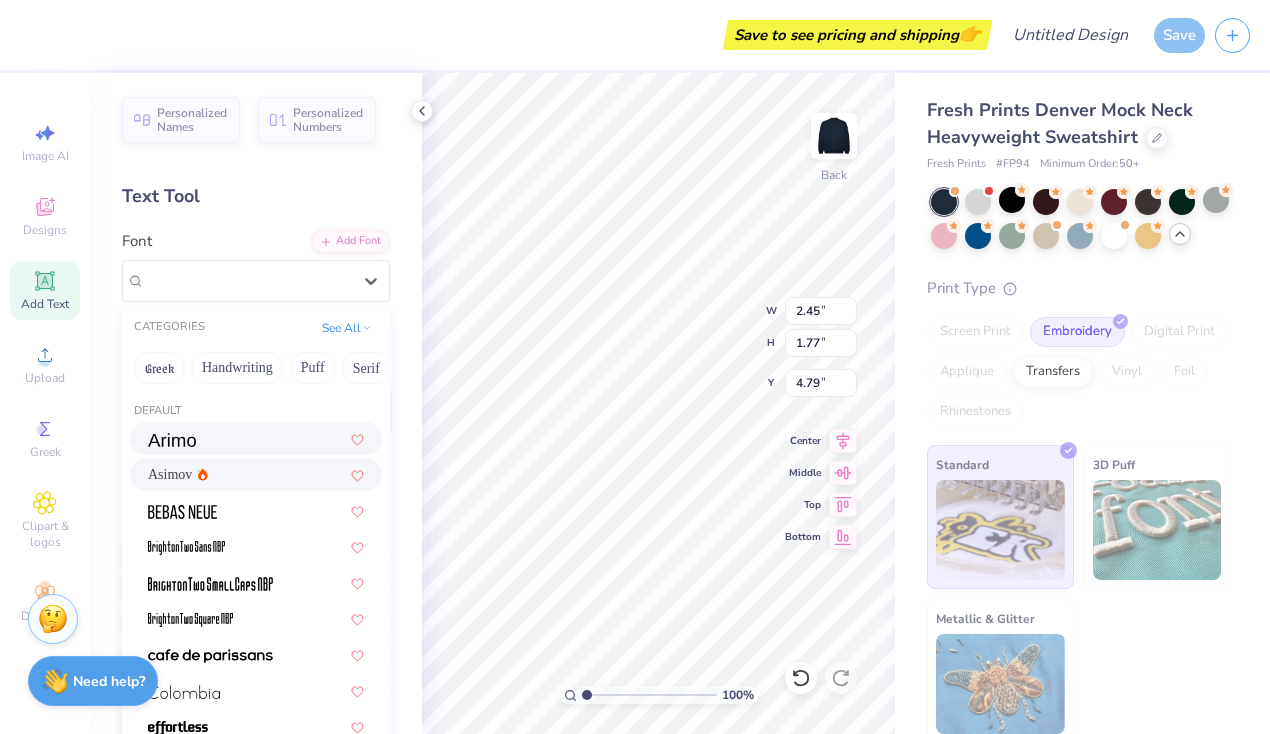 click at bounding box center [256, 438] 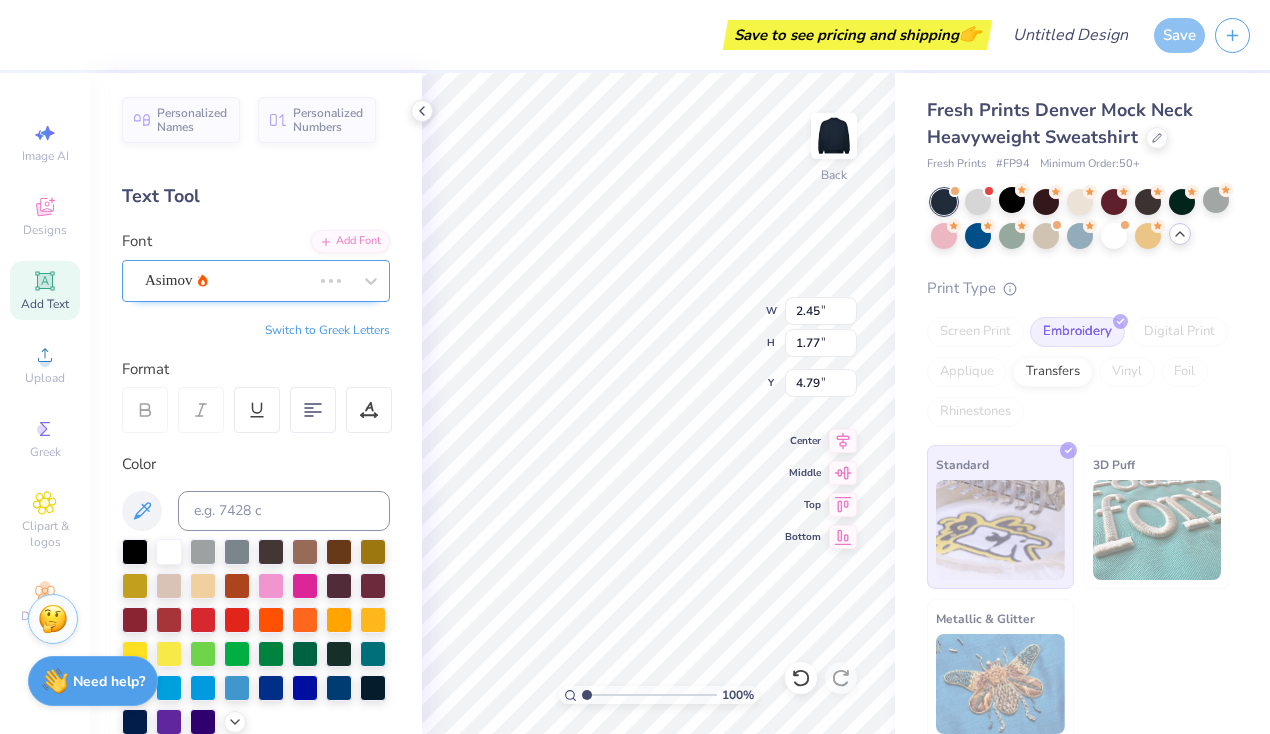 click on "Asimov" at bounding box center (228, 280) 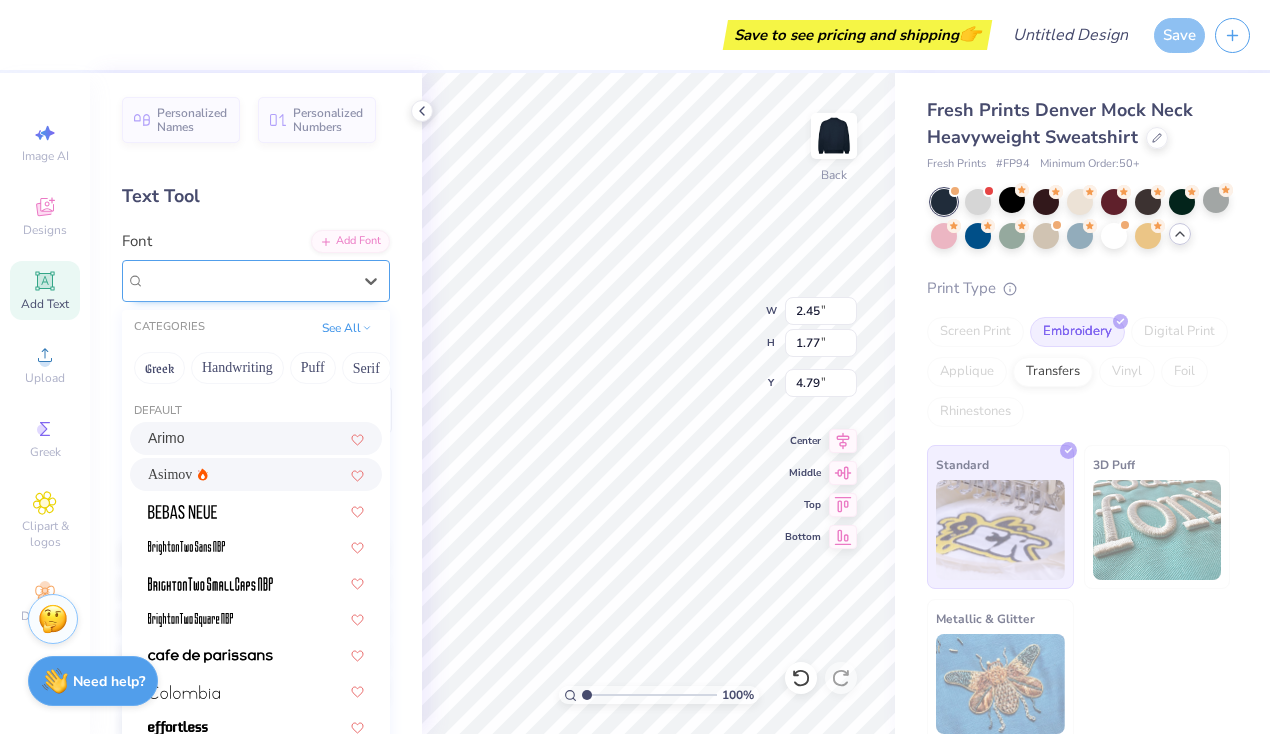 type on "2.40" 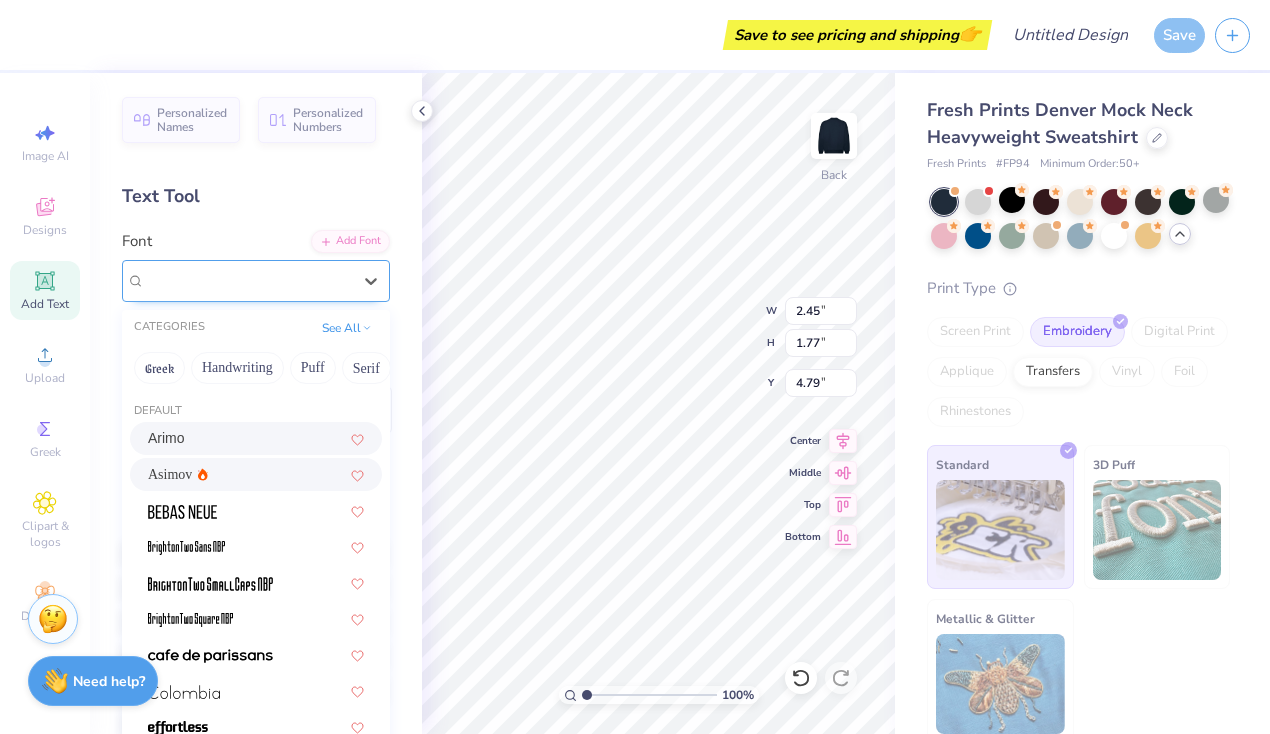 type on "1.71" 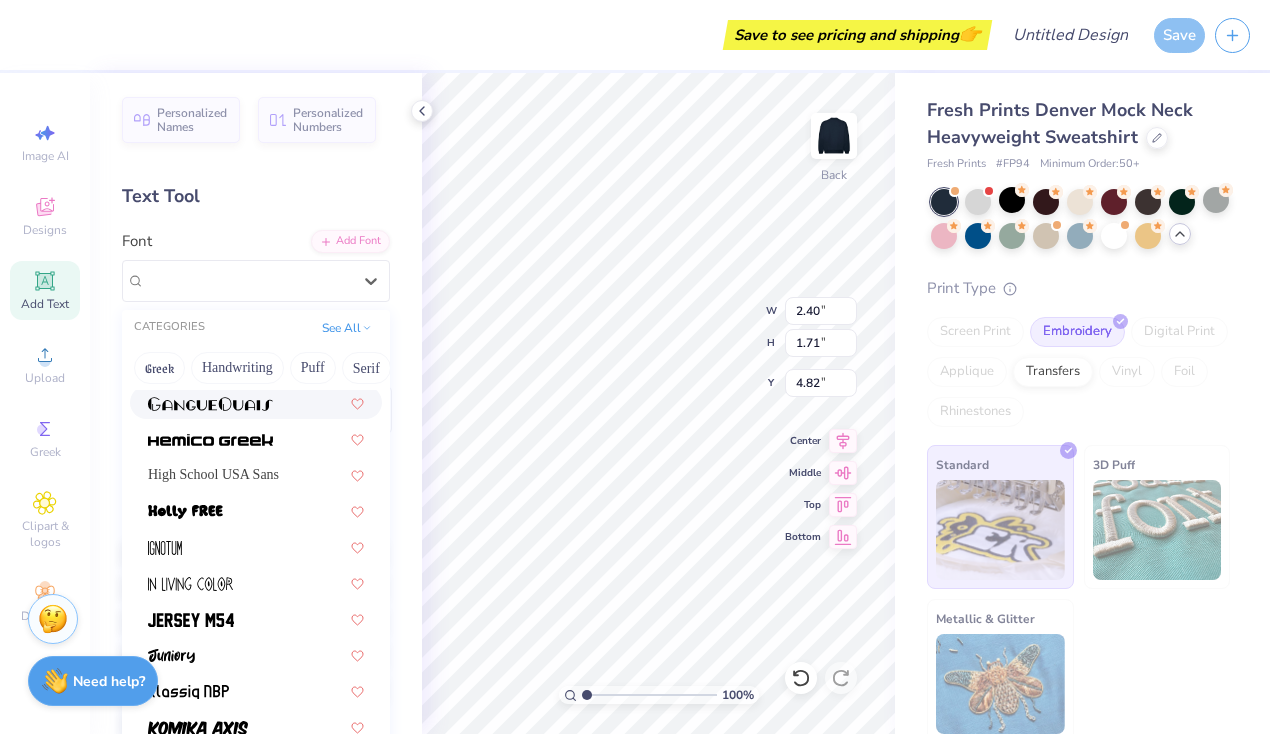 scroll, scrollTop: 506, scrollLeft: 0, axis: vertical 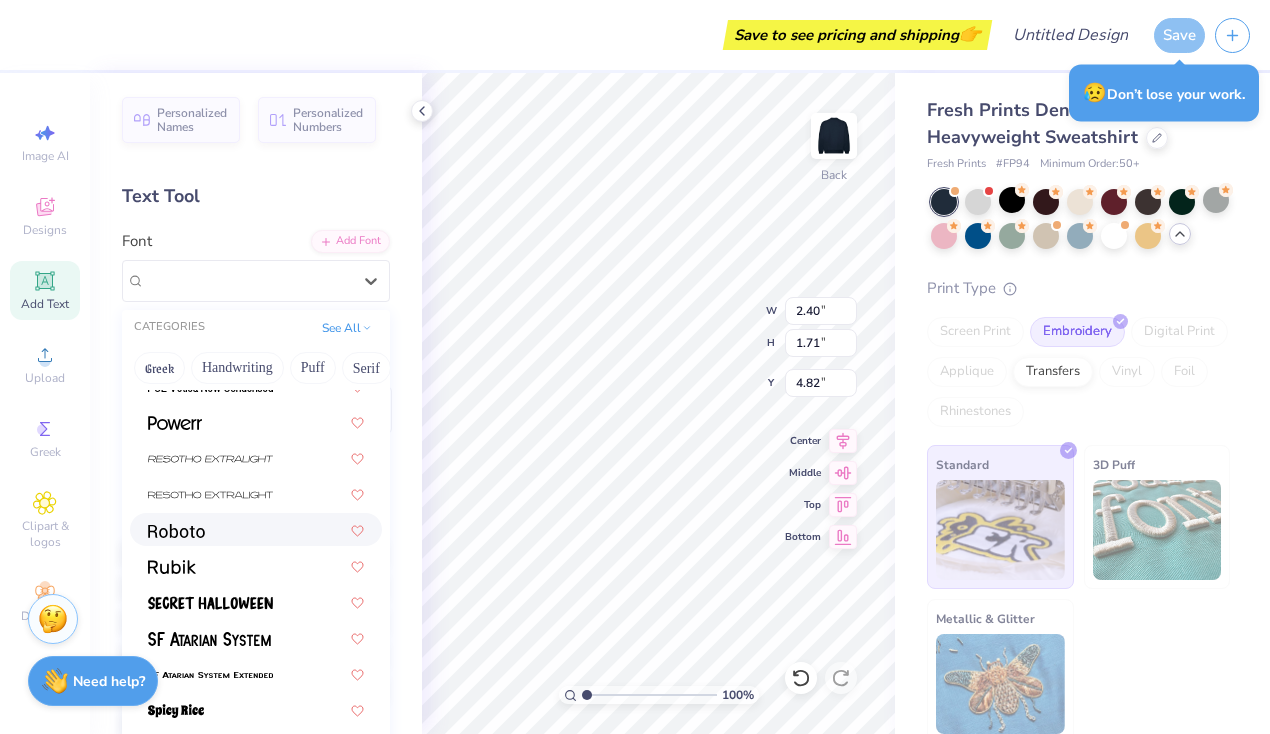 click at bounding box center [256, 529] 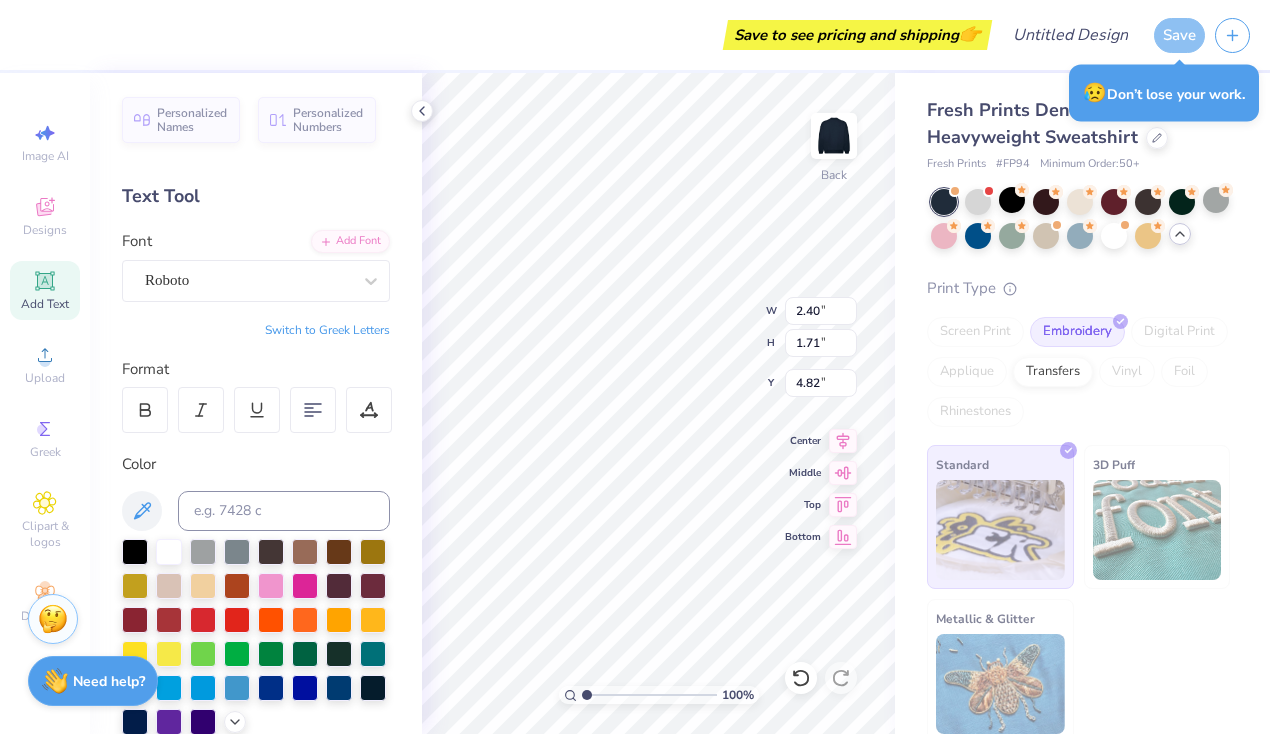 type on "2.35" 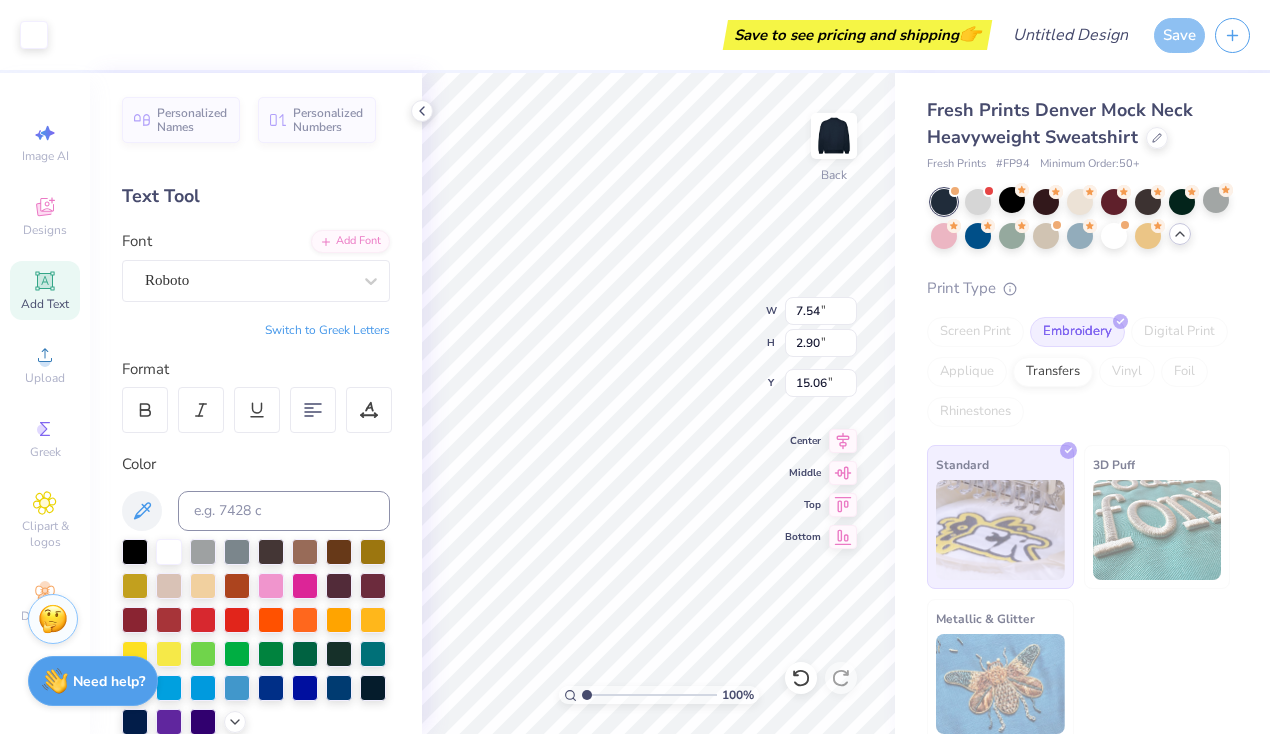 type on "16.26" 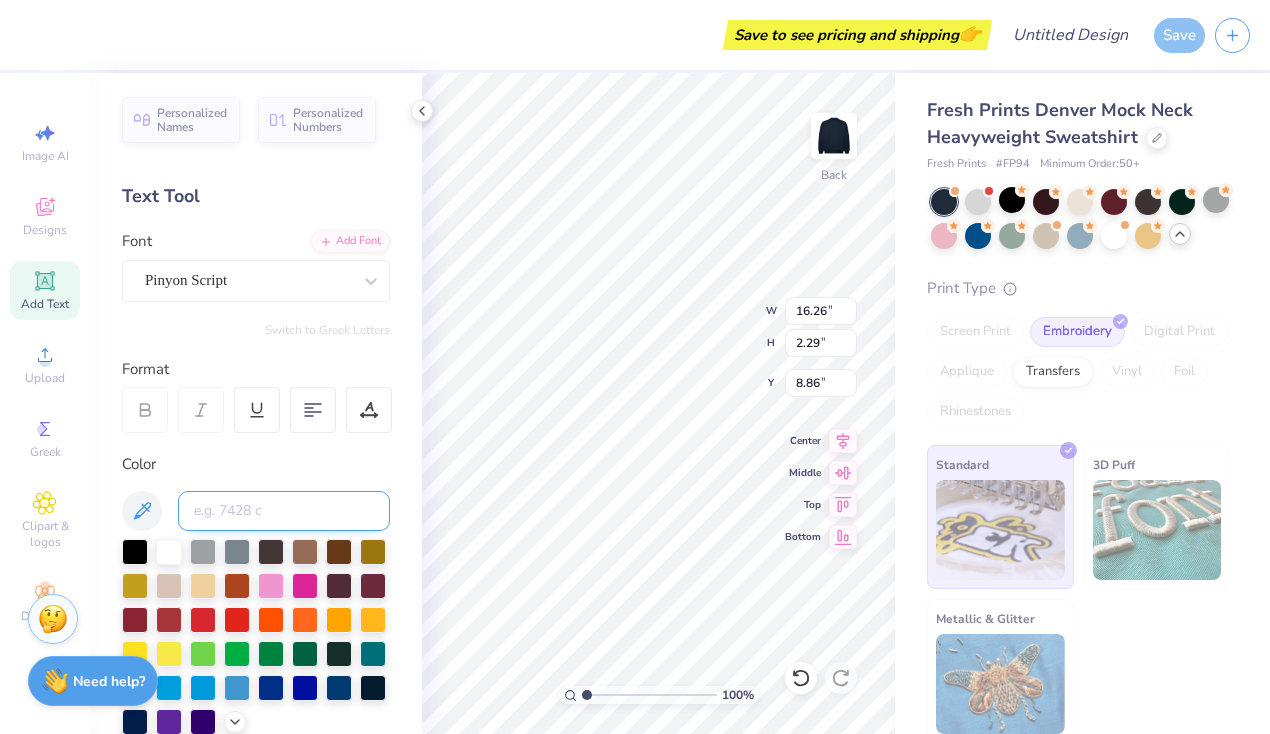 click at bounding box center (284, 511) 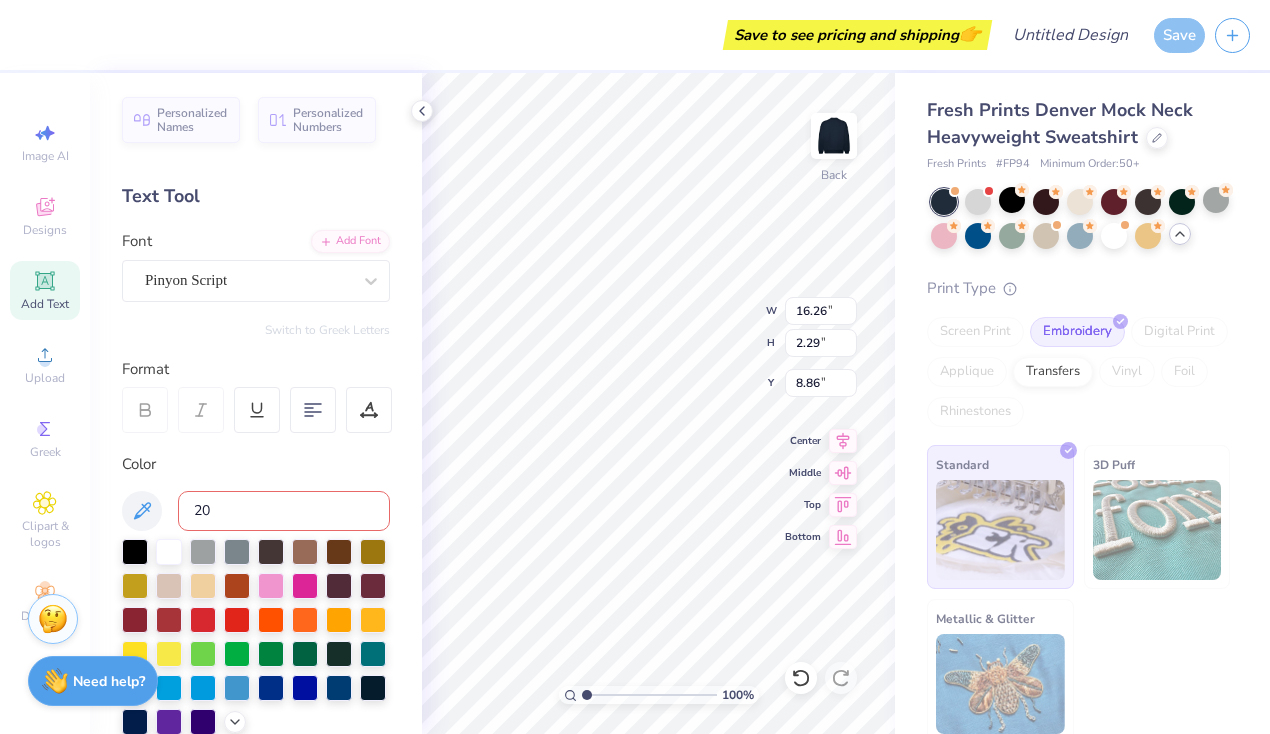 type on "201" 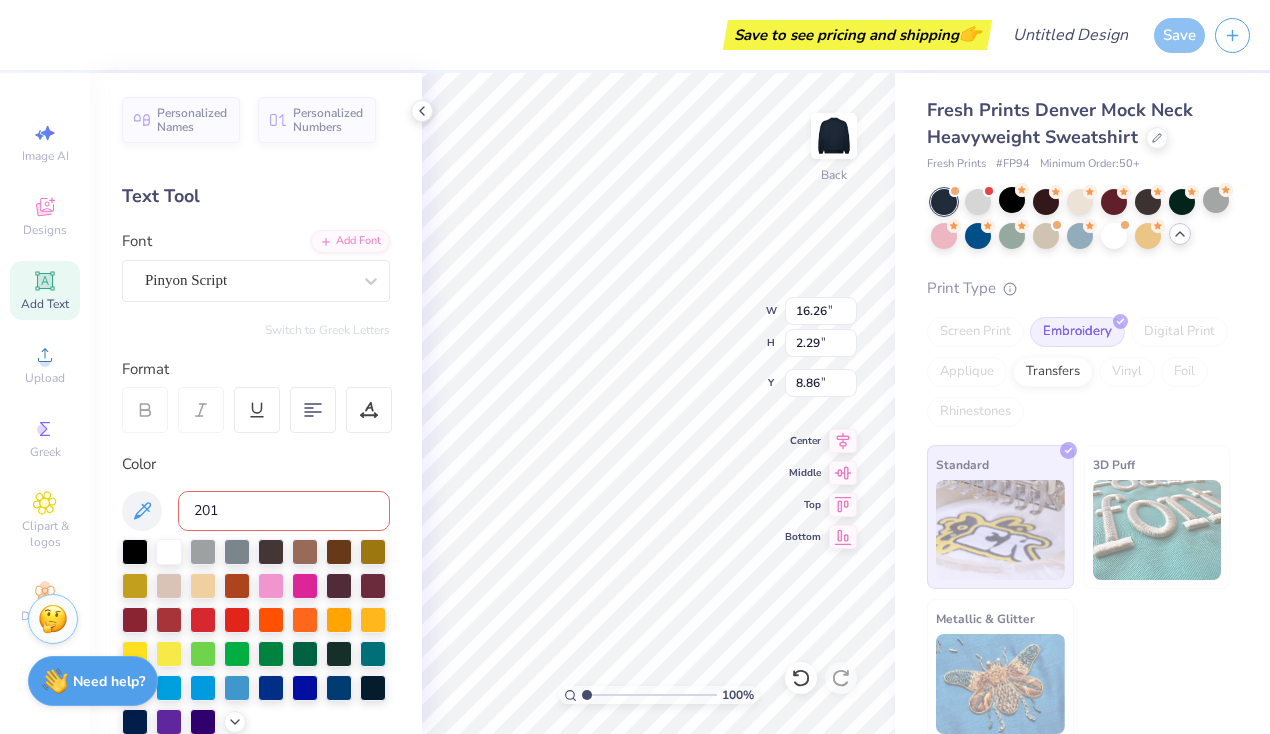 type 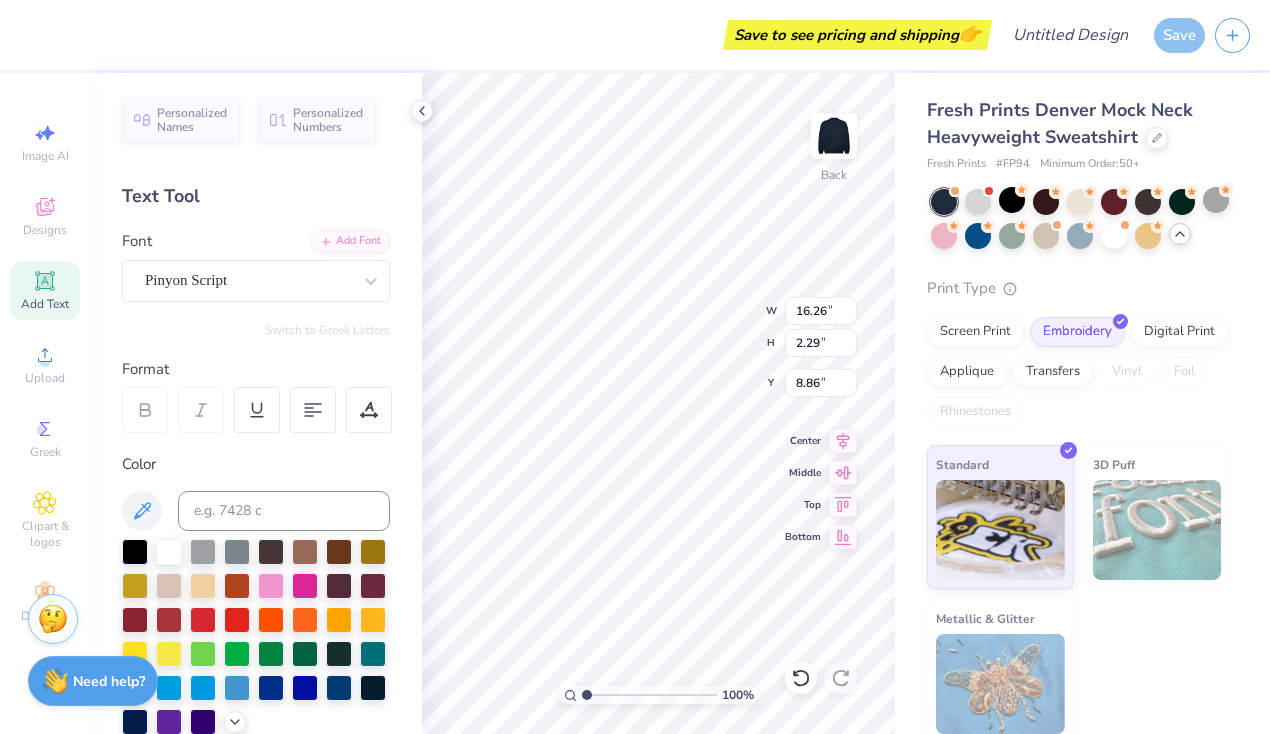 type on "10.76" 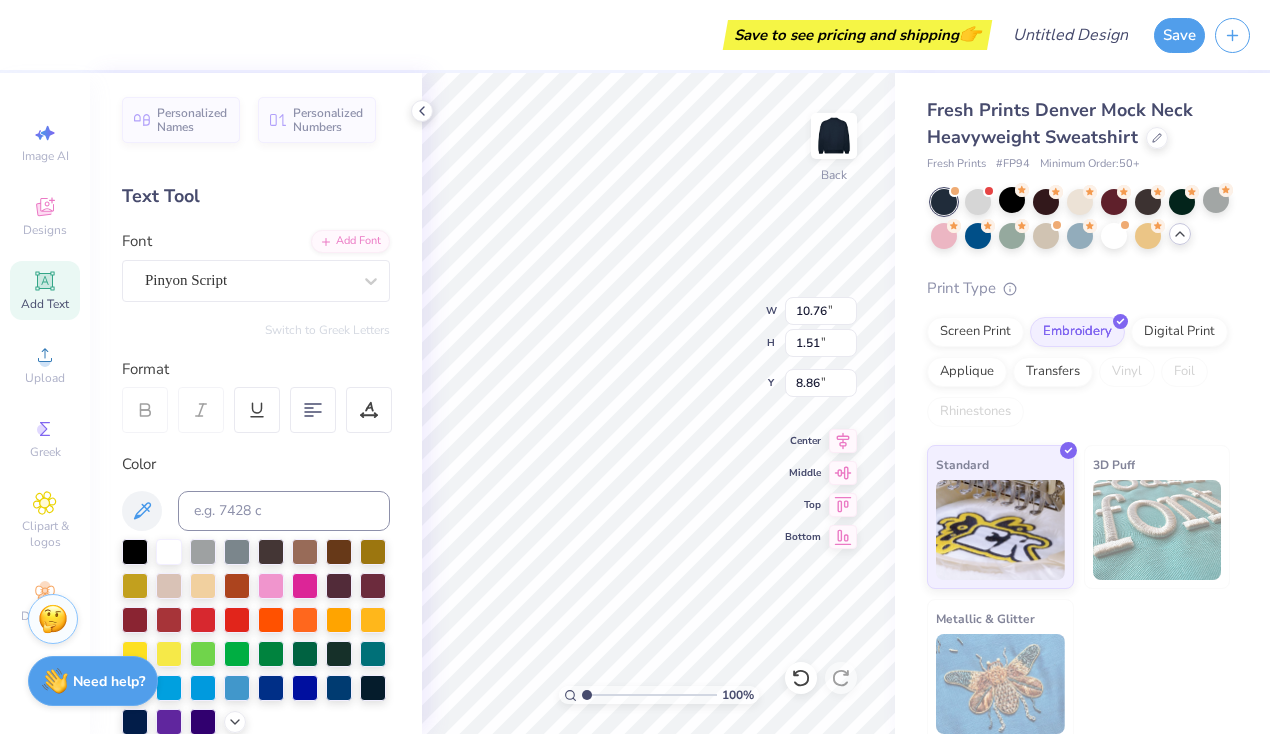 type on "3.00" 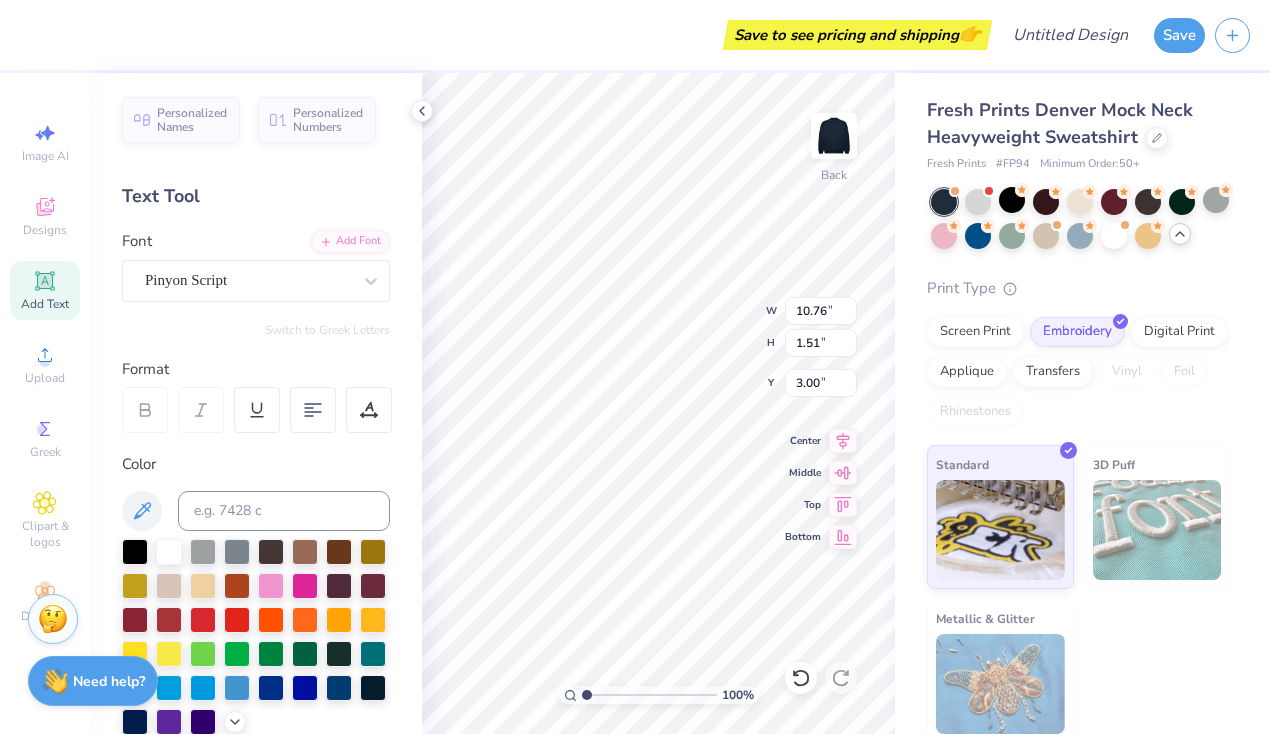 type on "7.54" 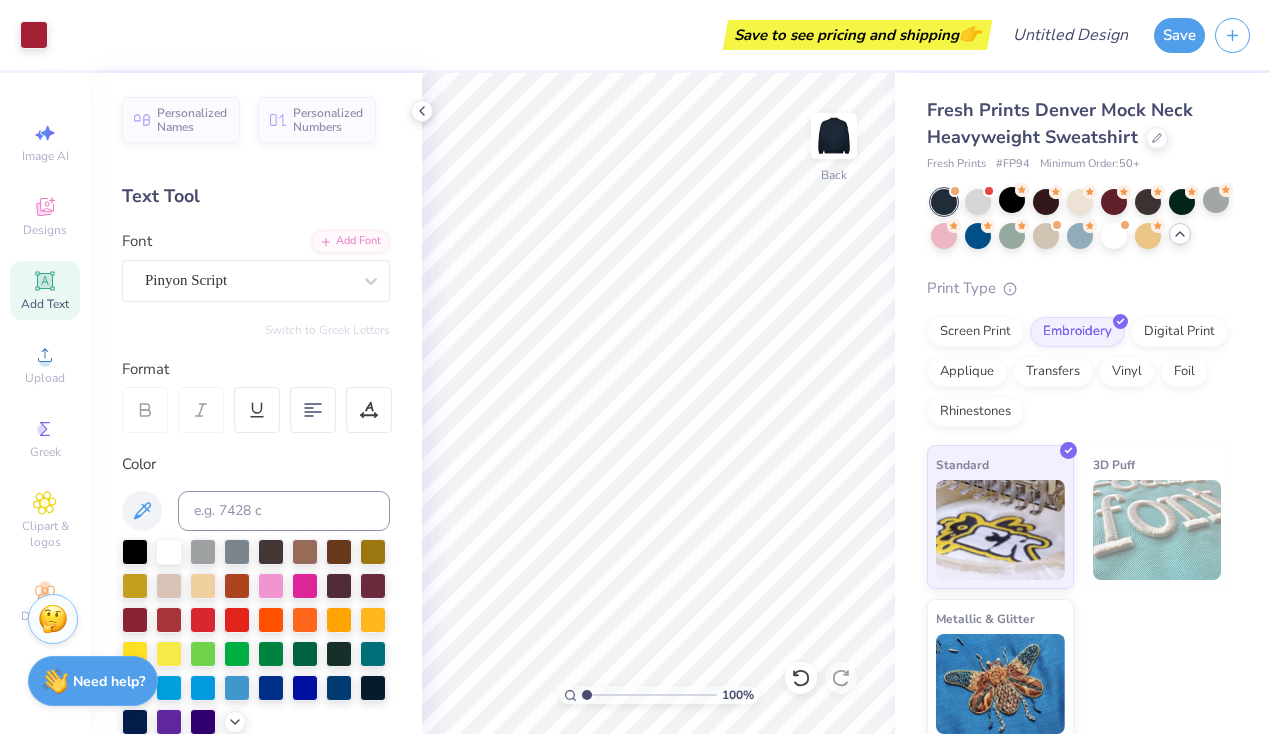 scroll, scrollTop: 11, scrollLeft: 0, axis: vertical 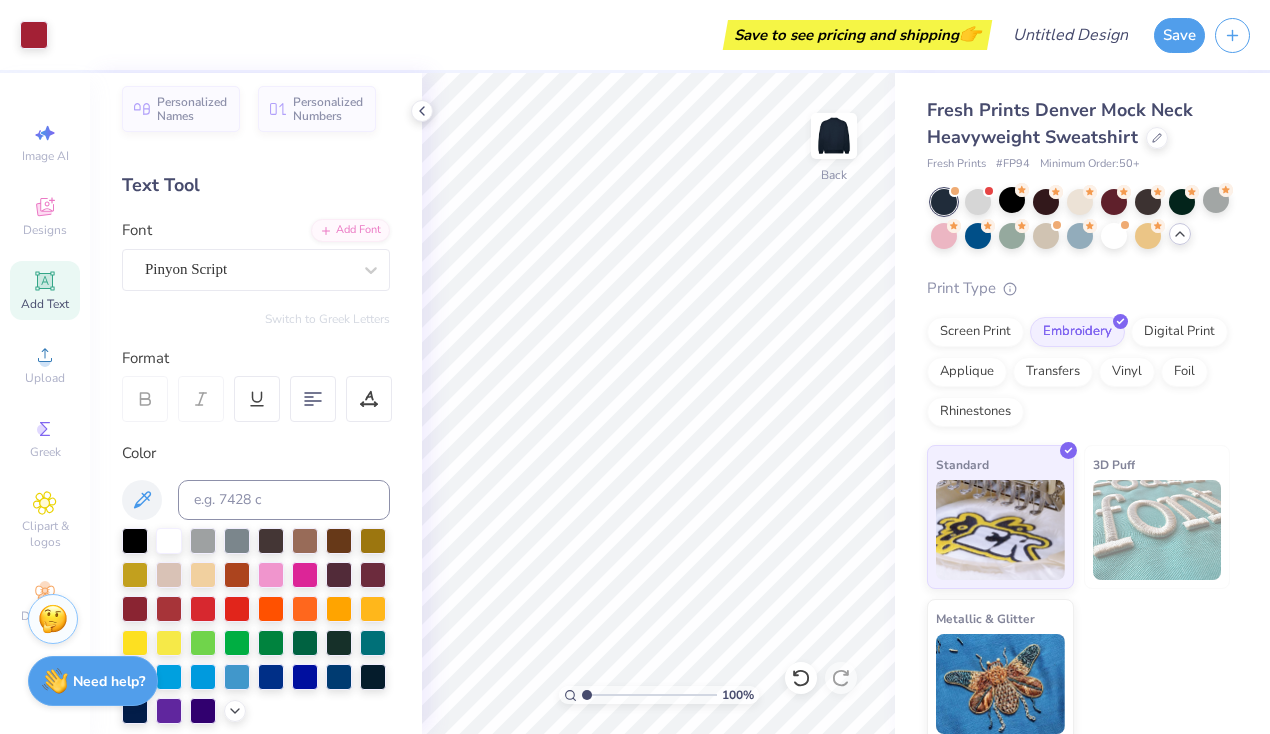 click at bounding box center [1157, 530] 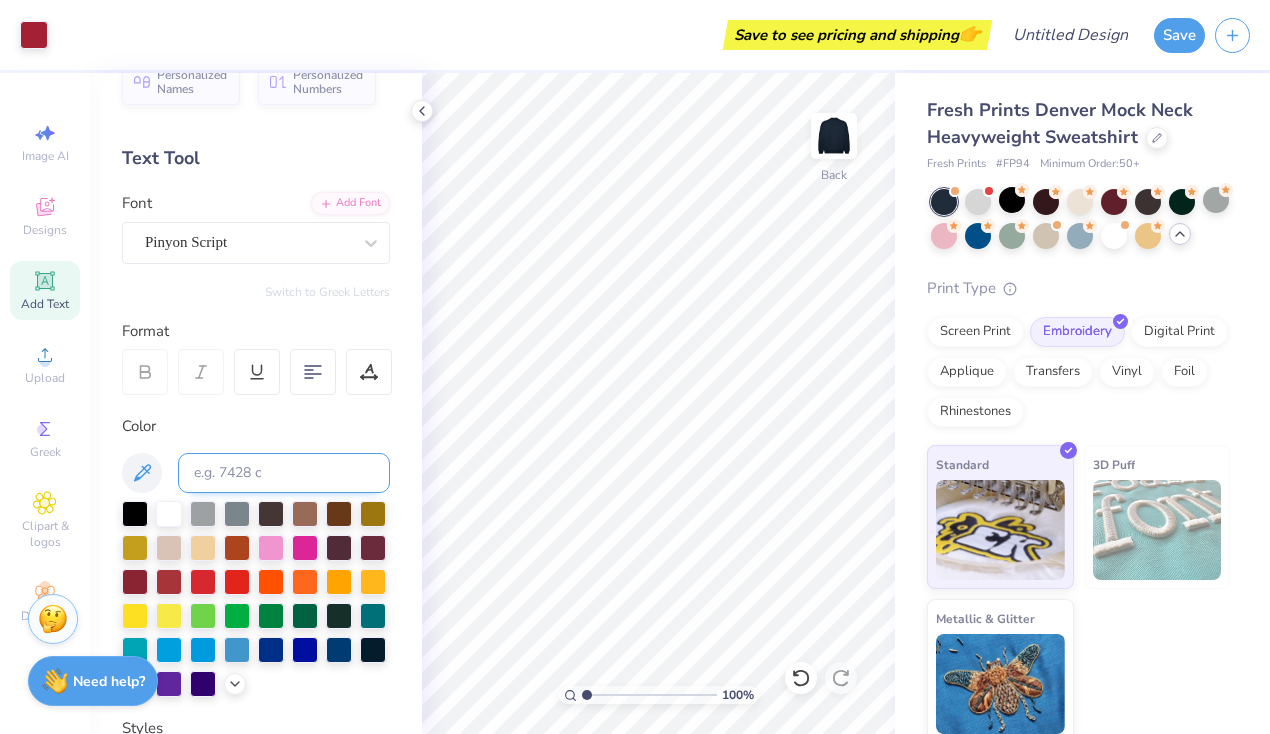 scroll, scrollTop: 167, scrollLeft: 0, axis: vertical 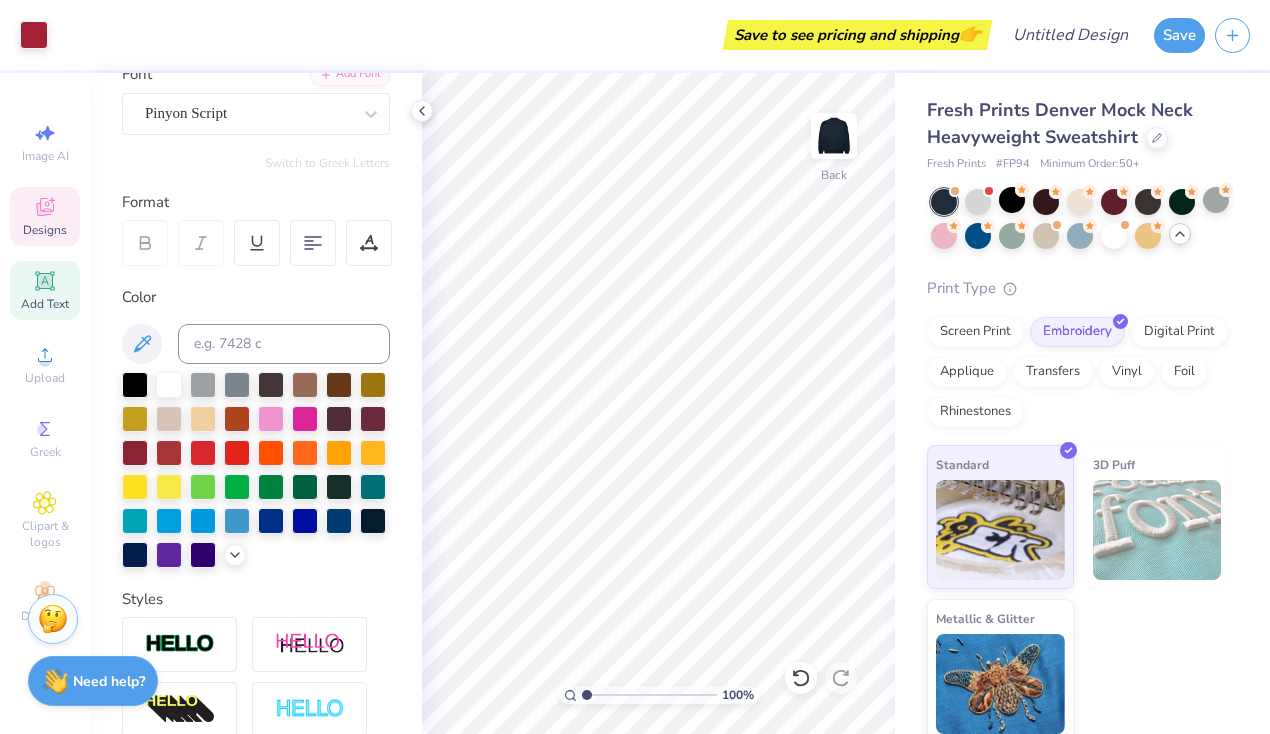 click on "Designs" at bounding box center [45, 216] 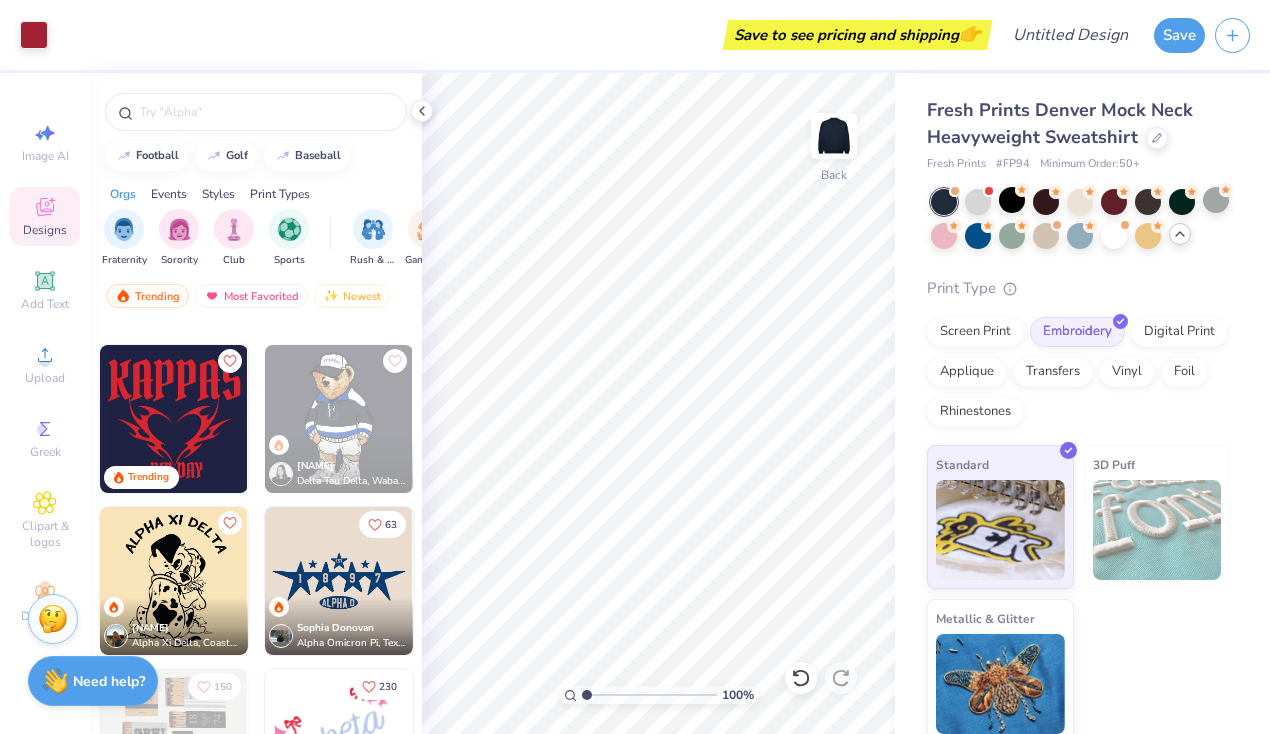 scroll, scrollTop: 2591, scrollLeft: 0, axis: vertical 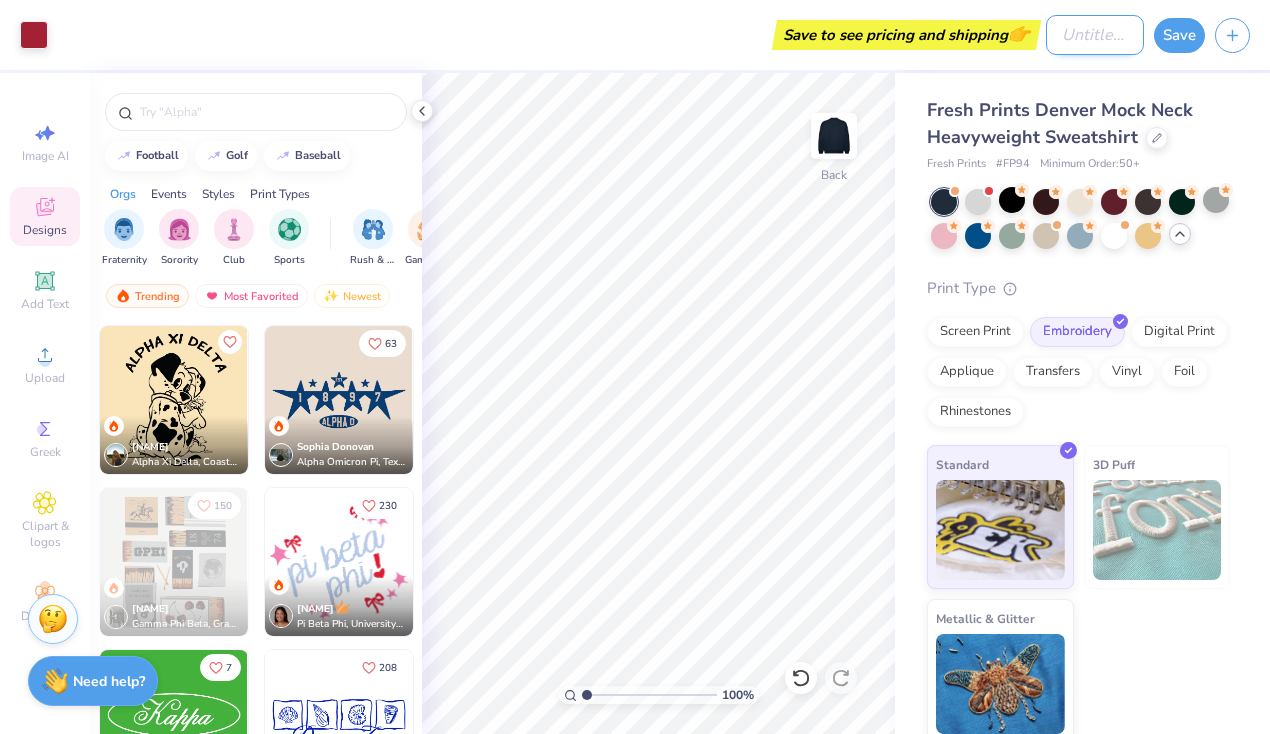 click on "Design Title" at bounding box center (1095, 35) 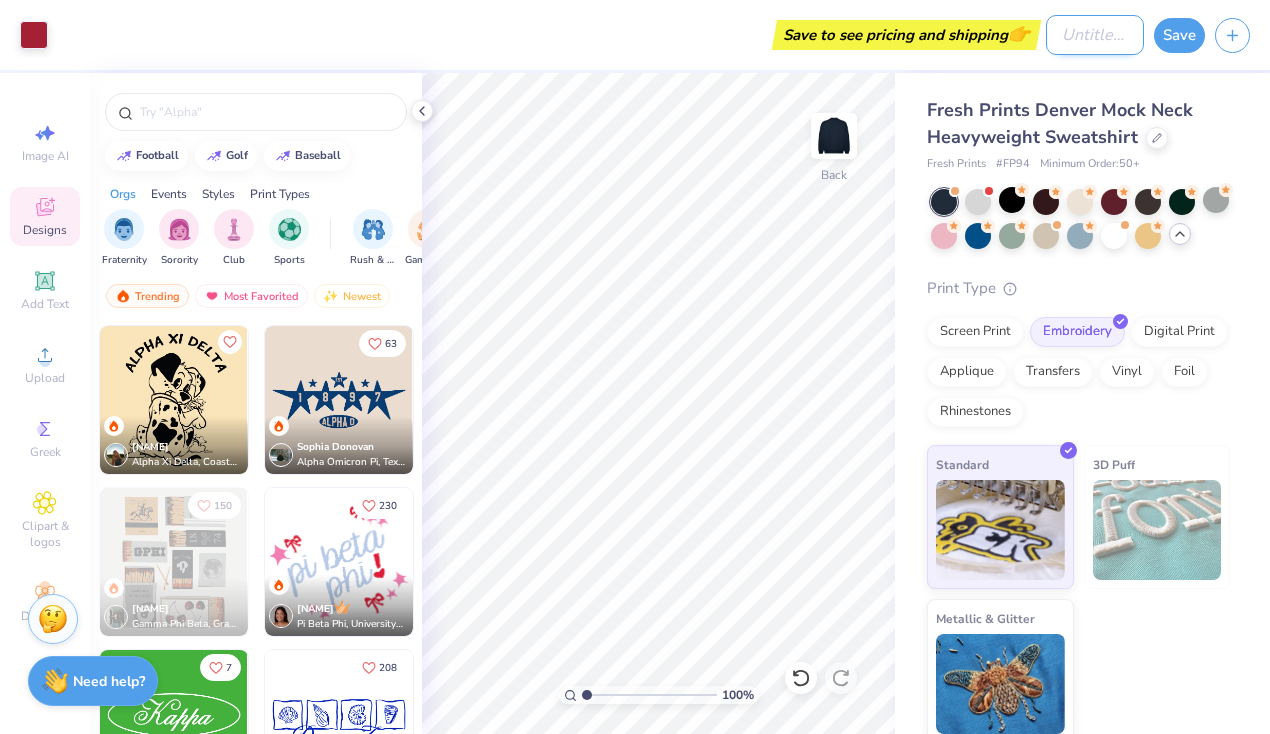 click on "Design Title" at bounding box center (1095, 35) 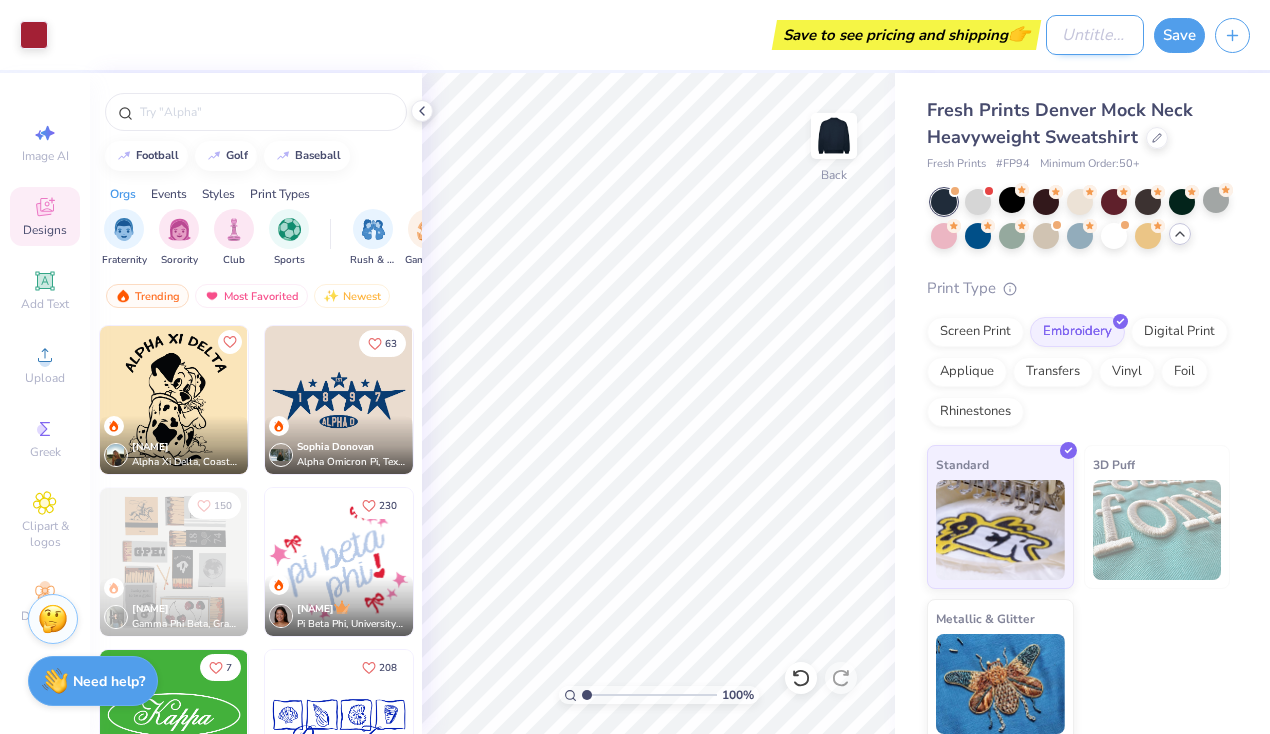 click on "Design Title" at bounding box center [1095, 35] 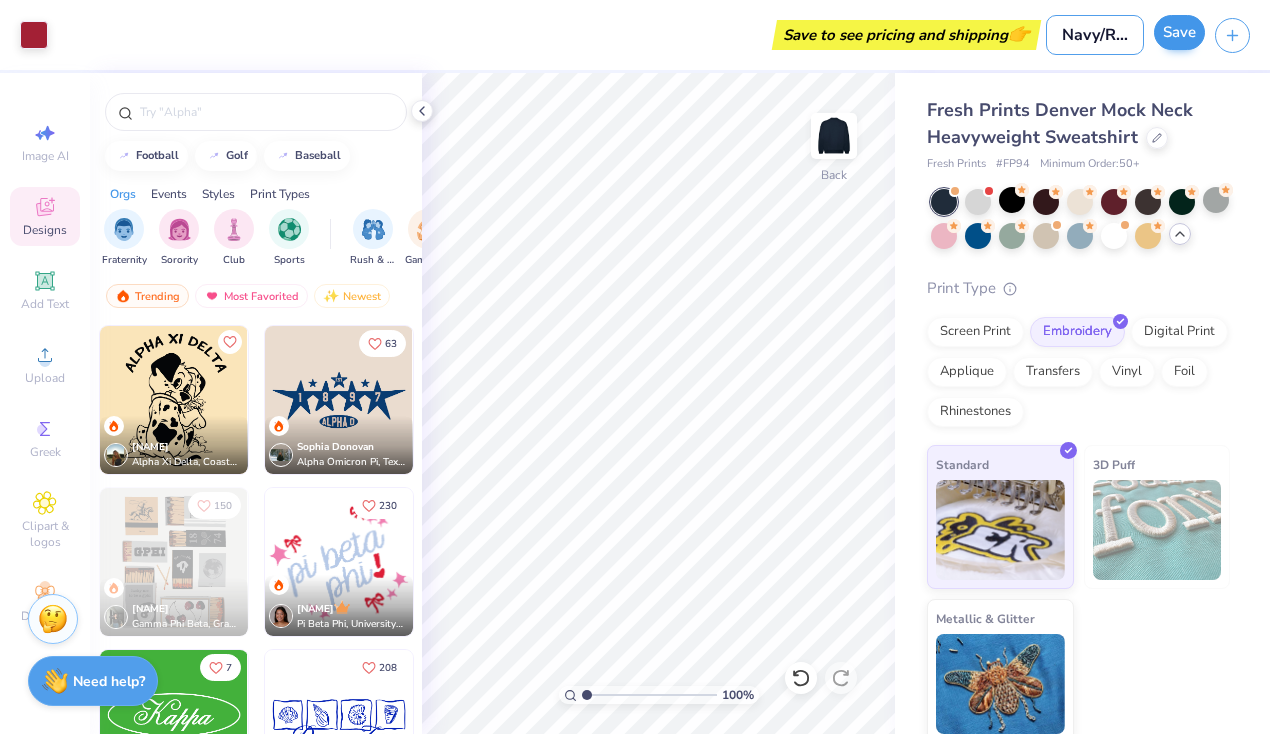 type on "Navy/Red" 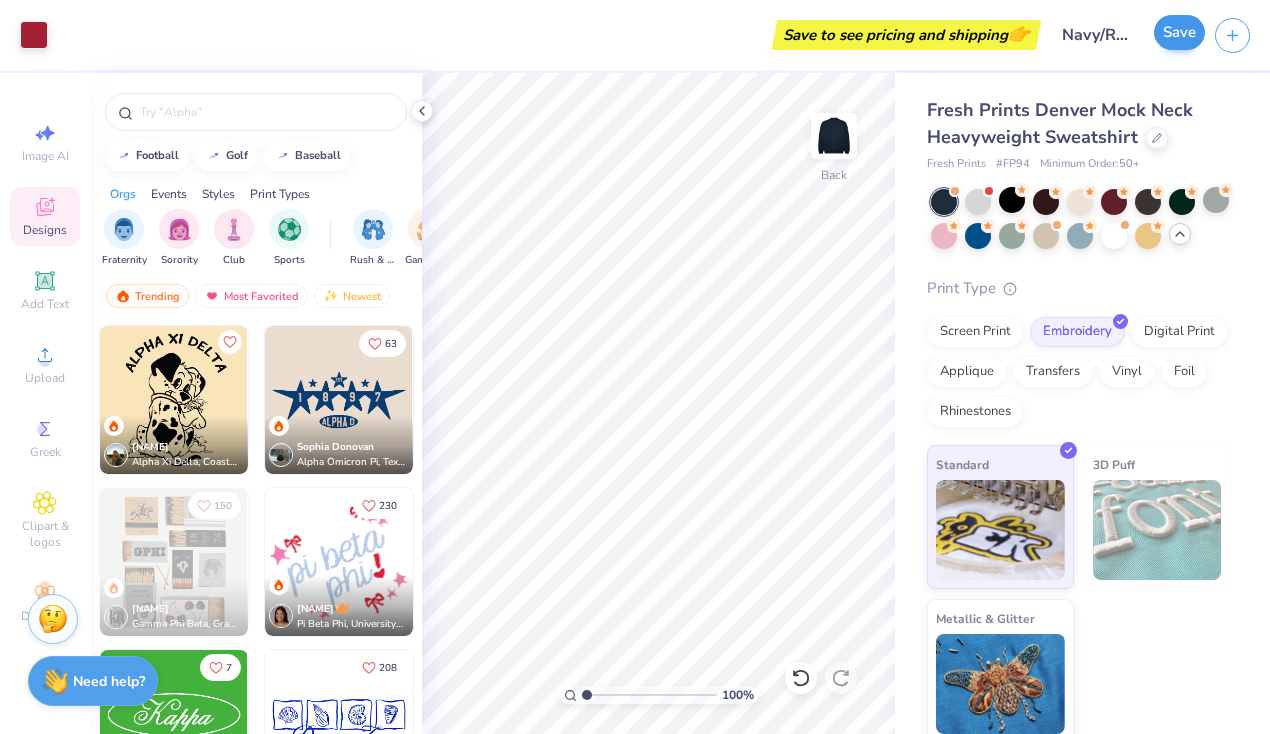 click on "Save" at bounding box center [1179, 32] 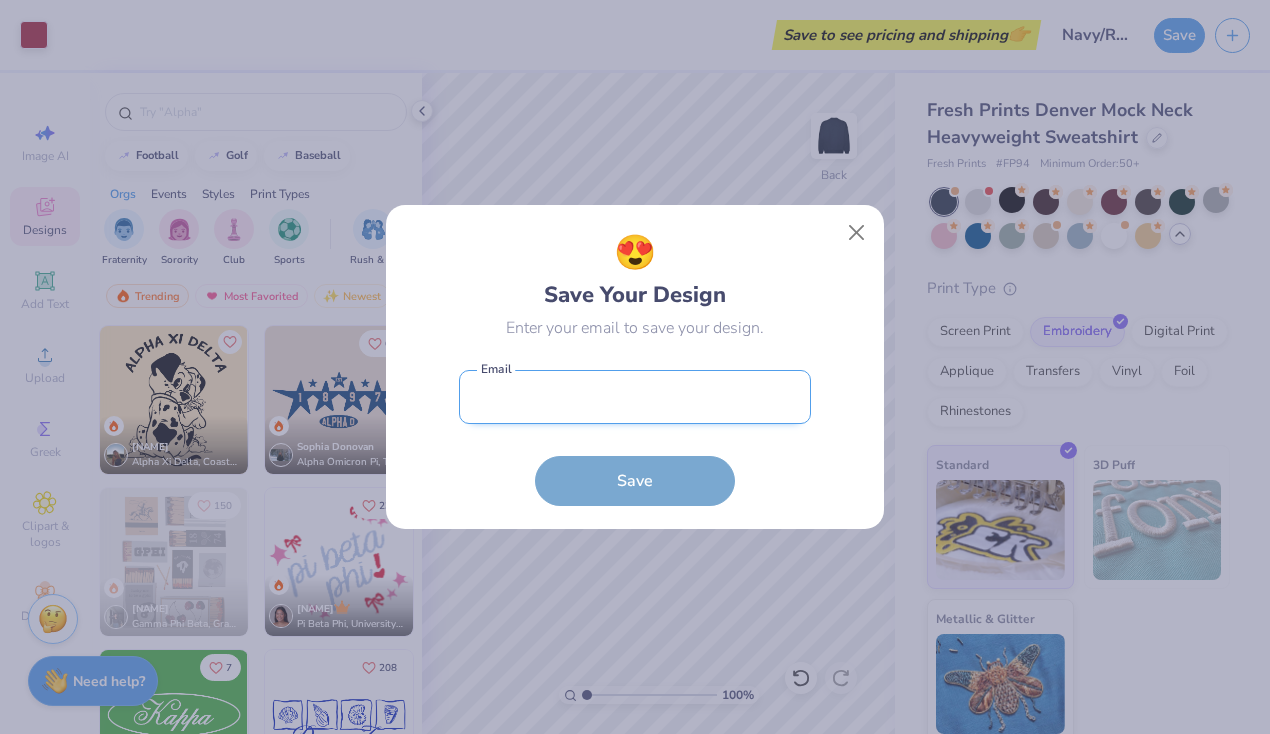 click at bounding box center [635, 397] 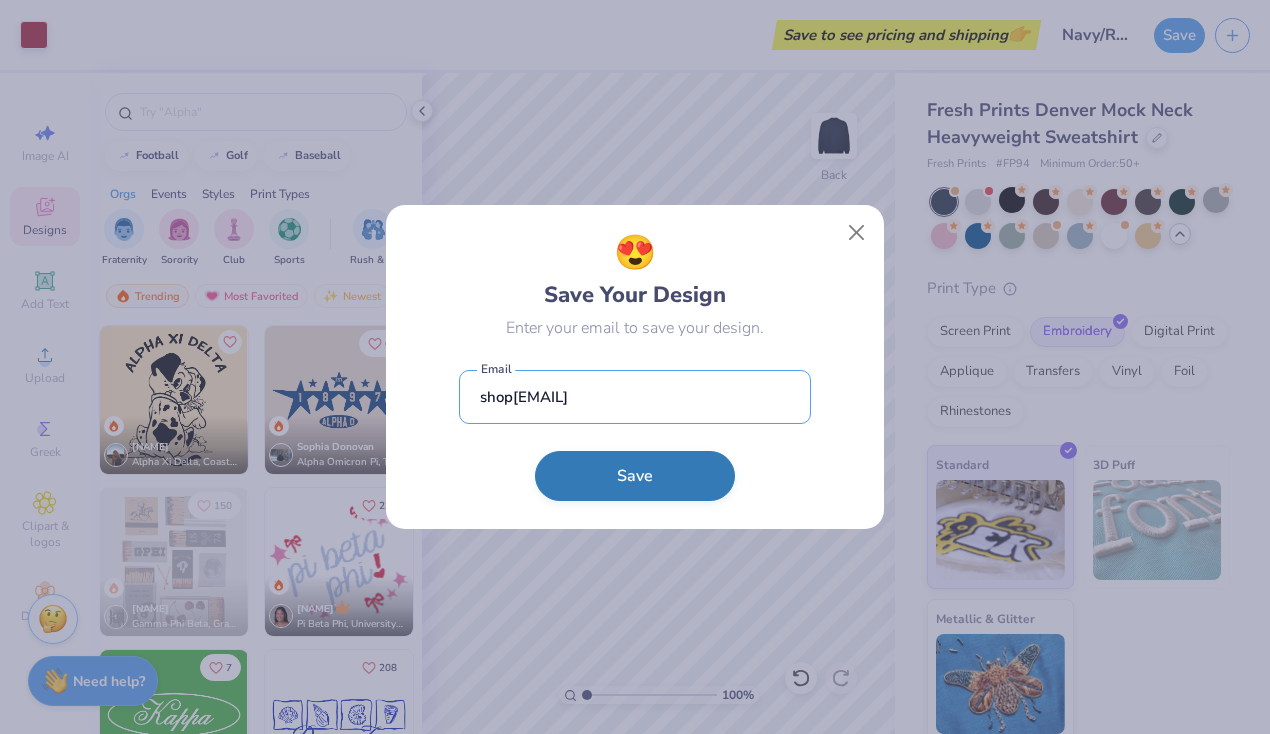 type on "shop[EMAIL]" 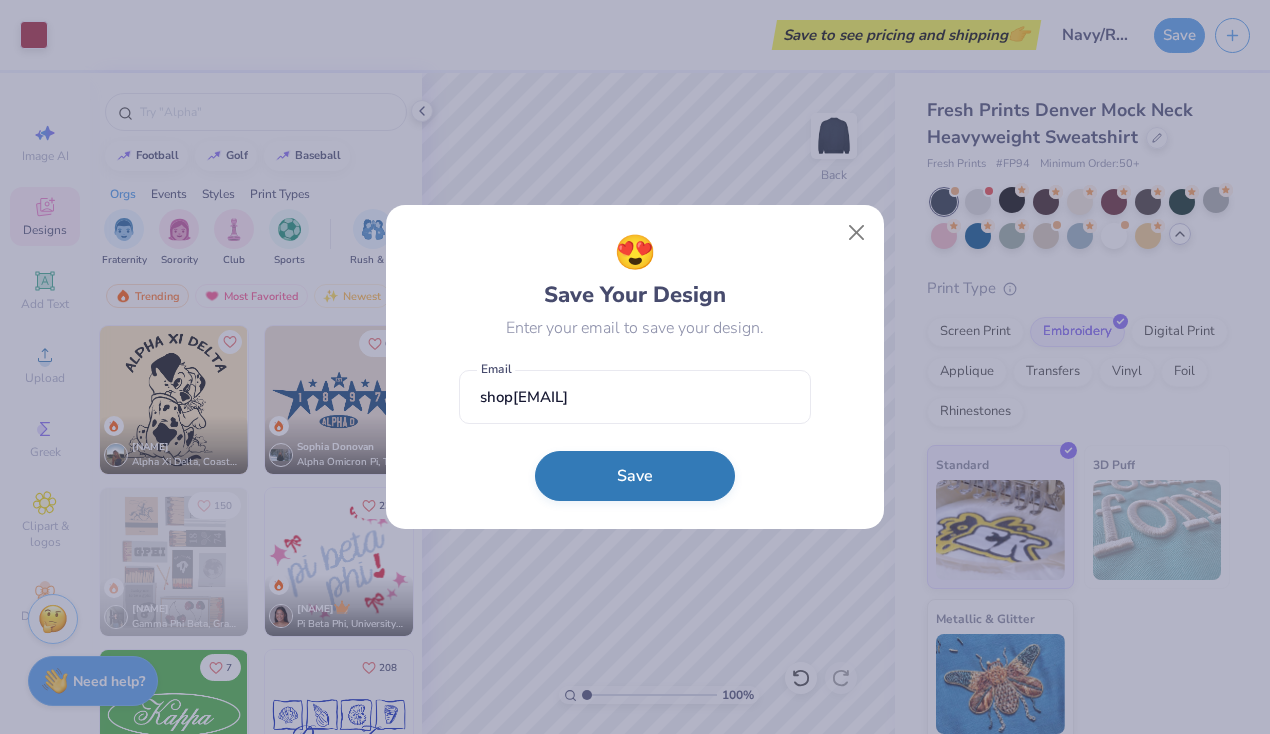 click on "Save" at bounding box center [635, 476] 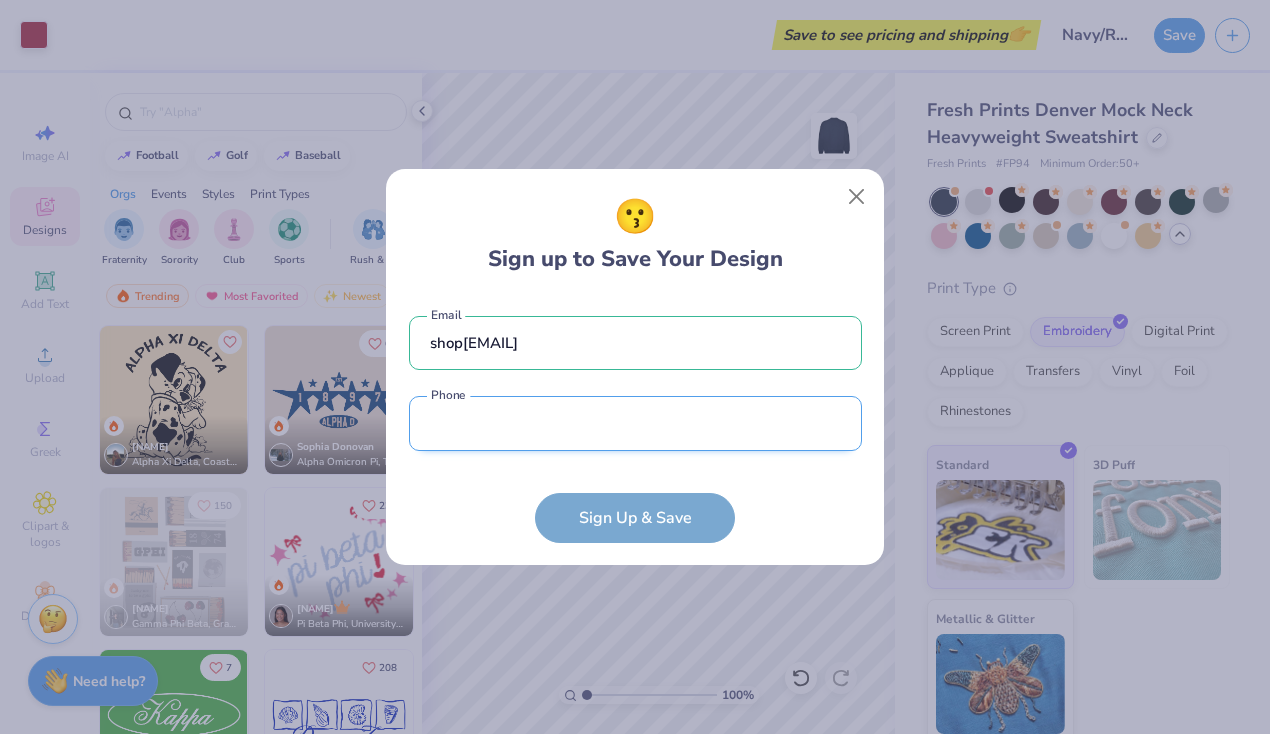 drag, startPoint x: 667, startPoint y: 438, endPoint x: 649, endPoint y: 438, distance: 18 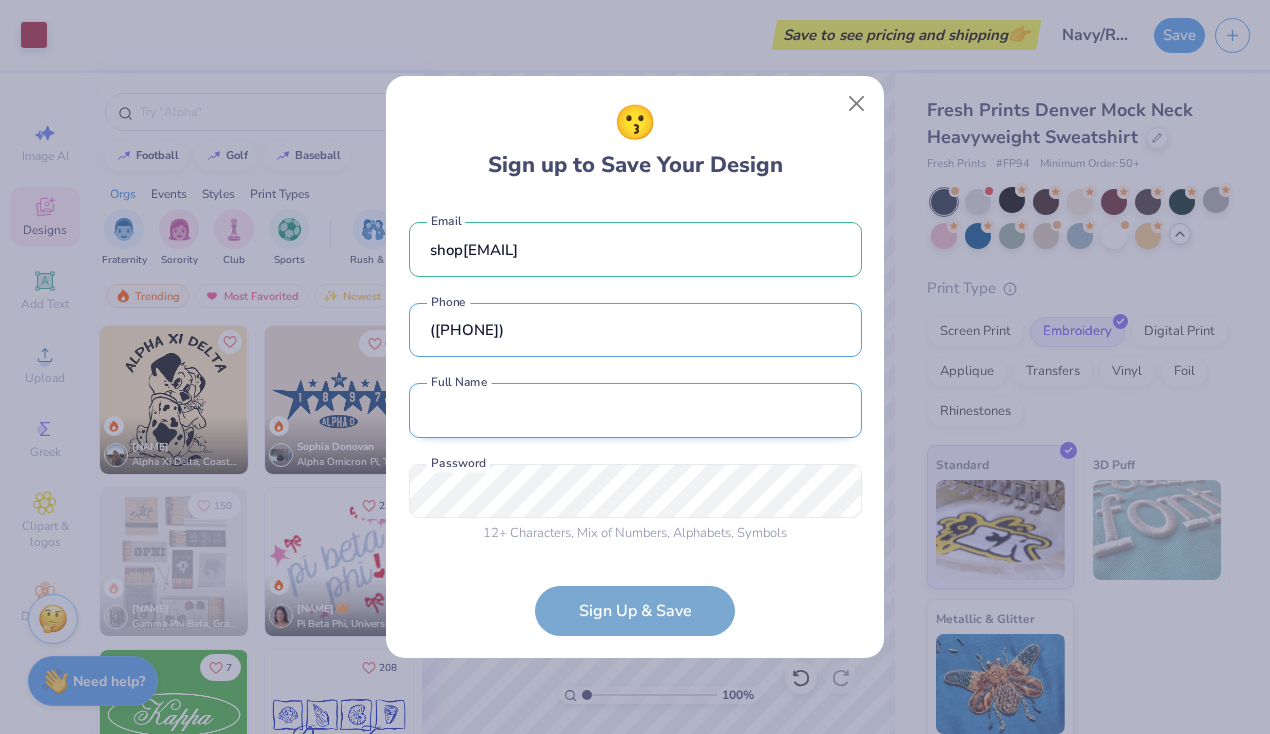 type on "([PHONE])" 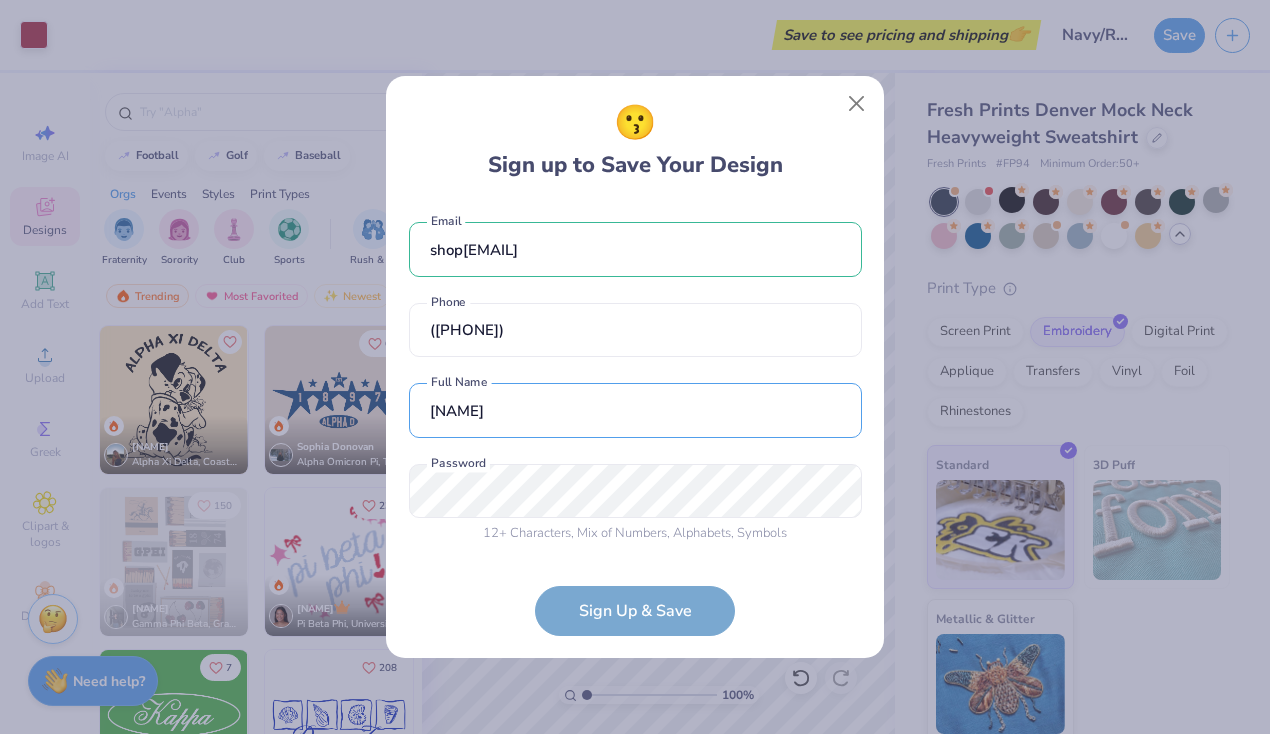 type on "[NAME]" 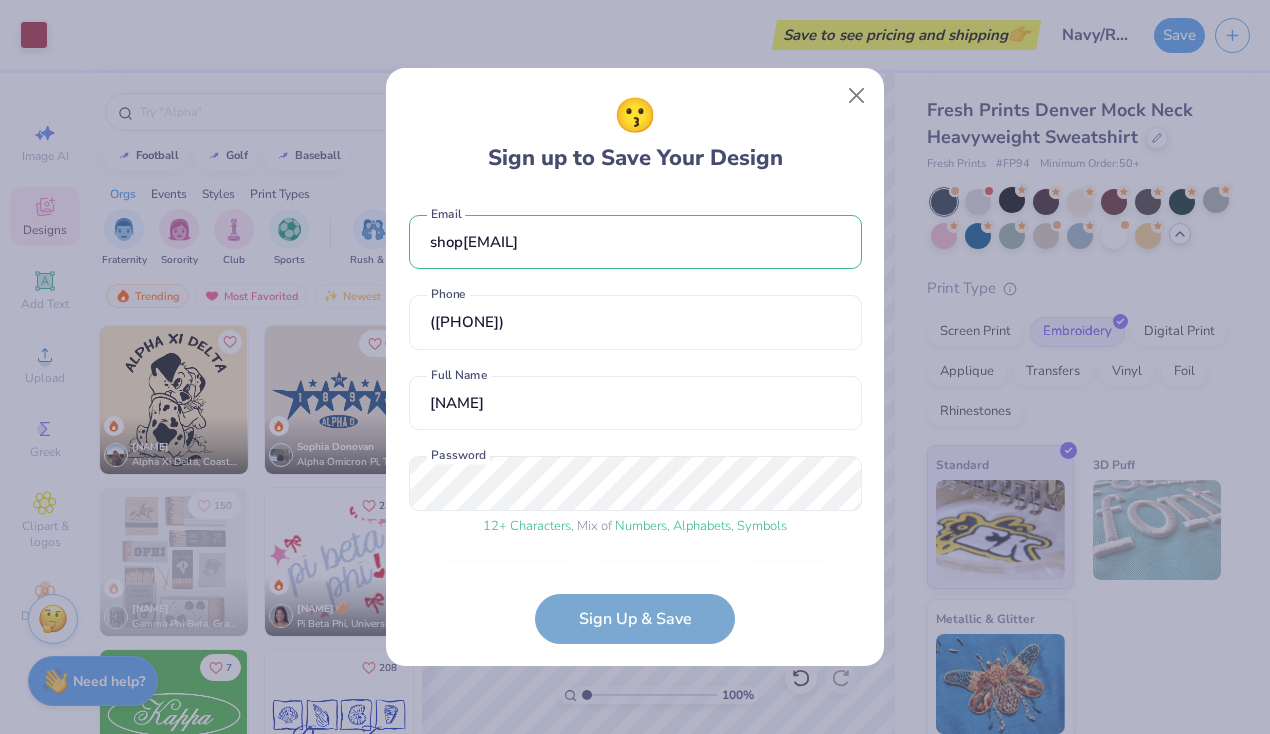 scroll, scrollTop: 60, scrollLeft: 0, axis: vertical 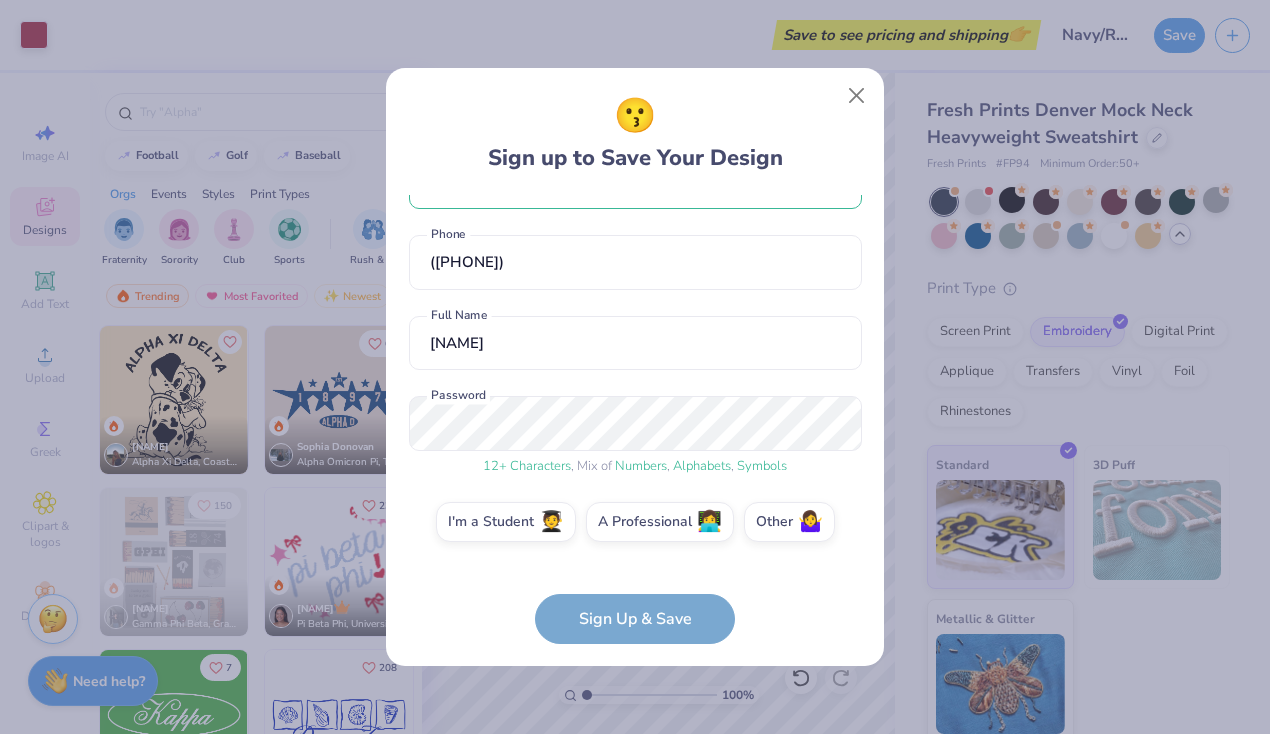 click on "shop[EMAIL] Email ([PHONE]) Phone [NAME] Full Name 12 + Characters , Mix of Numbers , Alphabets , Symbols Password I'm a Student 🧑‍🎓 A Professional 👩‍💻 Other 🤷‍♀️ Sign Up & Save" at bounding box center (635, 419) 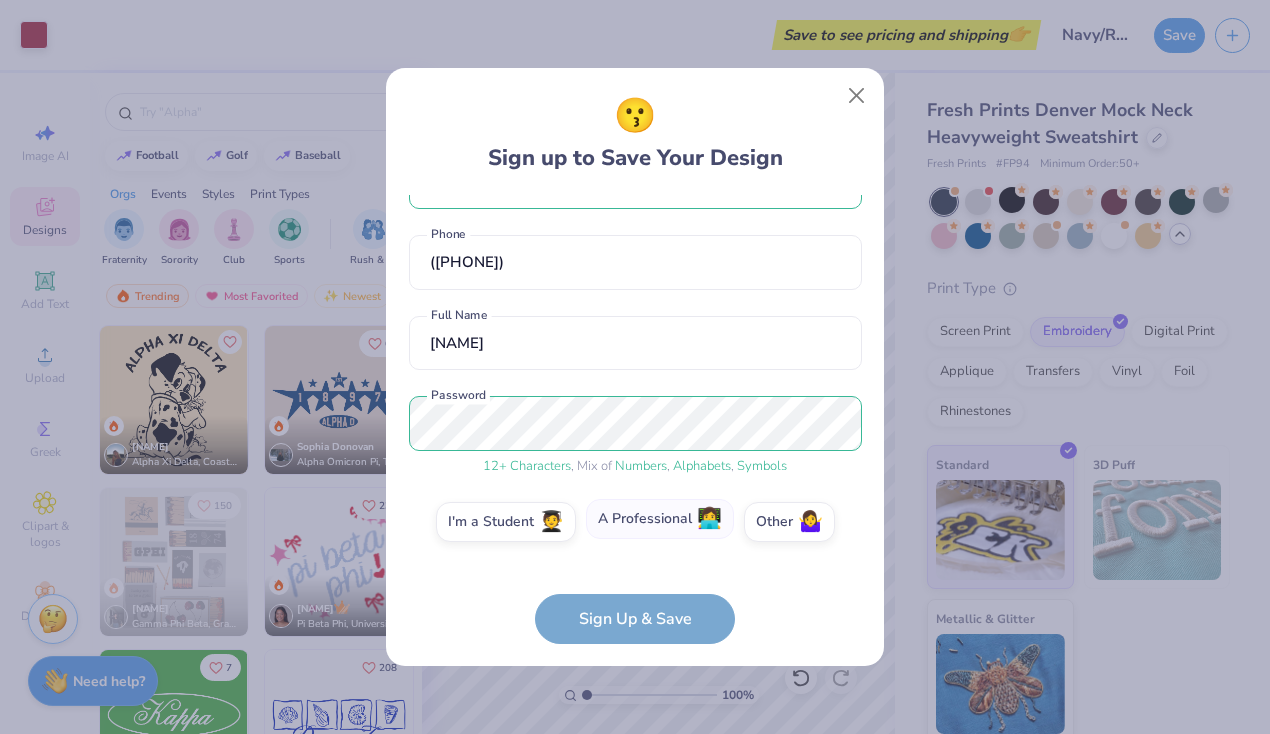 click on "A Professional 👩‍💻" at bounding box center (660, 519) 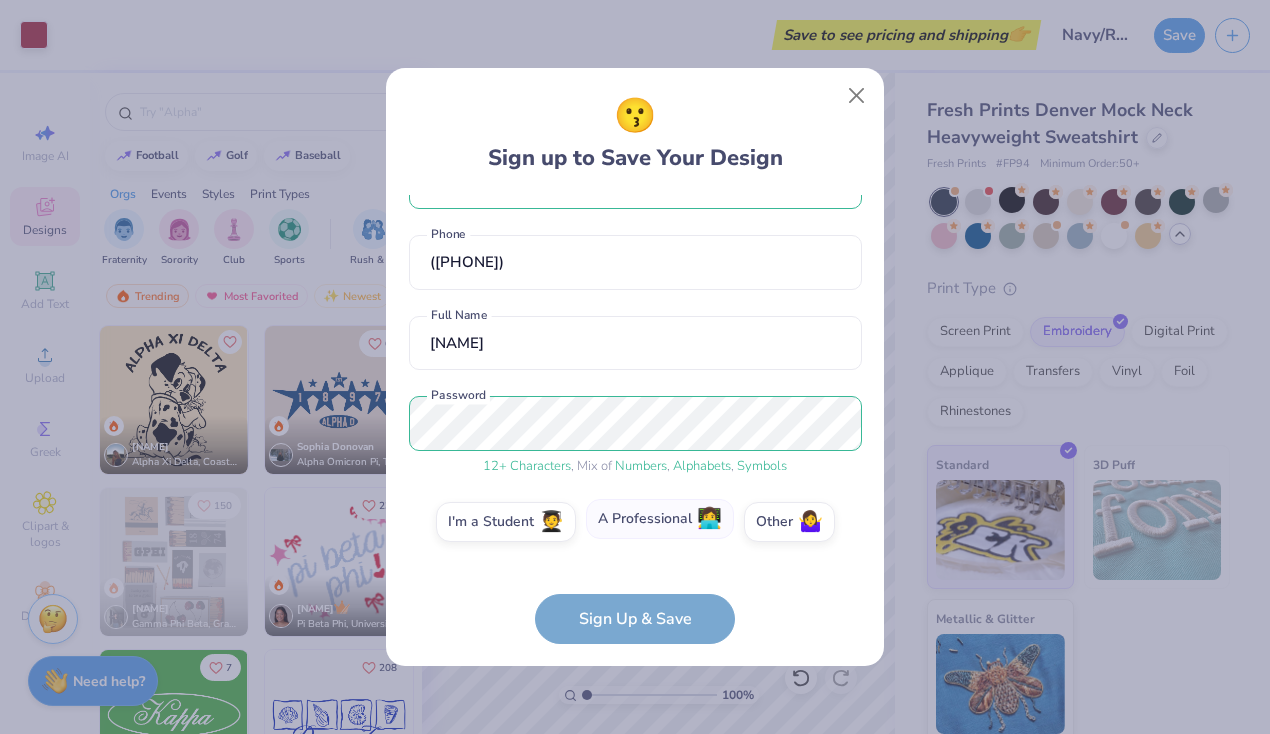 click on "A Professional 👩‍💻" at bounding box center [635, 587] 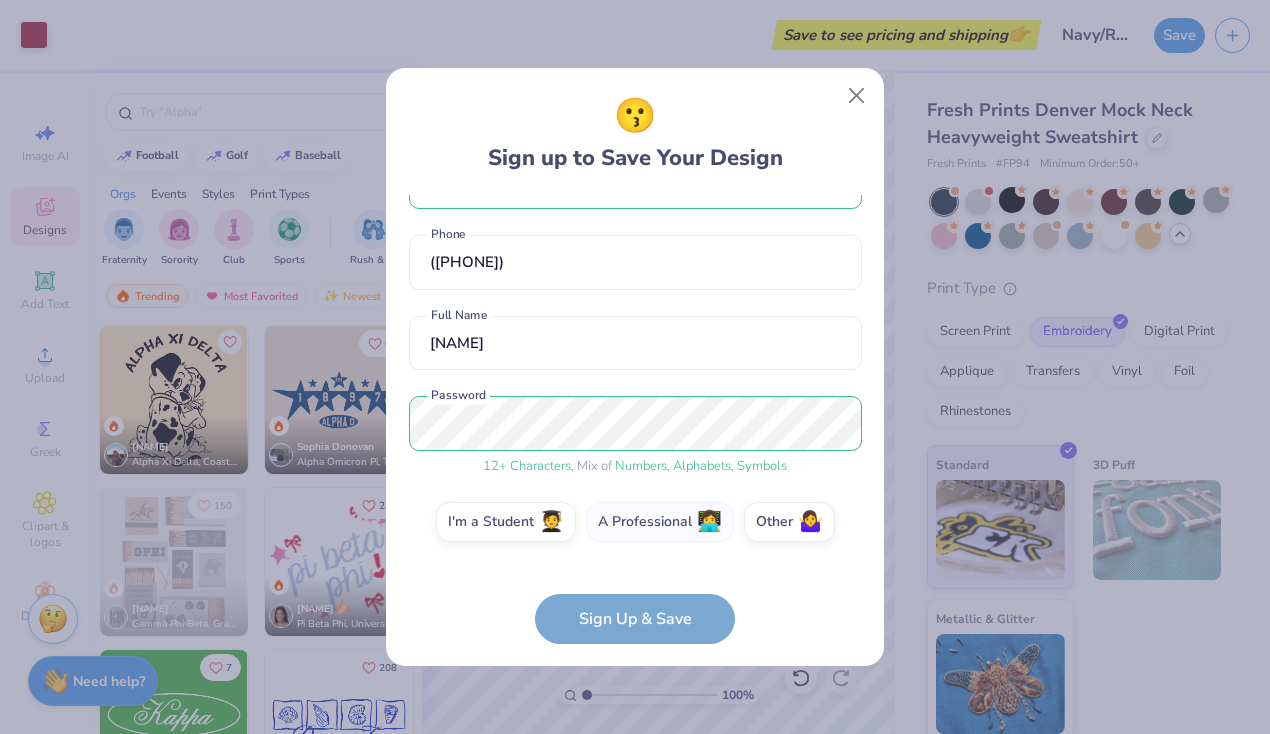scroll, scrollTop: 221, scrollLeft: 0, axis: vertical 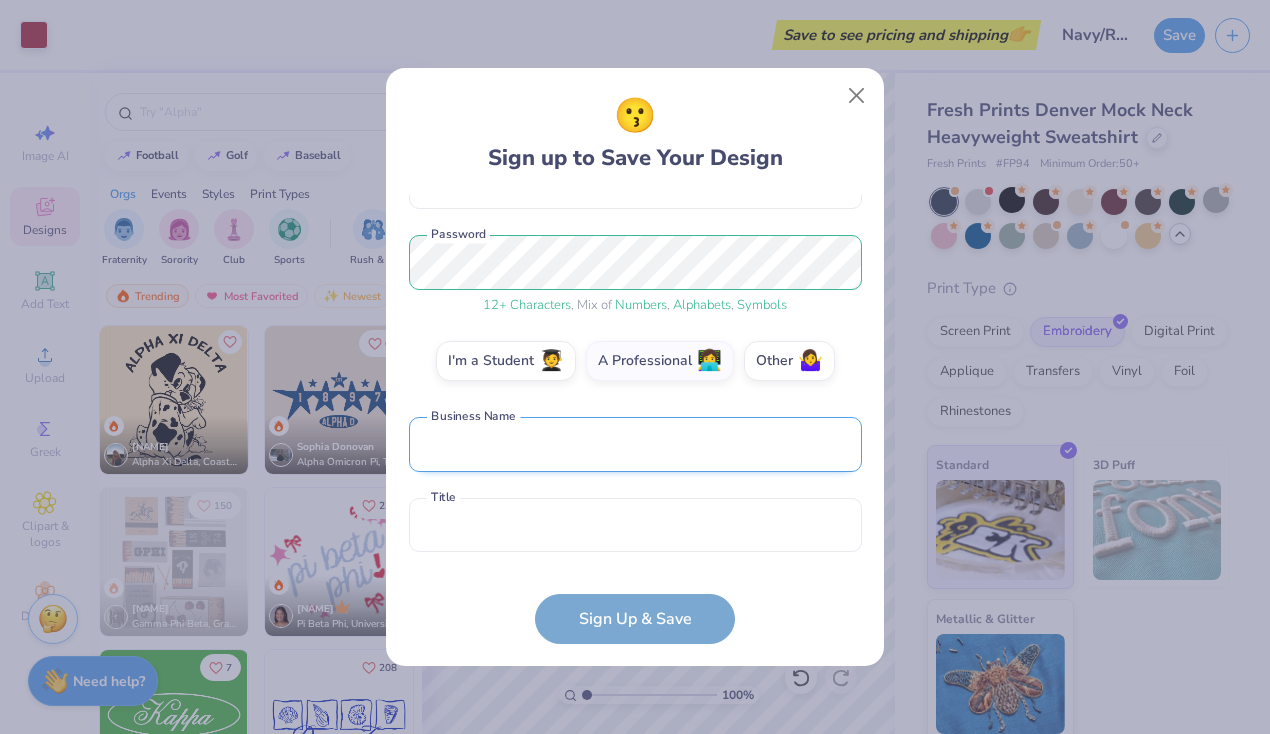 drag, startPoint x: 633, startPoint y: 439, endPoint x: 616, endPoint y: 443, distance: 17.464249 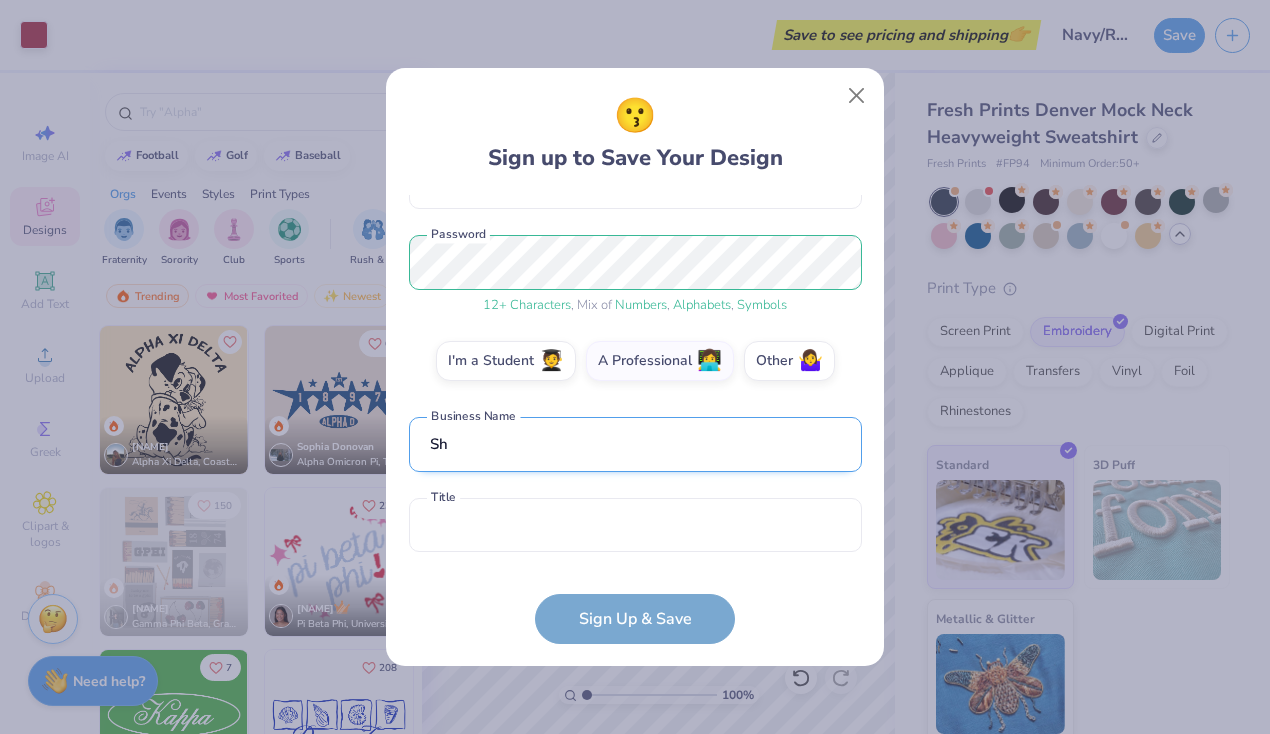 click on "Sh" at bounding box center (635, 444) 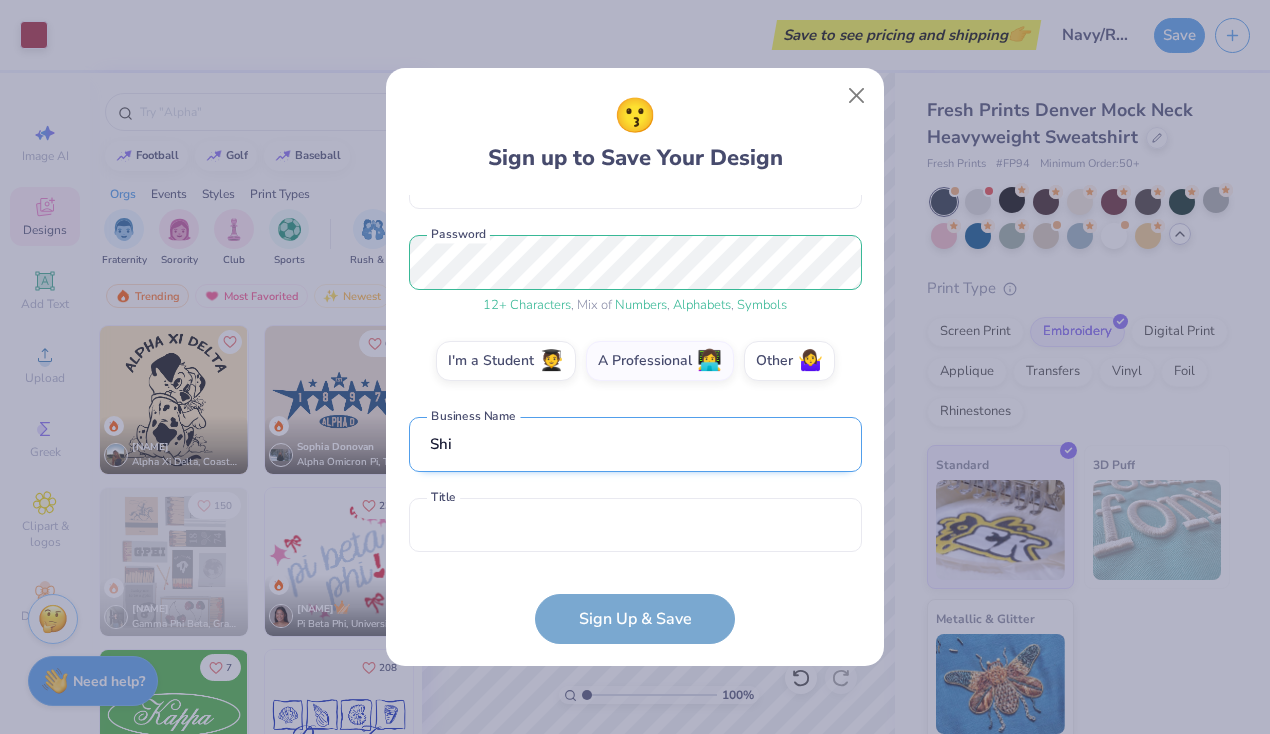 click on "Shi" at bounding box center [635, 444] 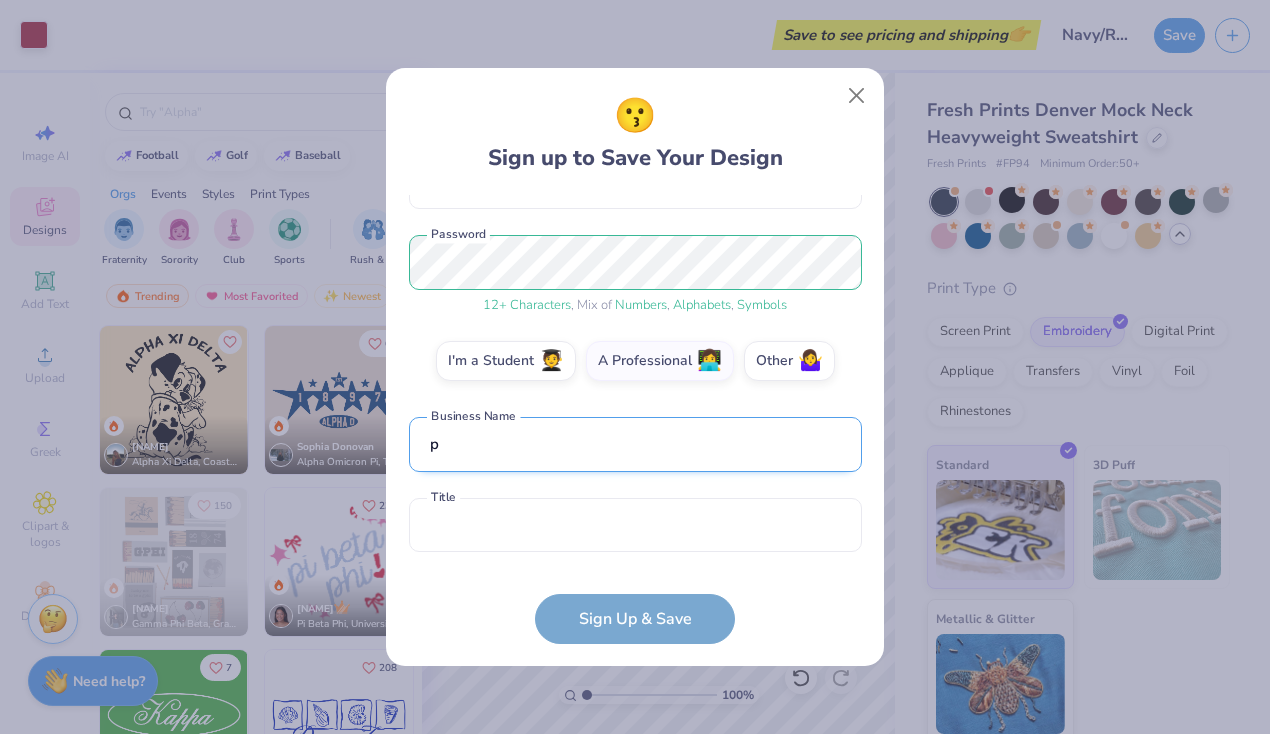 type on "p" 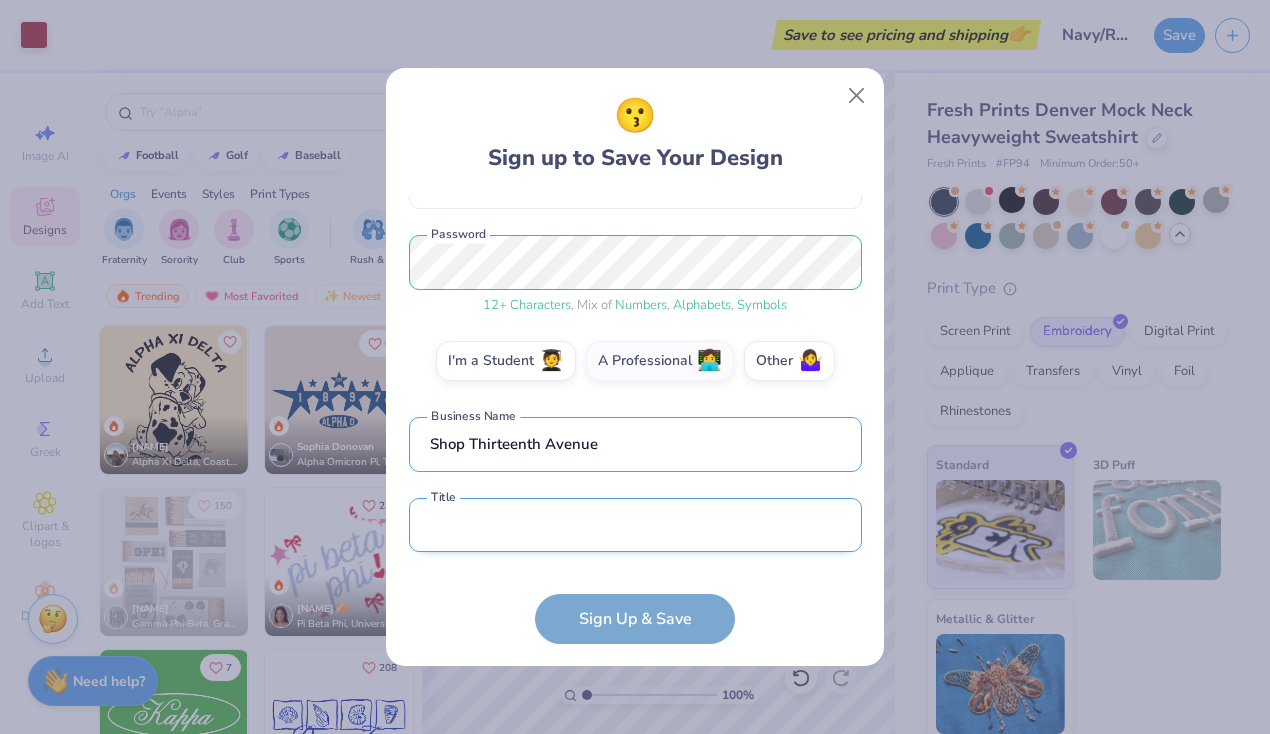 type on "Shop Thirteenth Avenue" 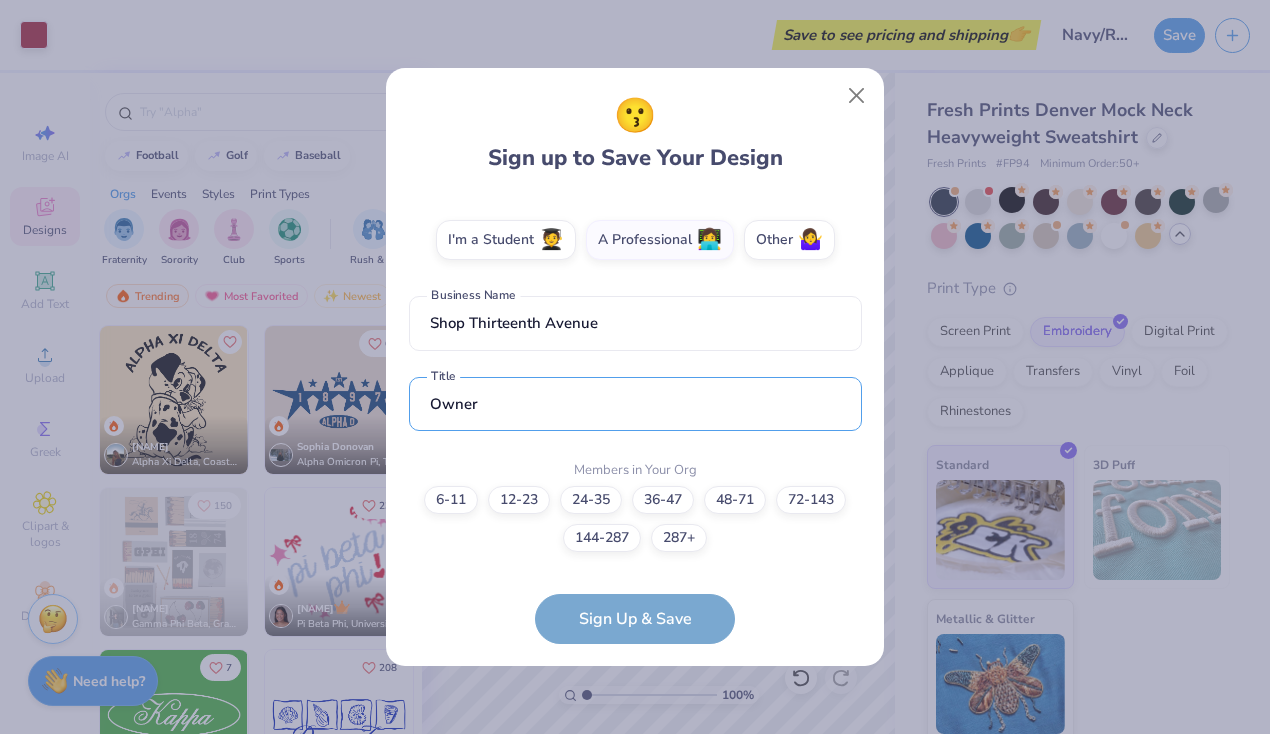 scroll, scrollTop: 341, scrollLeft: 0, axis: vertical 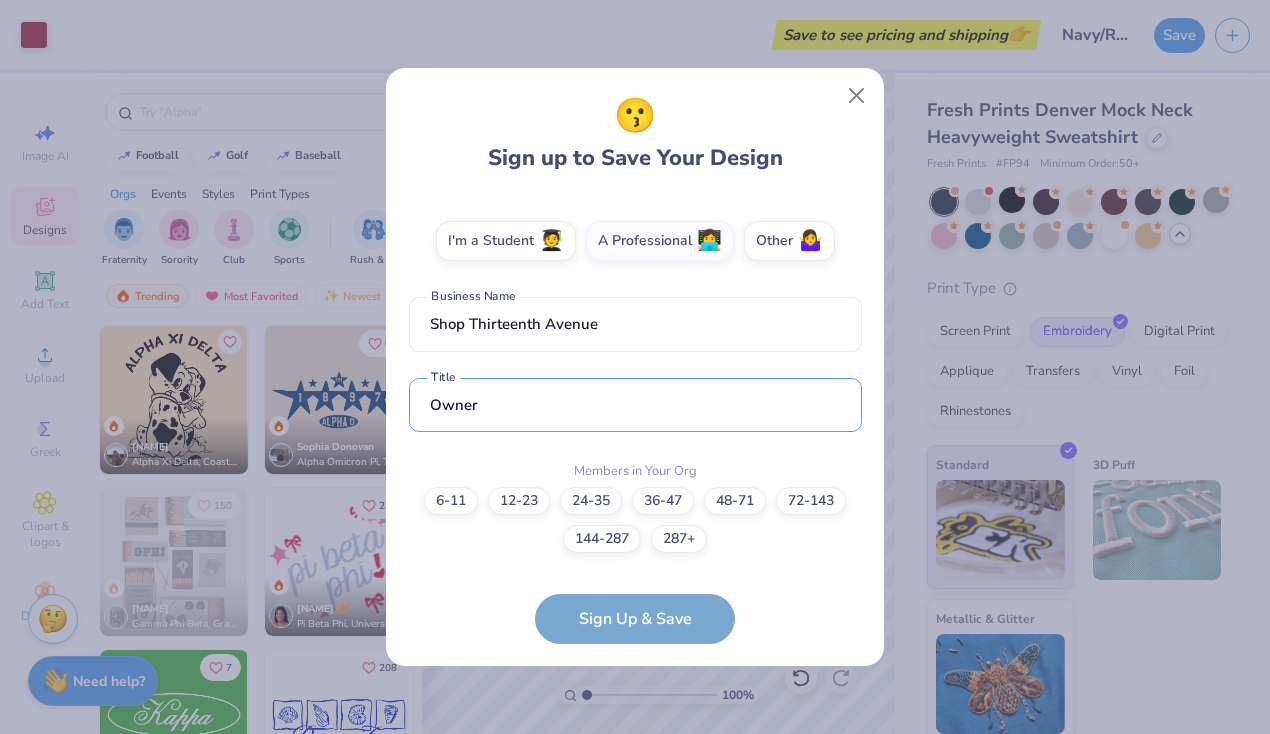 type on "Owner" 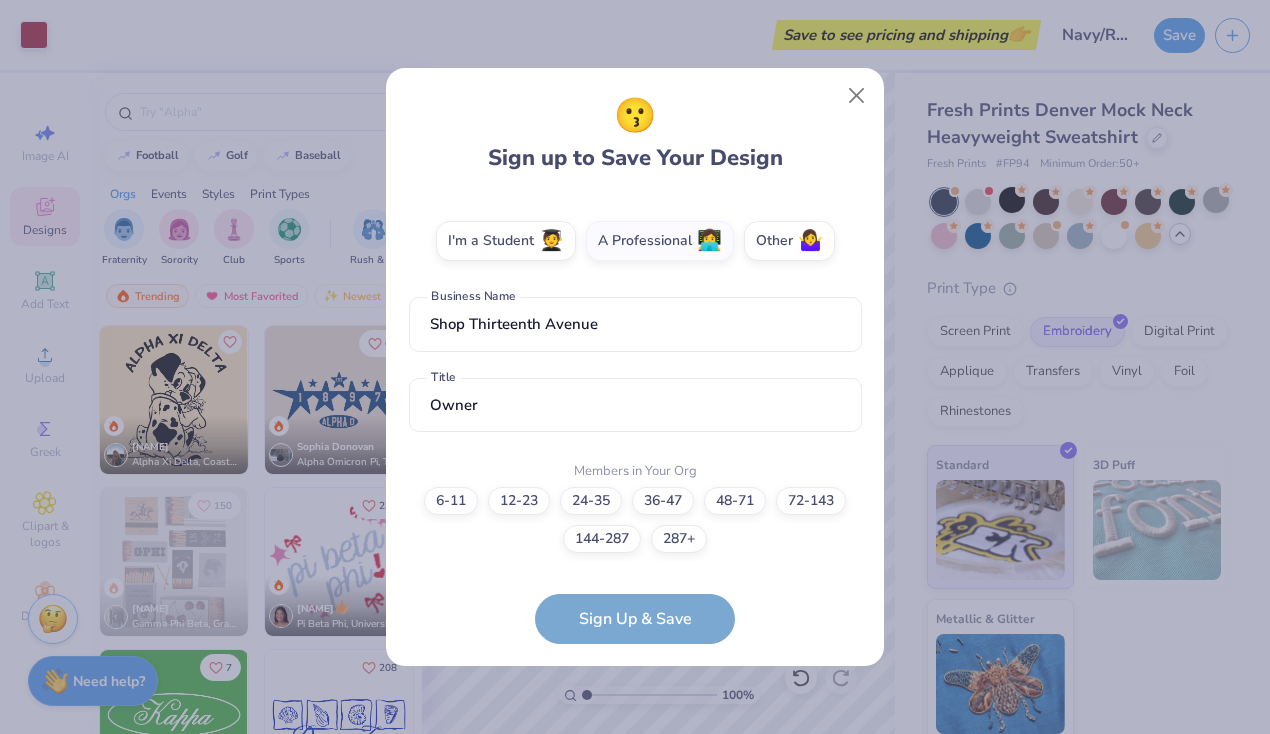 click on "shop[EMAIL] Email ([PHONE]) Phone [NAME] Full Name 12 + Characters , Mix of Numbers , Alphabets , Symbols Password I'm a Student 🧑‍🎓 A Professional 👩‍💻 Other 🤷‍♀️ Shop Thirteenth Avenue Business Name Owner Title Members in Your Org 6-11 12-23 24-35 36-47 48-71 72-143 144-287 287+ Sign Up & Save" at bounding box center (635, 419) 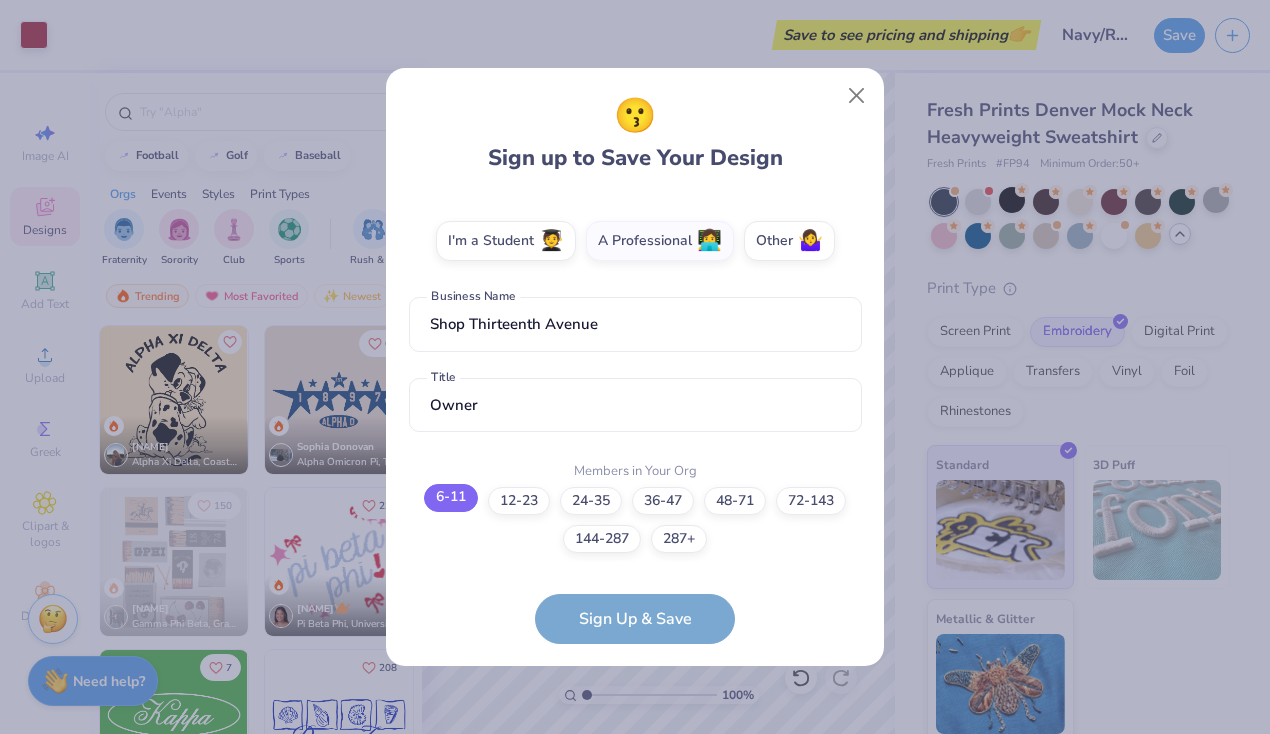 click on "6-11" at bounding box center (451, 498) 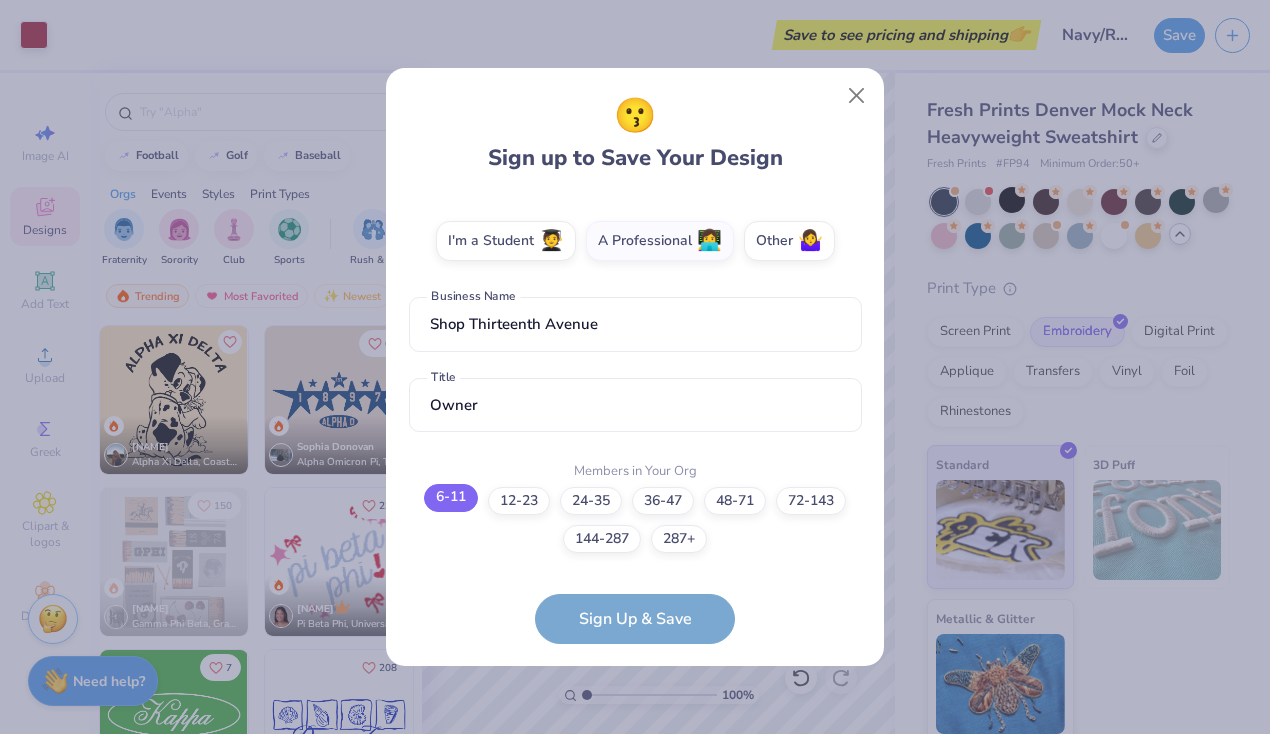 click on "6-11" at bounding box center [635, 860] 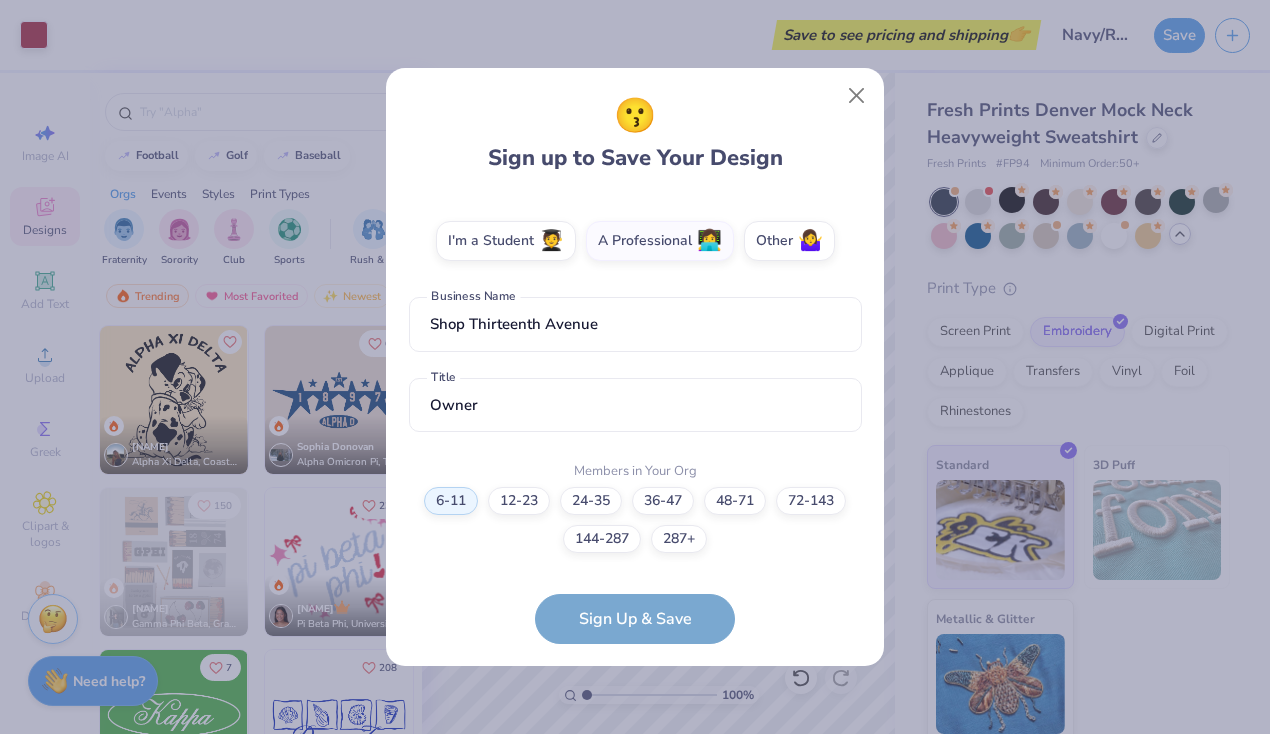 click on "shop[EMAIL] Email ([PHONE]) Phone [NAME] Full Name 12 + Characters , Mix of Numbers , Alphabets , Symbols Password I'm a Student 🧑‍🎓 A Professional 👩‍💻 Other 🤷‍♀️ Shop Thirteenth Avenue Business Name Owner Title Members in Your Org 6-11 12-23 24-35 36-47 48-71 72-143 144-287 287+ How did you hear about us? Select... How did you hear about us? cannot be null Sign Up & Save" at bounding box center [635, 419] 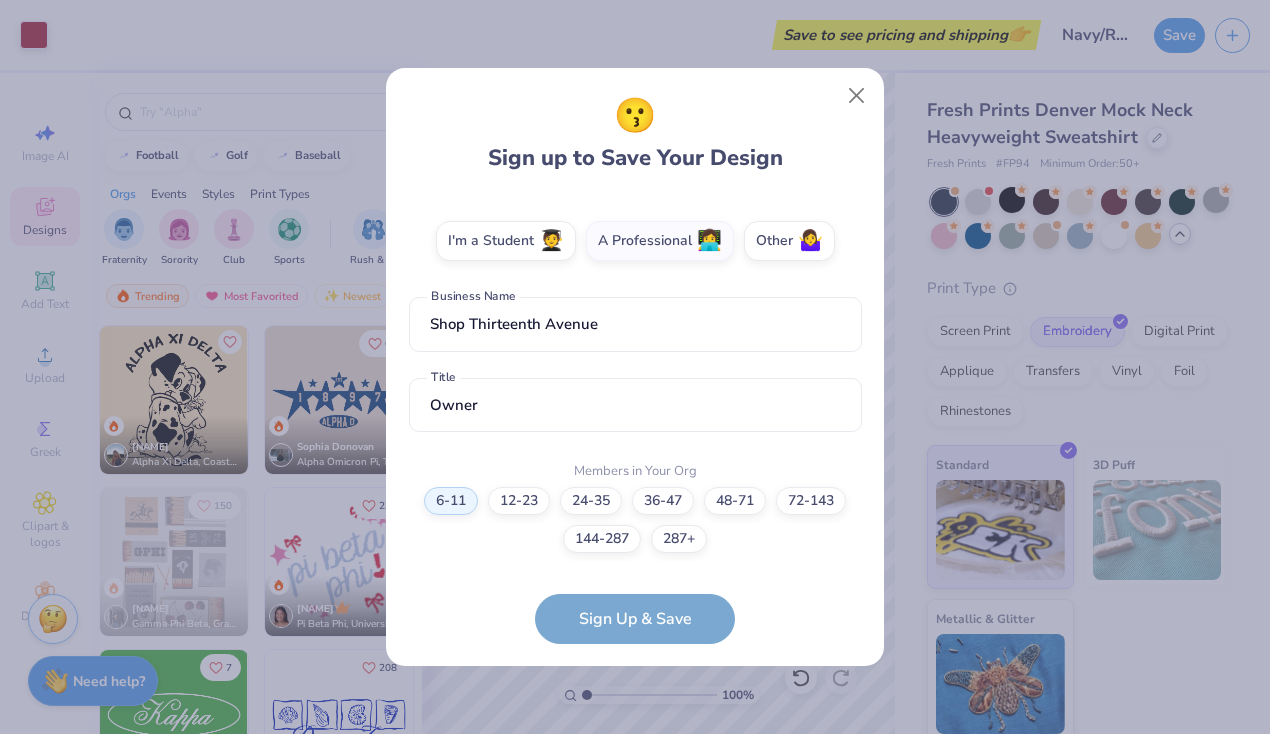 scroll, scrollTop: 422, scrollLeft: 0, axis: vertical 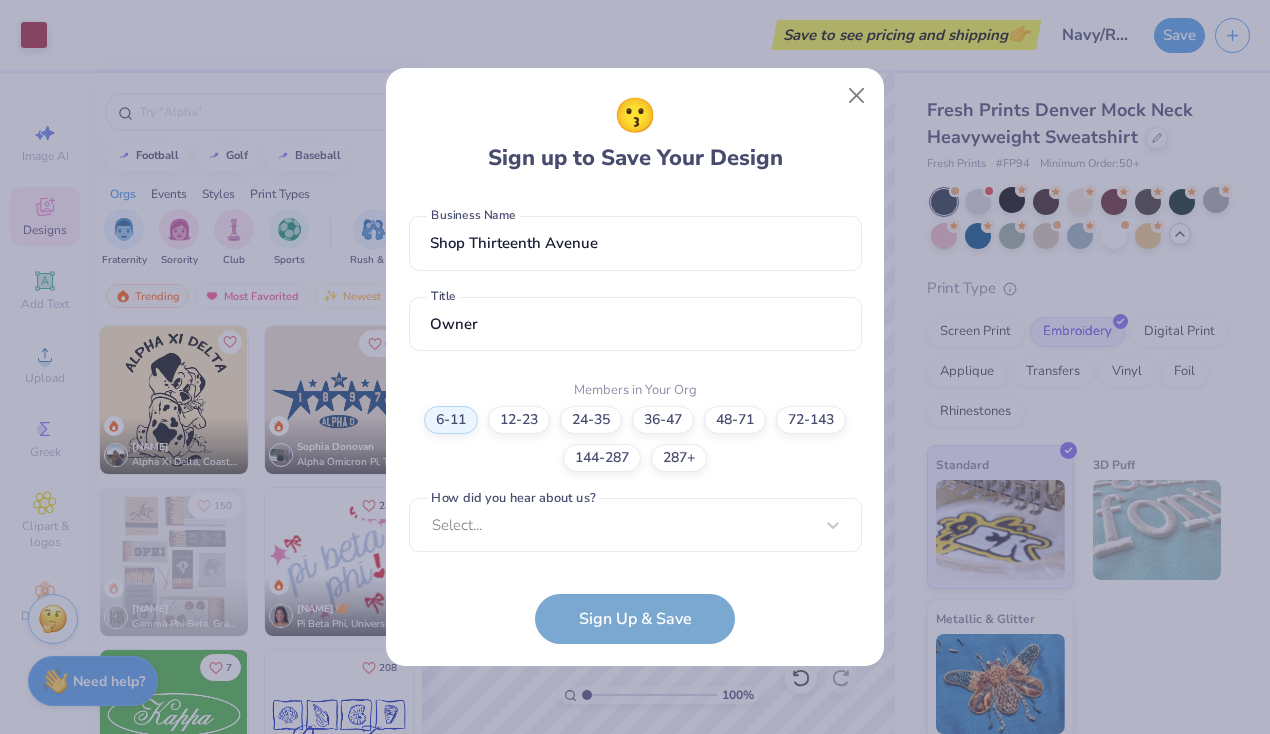 click on "shop[EMAIL] Email ([PHONE]) Phone [NAME] Full Name 12 + Characters , Mix of Numbers , Alphabets , Symbols Password I'm a Student 🧑‍🎓 A Professional 👩‍💻 Other 🤷‍♀️ Shop Thirteenth Avenue Business Name Owner Title Members in Your Org 6-11 12-23 24-35 36-47 48-71 72-143 144-287 287+ How did you hear about us? Select... How did you hear about us? cannot be null Sign Up & Save" at bounding box center (635, 419) 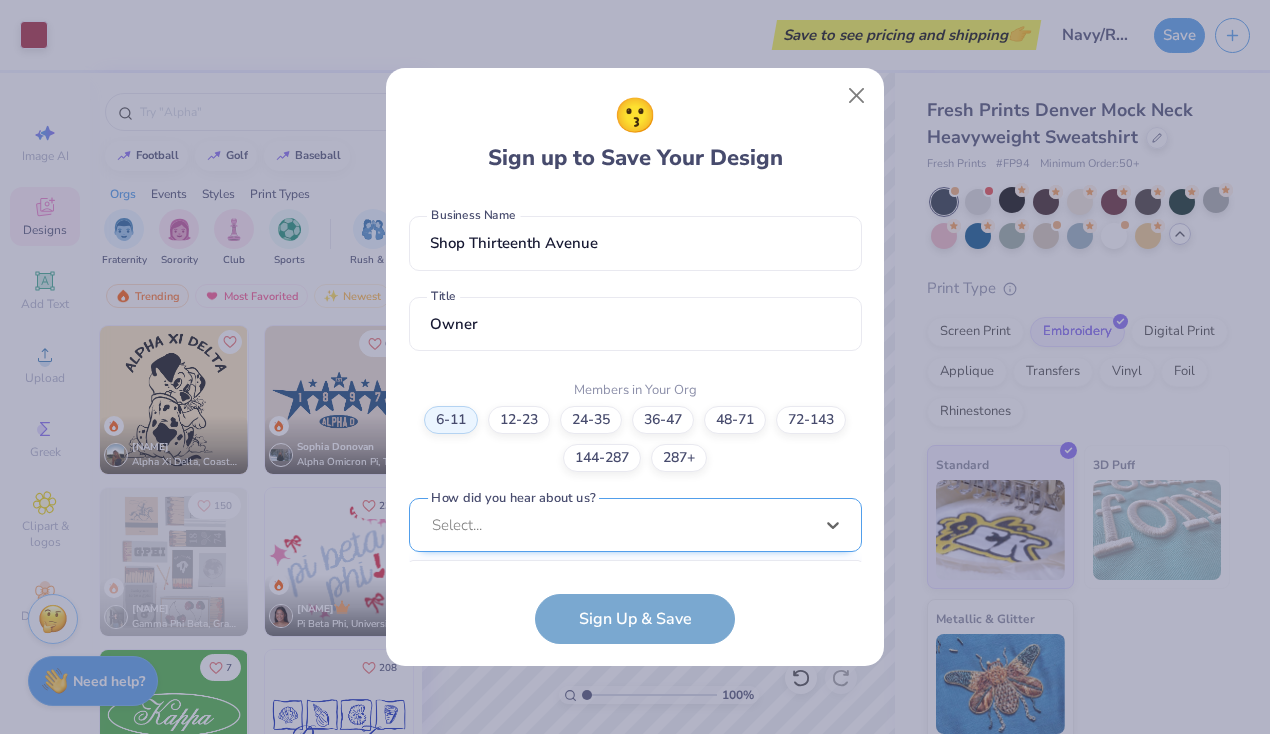 click on "option Pinterest focused, 1 of 15. 15 results available. Use Up and Down to choose options, press Enter to select the currently focused option, press Escape to exit the menu, press Tab to select the option and exit the menu. Select... Pinterest Google Search I've ordered before Received a text message A Campus Manager Received an Email Saw an Ad Word of Mouth LinkedIn Tik Tok Instagram Blog/Article Reddit An AI Chatbot Other" at bounding box center (635, 680) 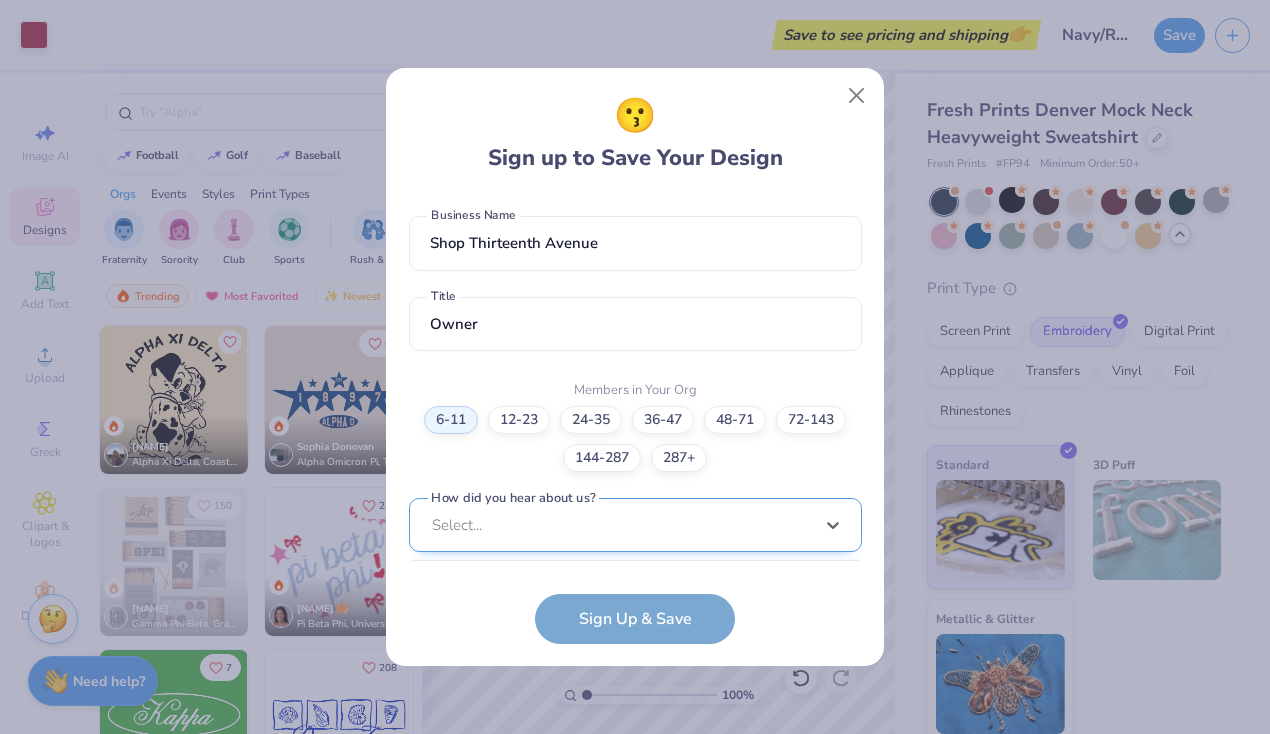 scroll, scrollTop: 721, scrollLeft: 0, axis: vertical 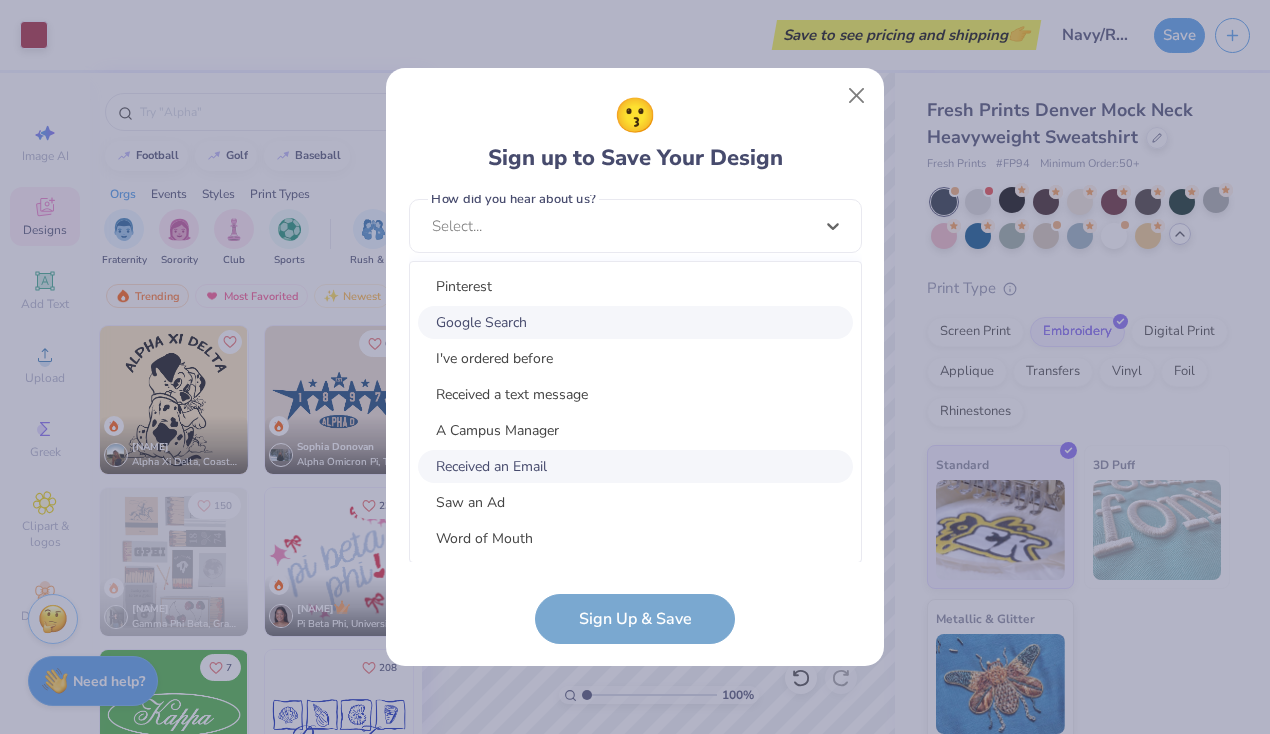 click on "Google Search" at bounding box center (635, 322) 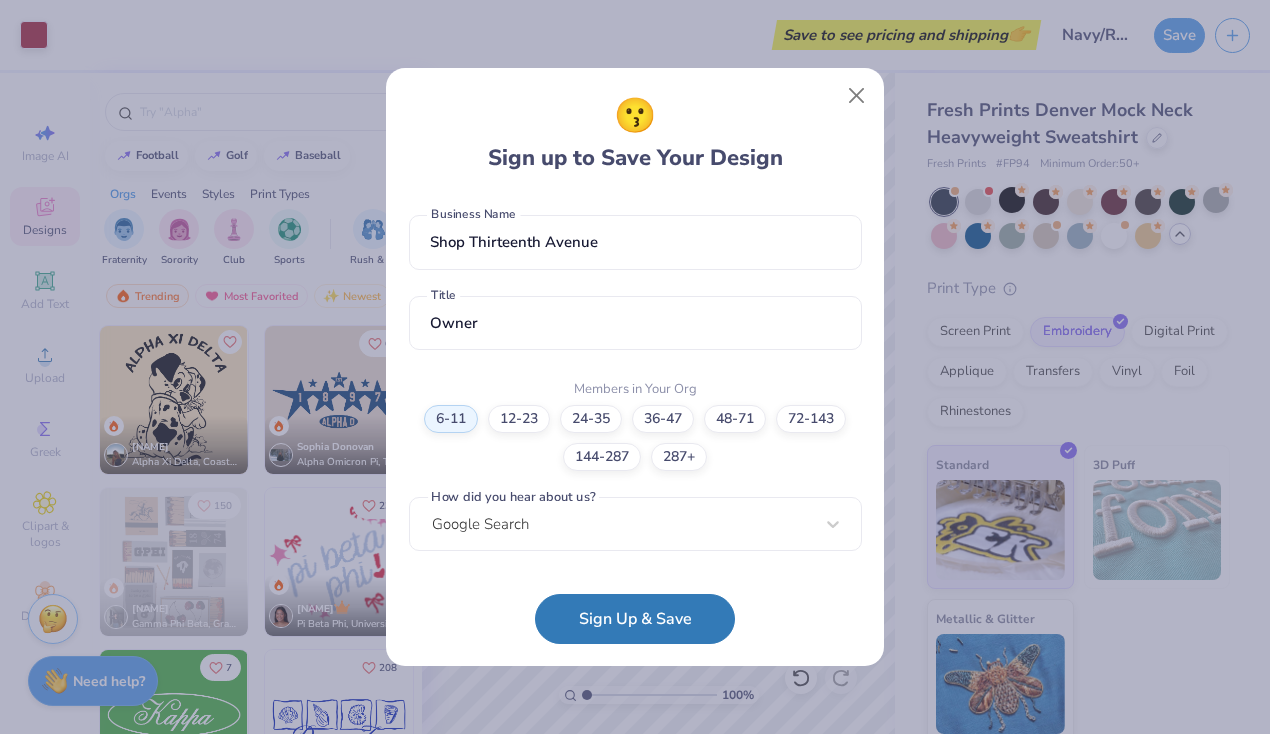 scroll, scrollTop: 422, scrollLeft: 0, axis: vertical 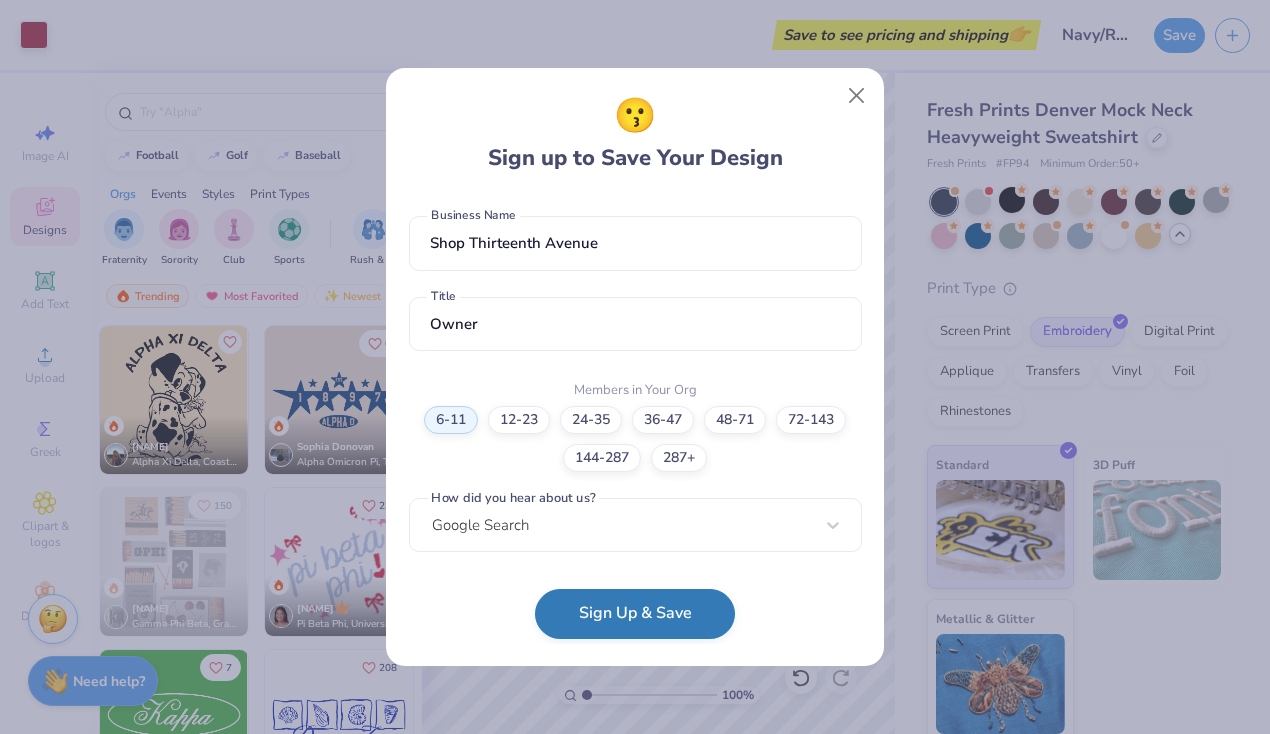 click on "Sign Up & Save" at bounding box center [635, 614] 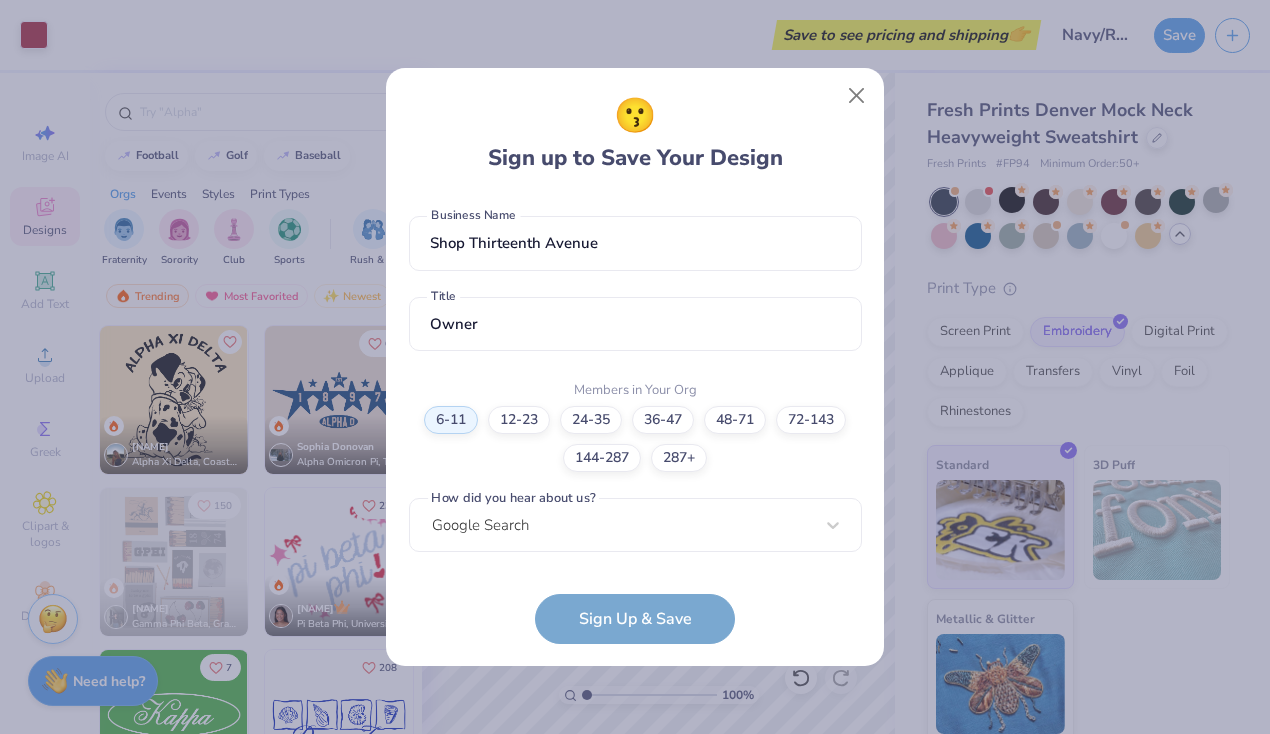 click on "shop[EMAIL] Email ([PHONE]) Phone [NAME] Full Name 12 + Characters , Mix of Numbers , Alphabets , Symbols Password I'm a Student 🧑‍🎓 A Professional 👩‍💻 Other 🤷‍♀️ Shop Thirteenth Avenue Business Name Owner Title Members in Your Org 6-11 12-23 24-35 36-47 48-71 72-143 144-287 287+ How did you hear about us? Google Search Sign Up & Save" at bounding box center (635, 419) 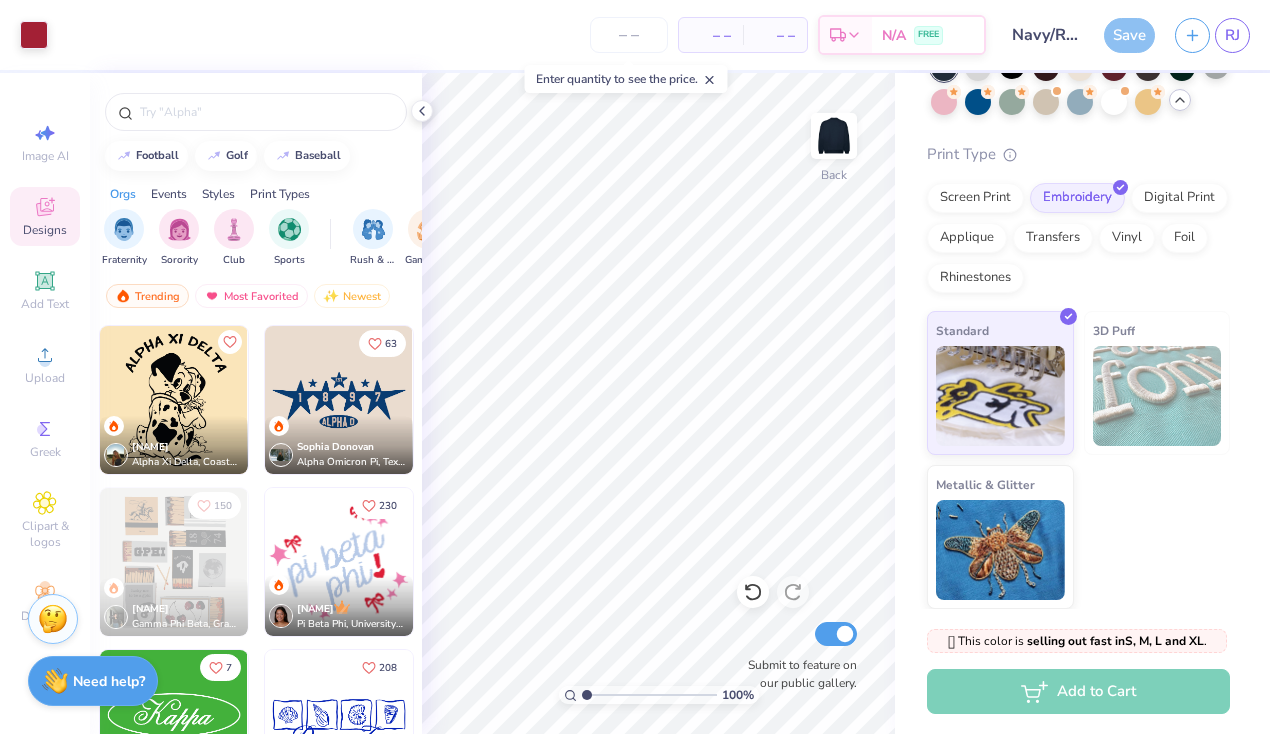 scroll, scrollTop: 137, scrollLeft: 0, axis: vertical 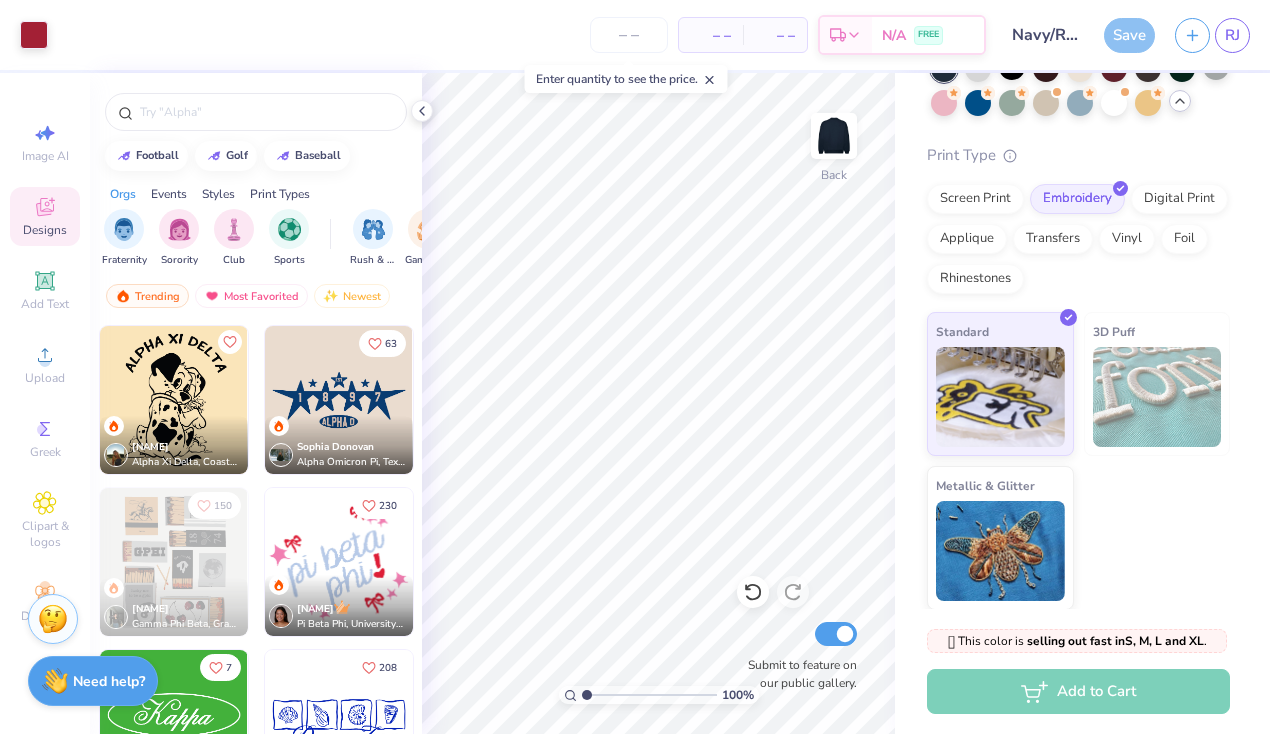 click on "Add to Cart" at bounding box center [1078, 691] 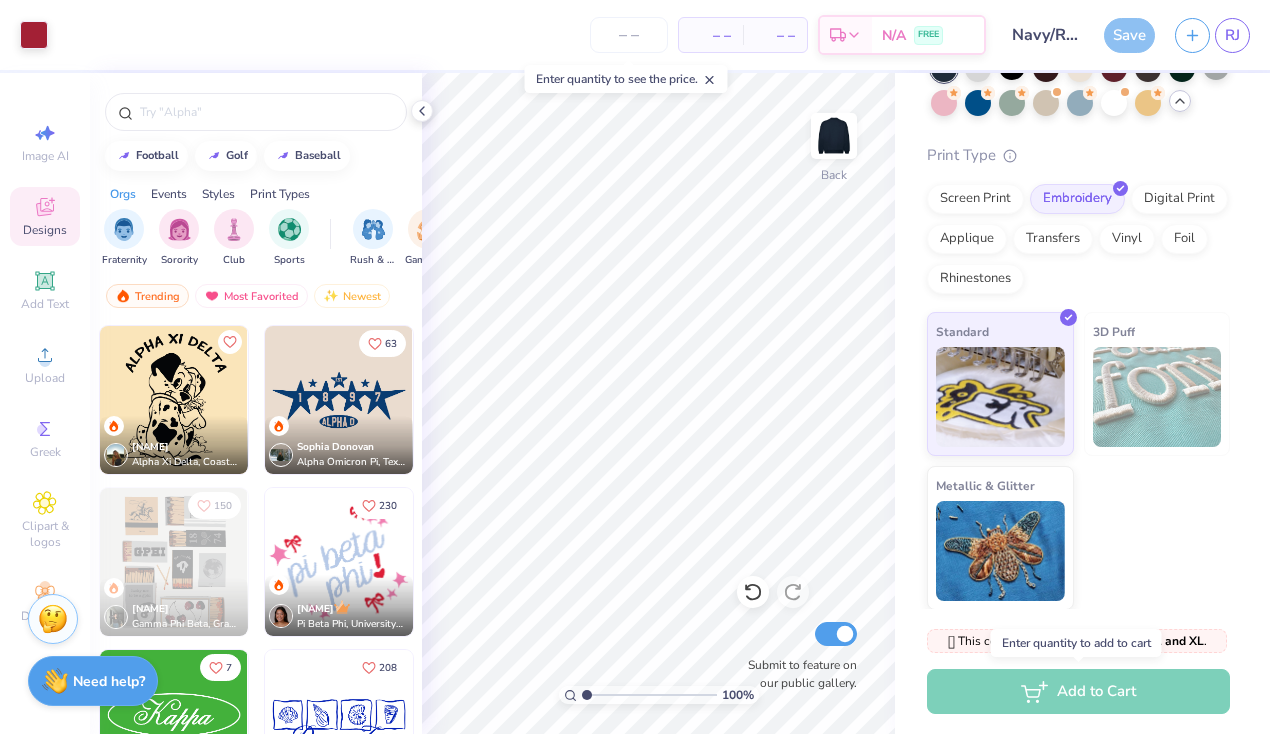 click on "Add to Cart" at bounding box center (1078, 691) 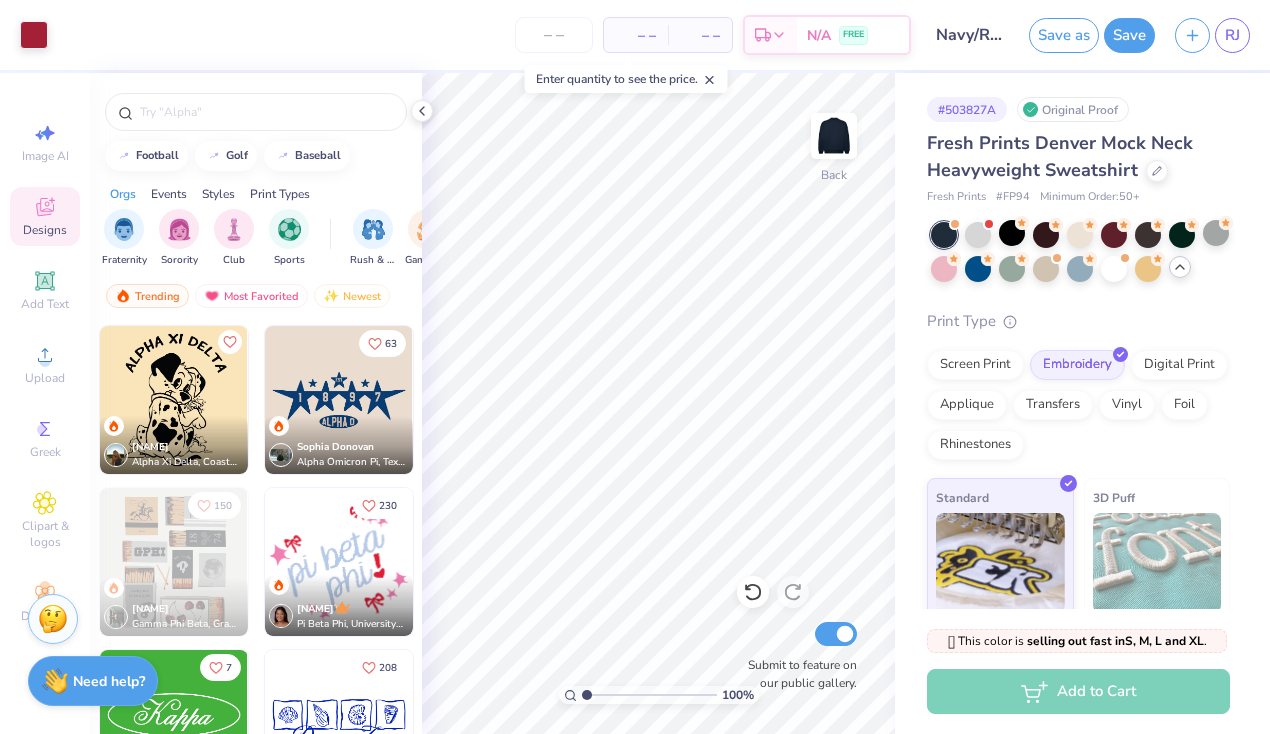 scroll, scrollTop: 0, scrollLeft: 0, axis: both 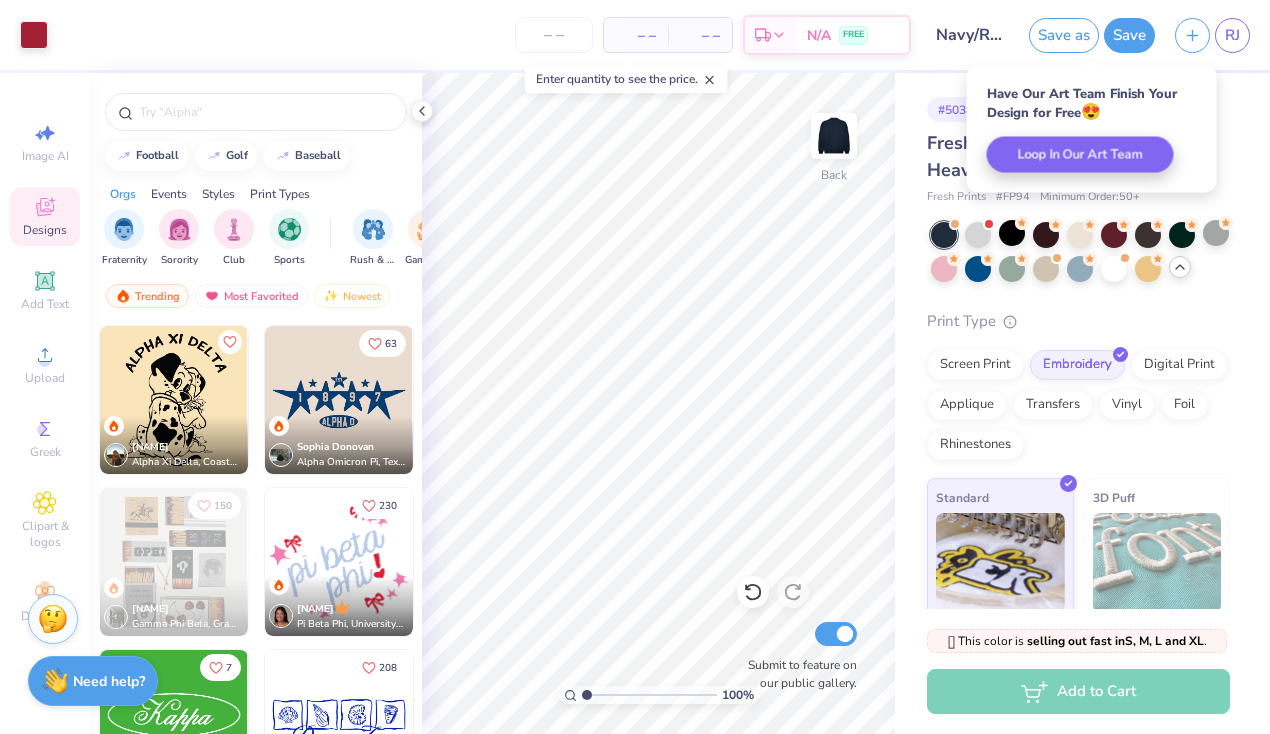 click on "Add to Cart" at bounding box center (1078, 691) 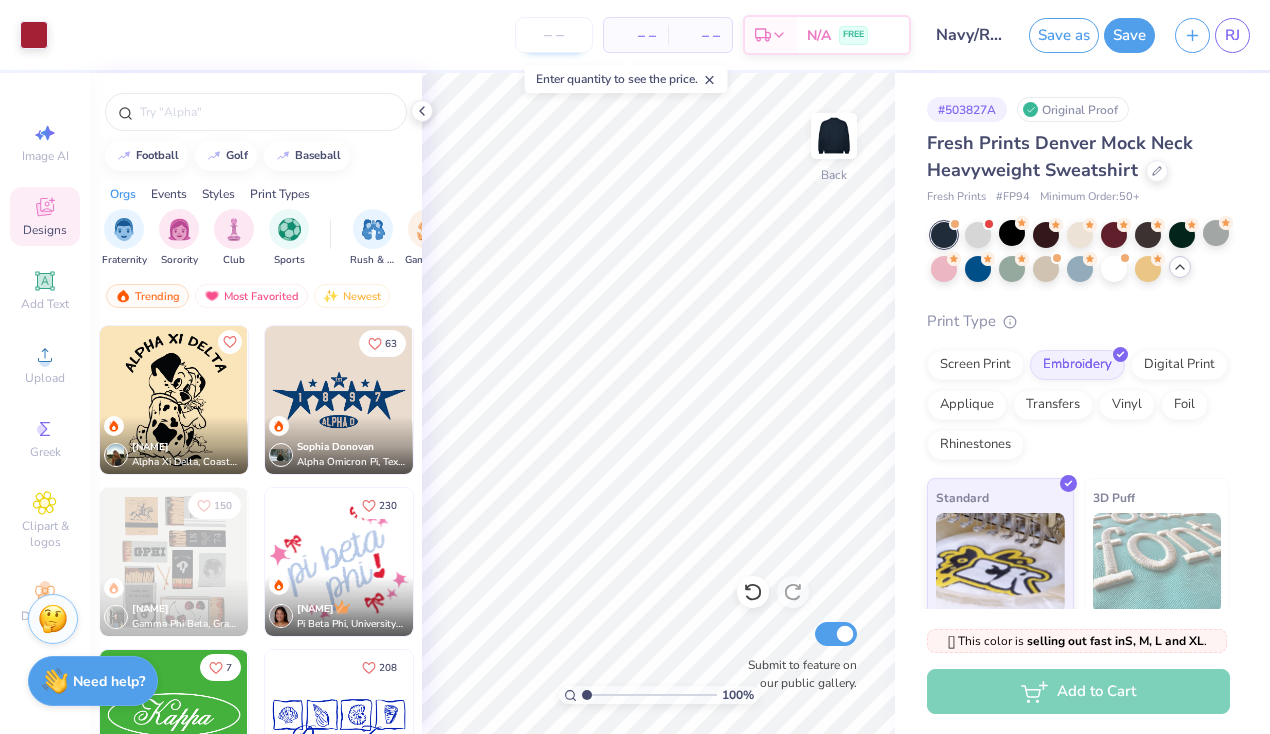 click at bounding box center (554, 35) 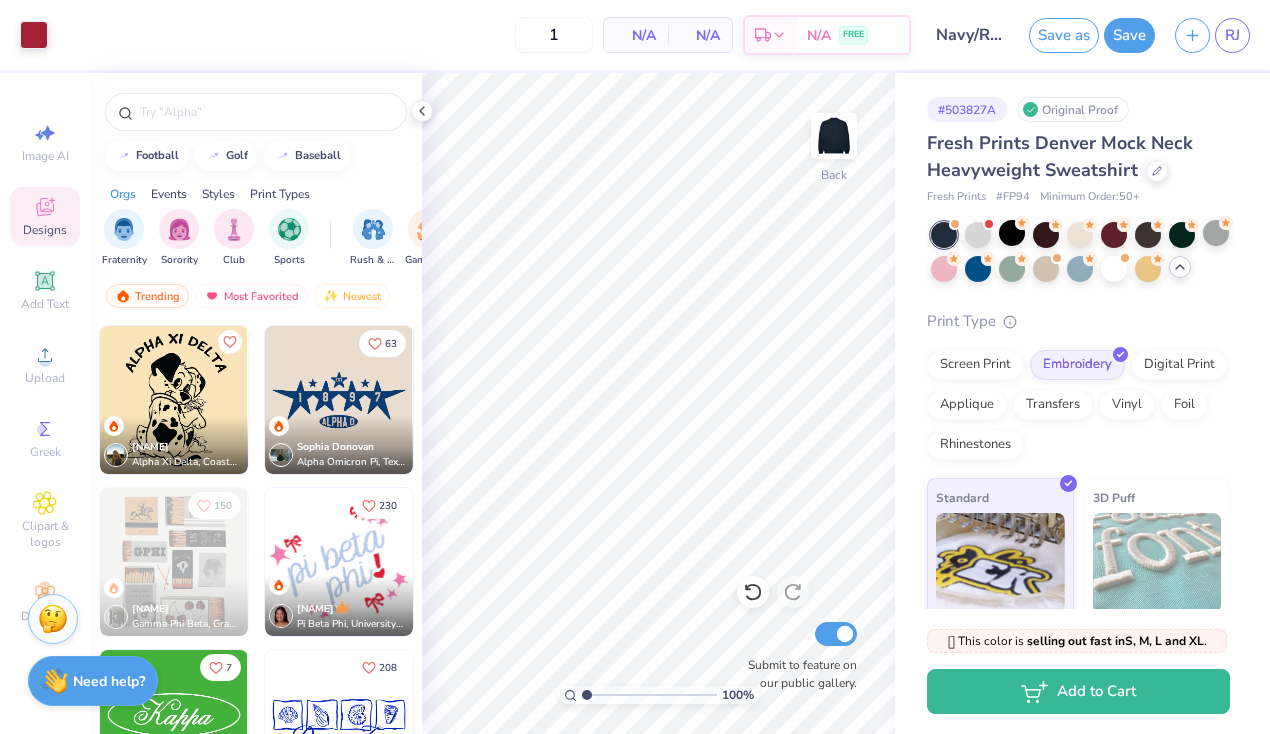 type on "50" 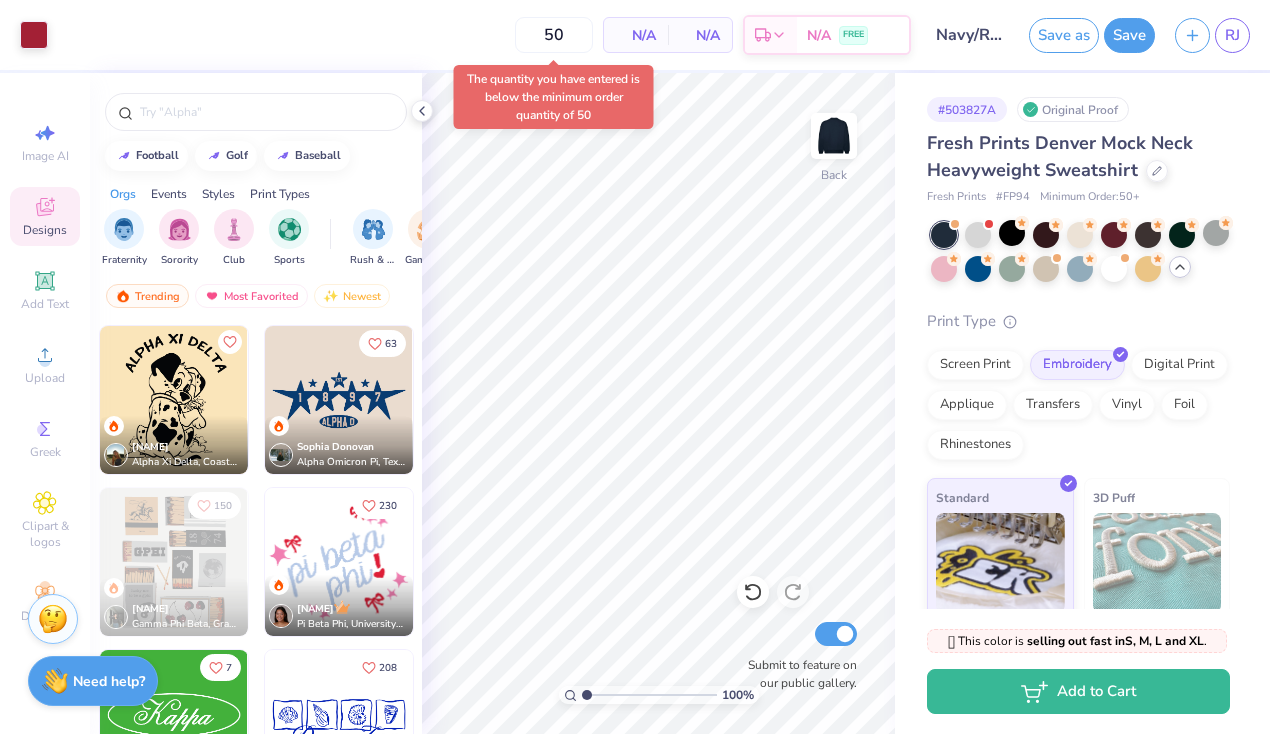 click on "N/A Total" at bounding box center (700, 35) 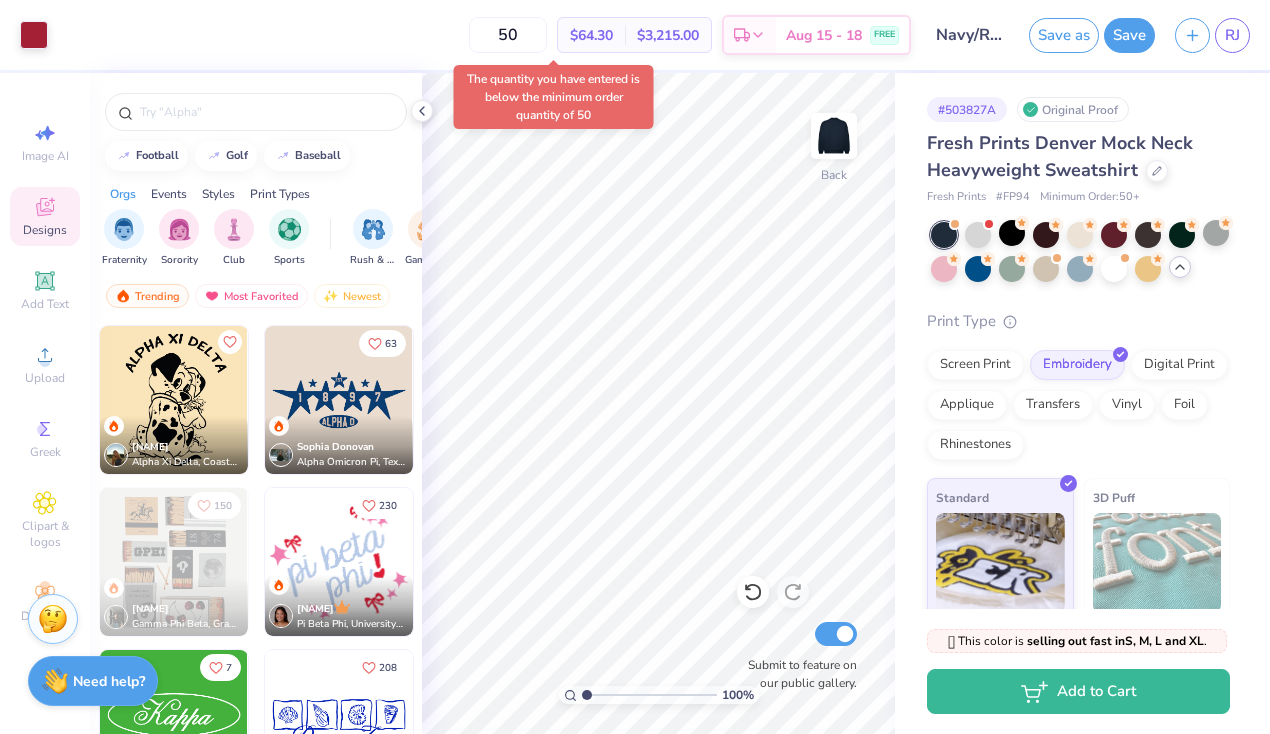 click on "$64.30" at bounding box center [591, 35] 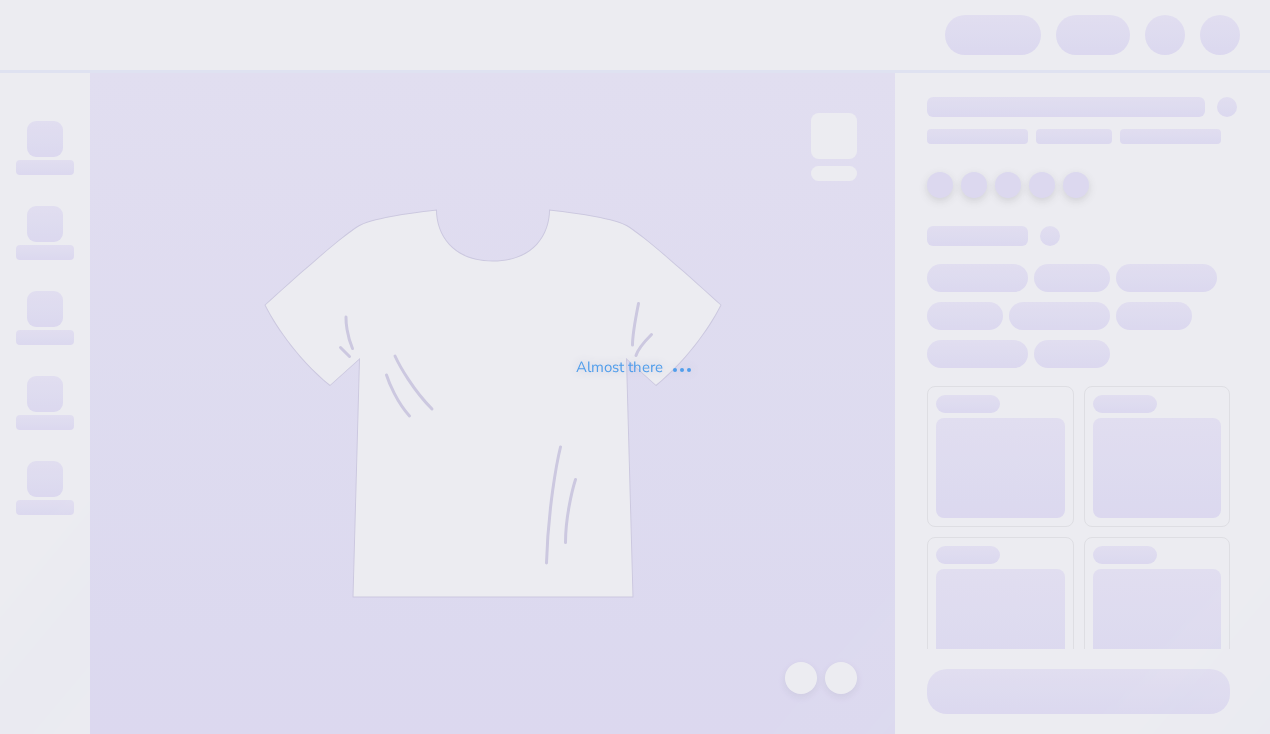 scroll, scrollTop: 0, scrollLeft: 0, axis: both 